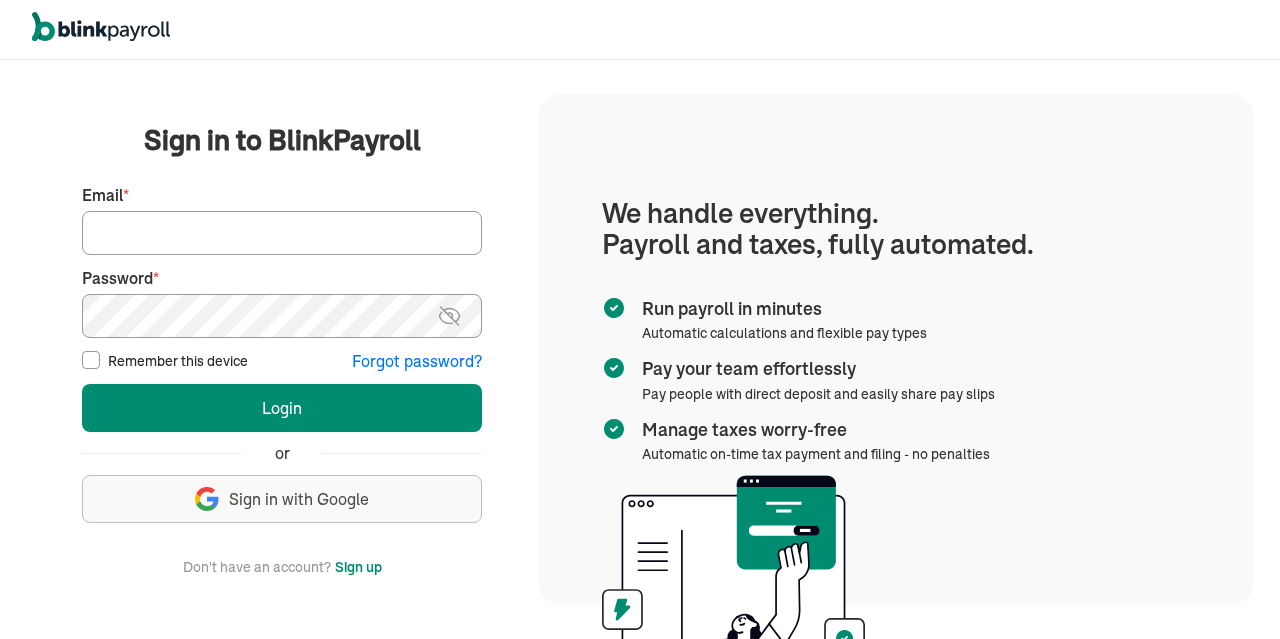scroll, scrollTop: 0, scrollLeft: 0, axis: both 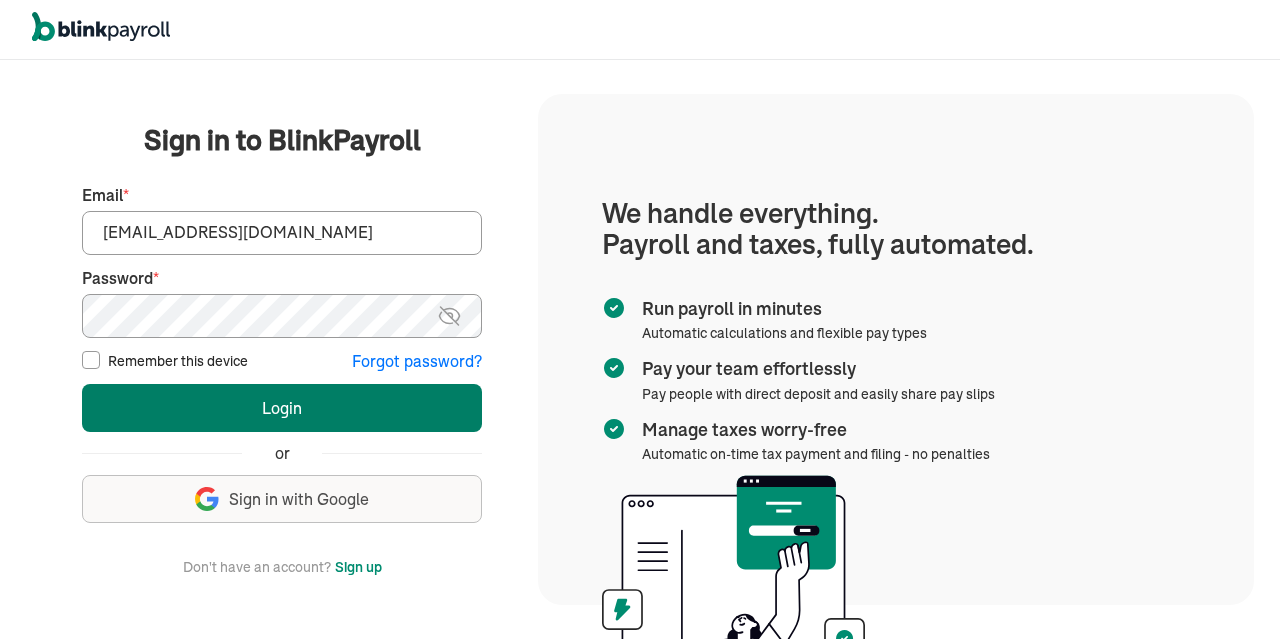 type on "info@techdatumsolutions.com" 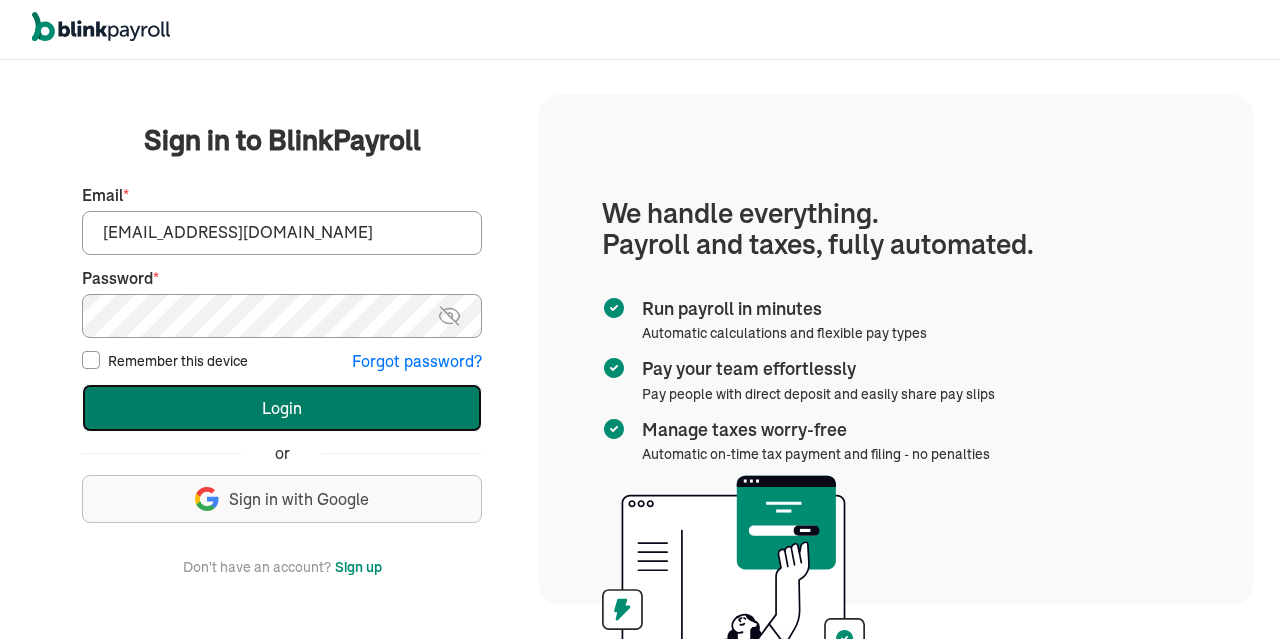 click on "Login" at bounding box center [282, 408] 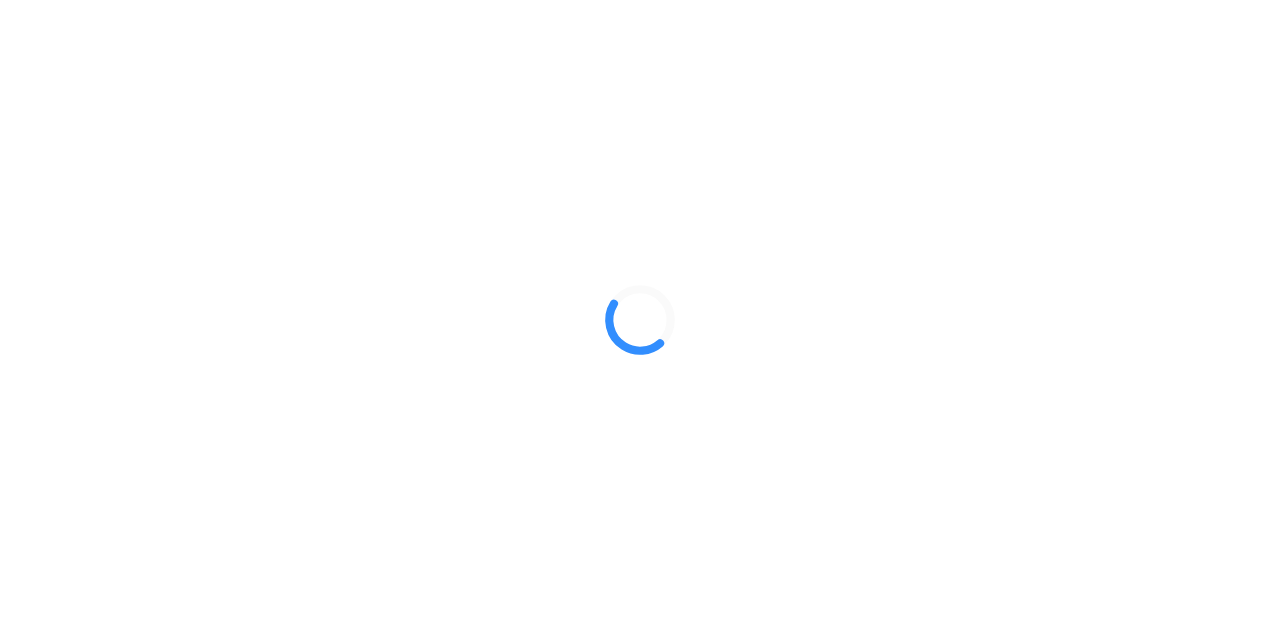 scroll, scrollTop: 0, scrollLeft: 0, axis: both 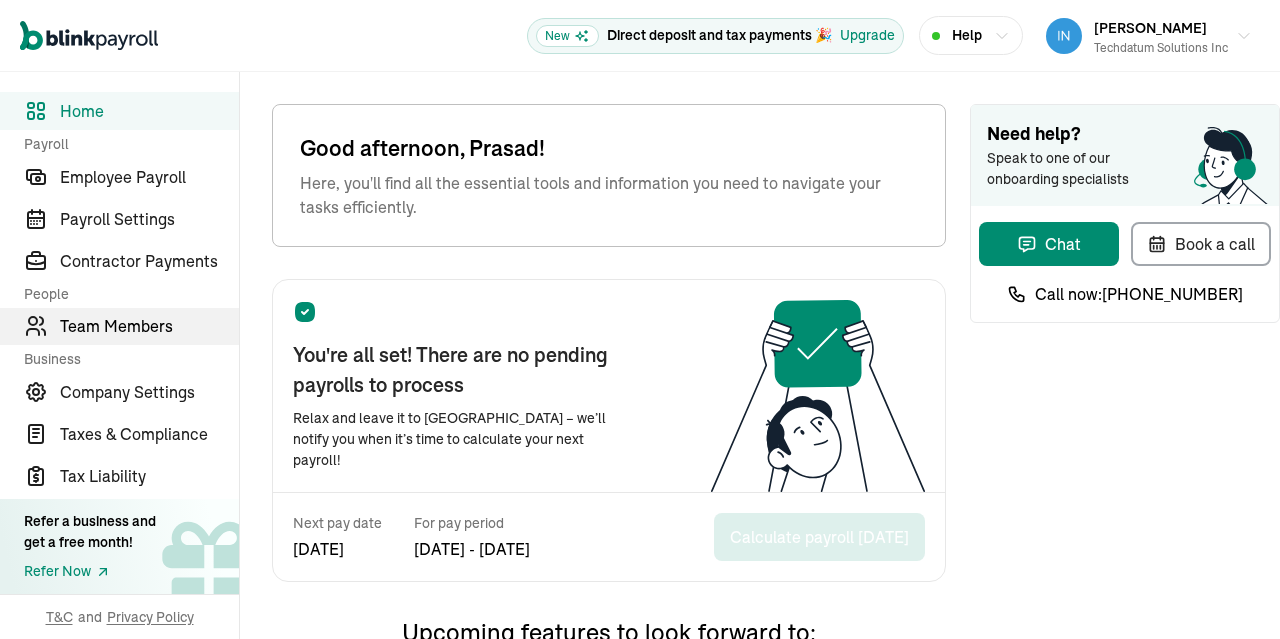 click on "Team Members" at bounding box center [149, 326] 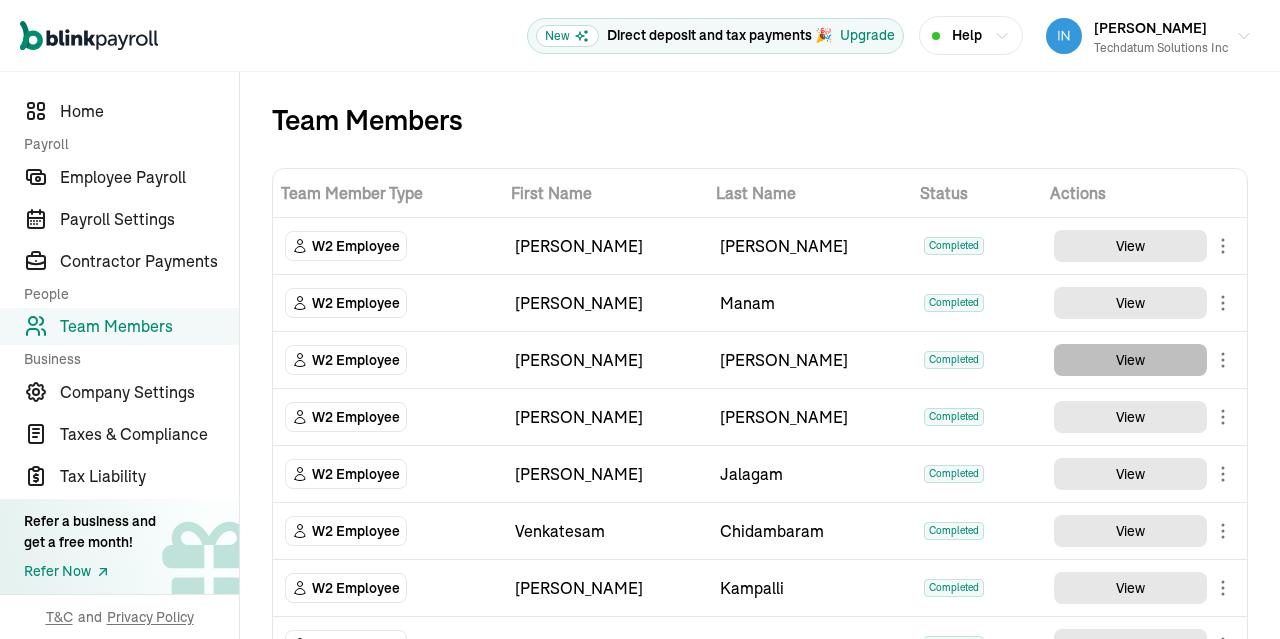 click on "View" at bounding box center (1130, 360) 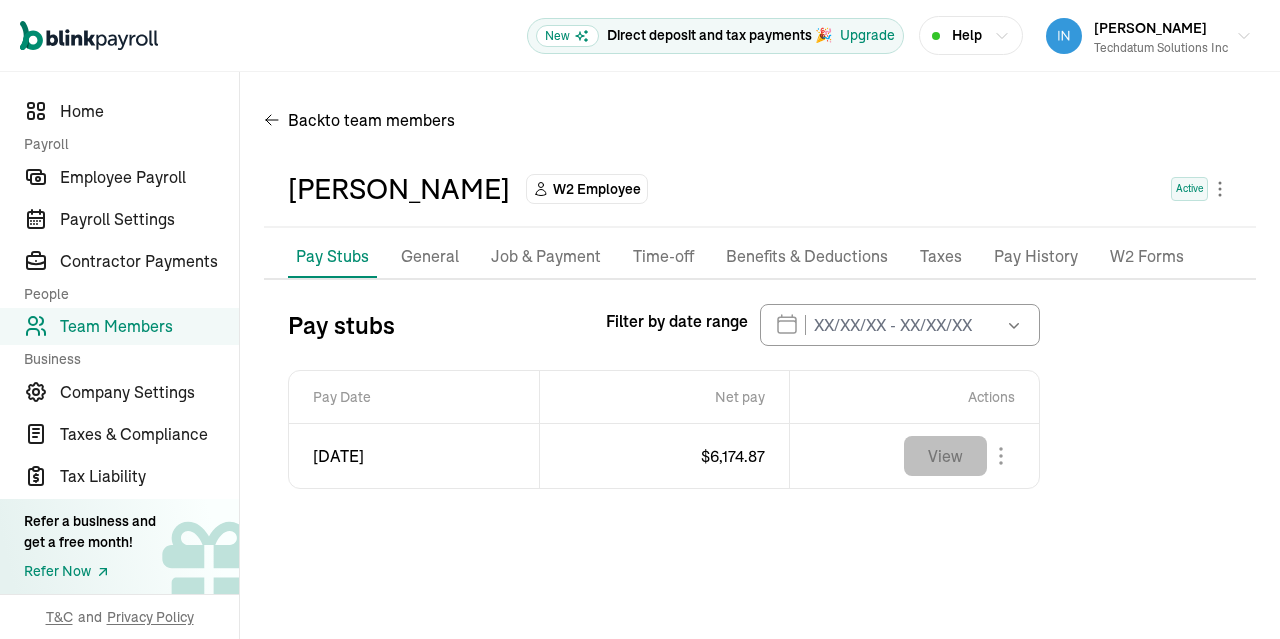 click on "View" at bounding box center [945, 456] 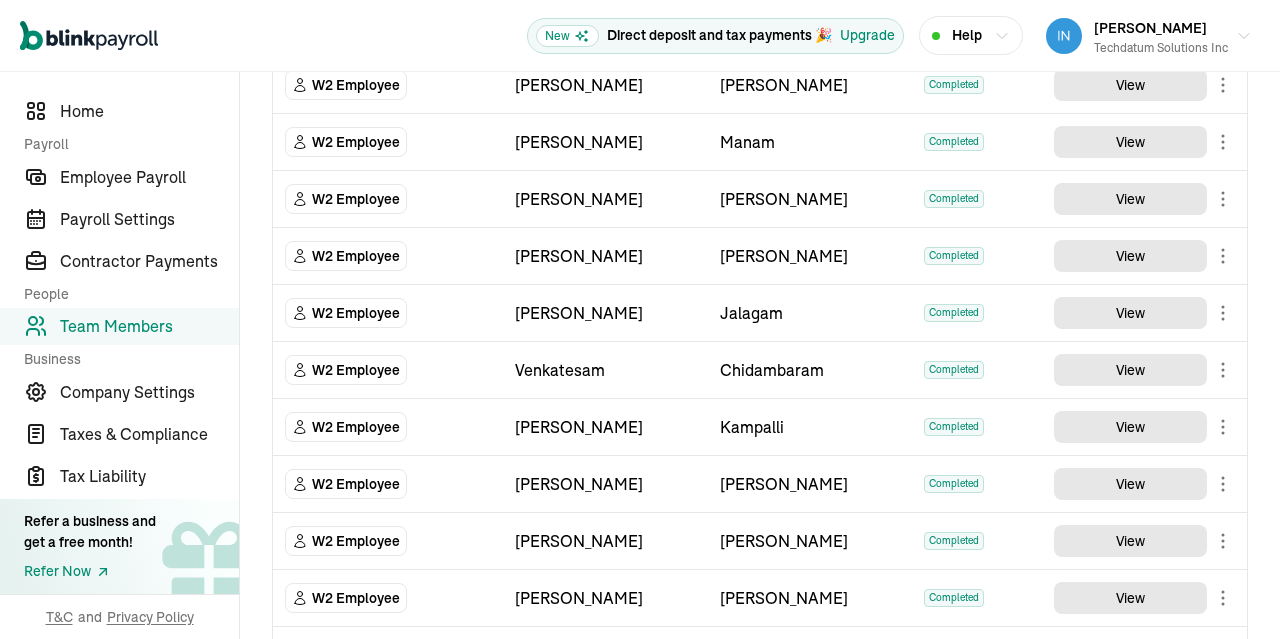 scroll, scrollTop: 236, scrollLeft: 0, axis: vertical 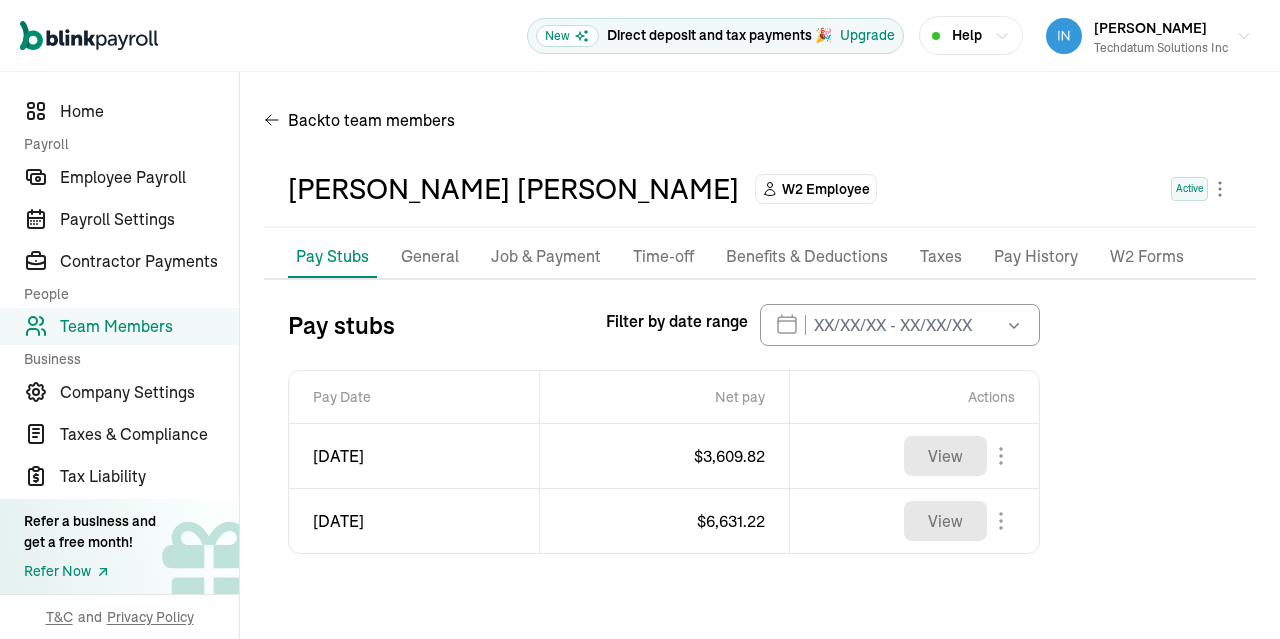 click on "Job & Payment" at bounding box center (546, 257) 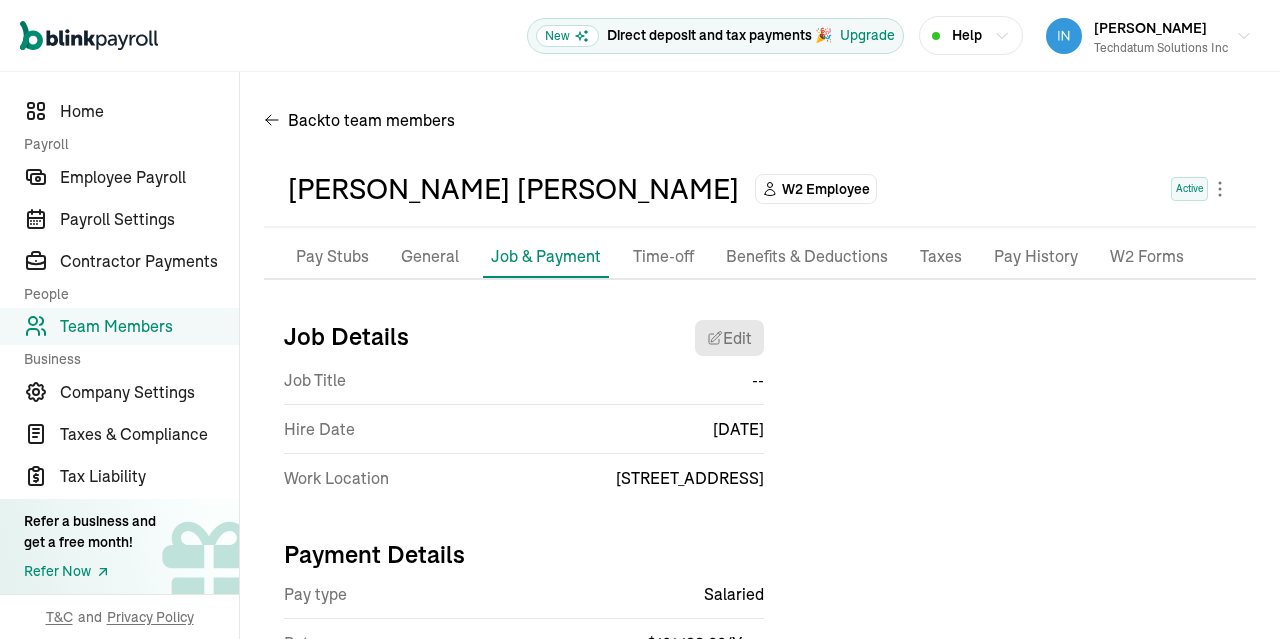 click on "Pay Stubs" at bounding box center [332, 257] 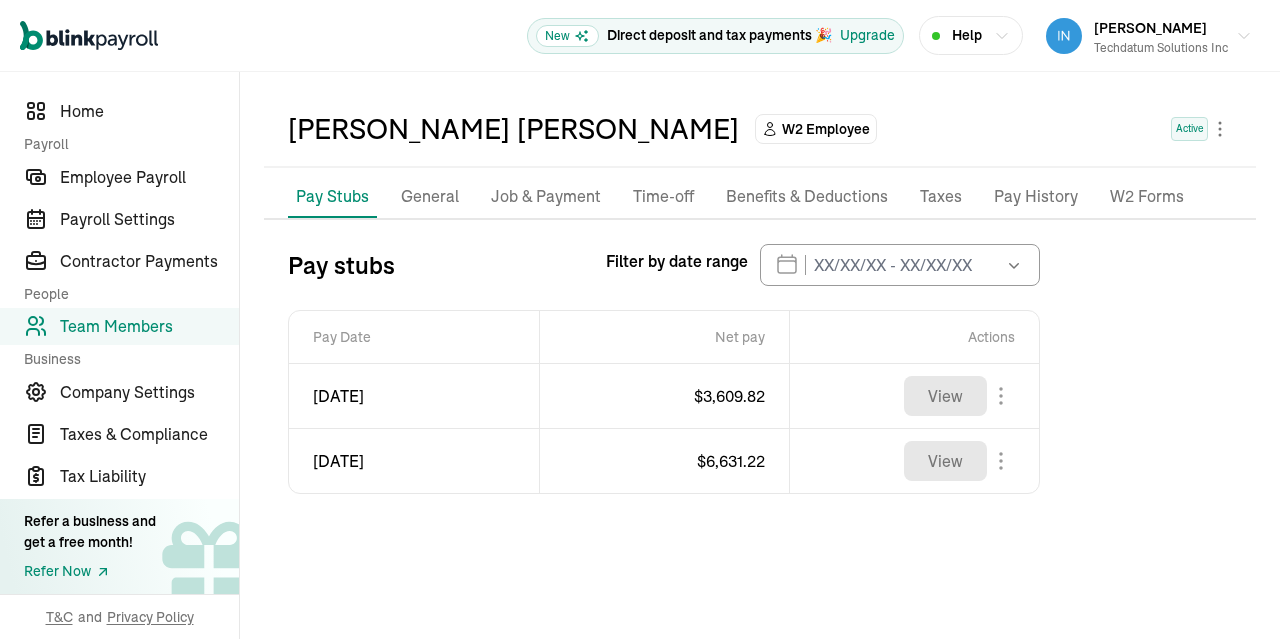 scroll, scrollTop: 0, scrollLeft: 0, axis: both 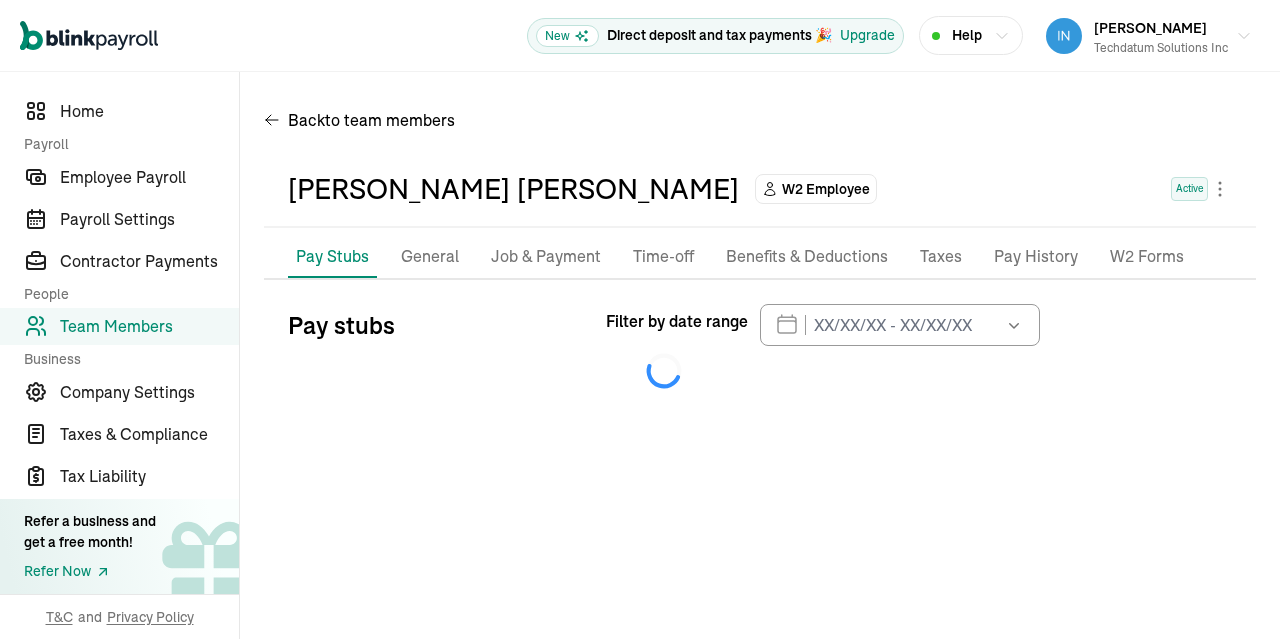 click on "Job & Payment" at bounding box center (546, 257) 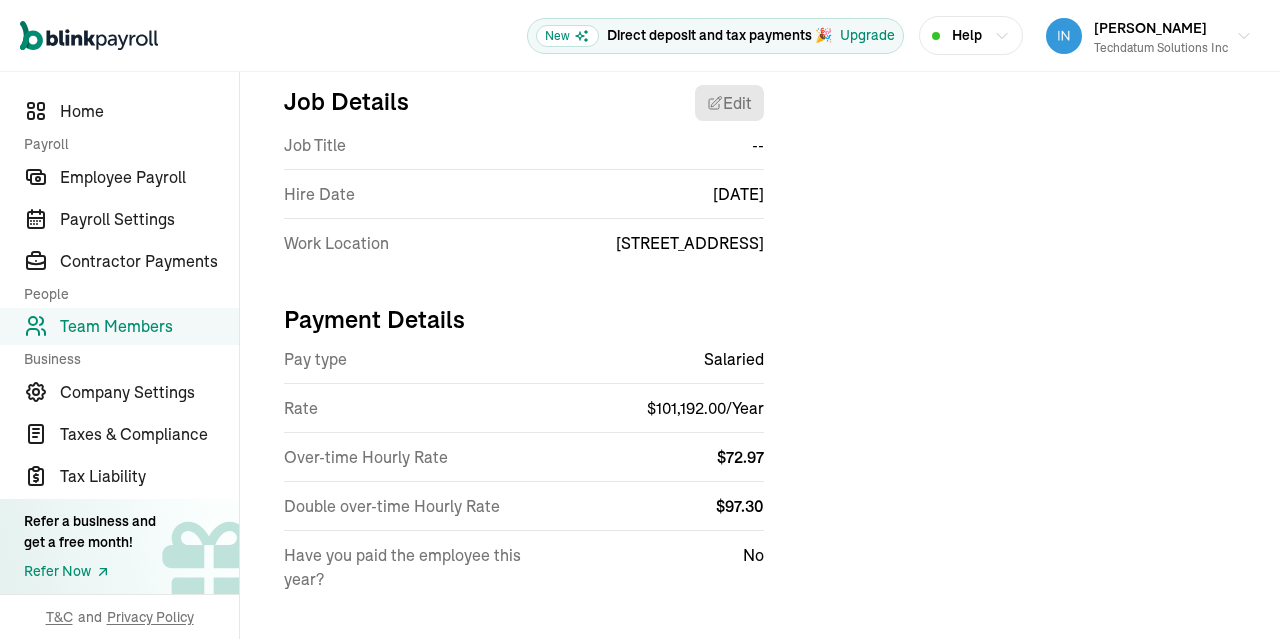scroll, scrollTop: 236, scrollLeft: 0, axis: vertical 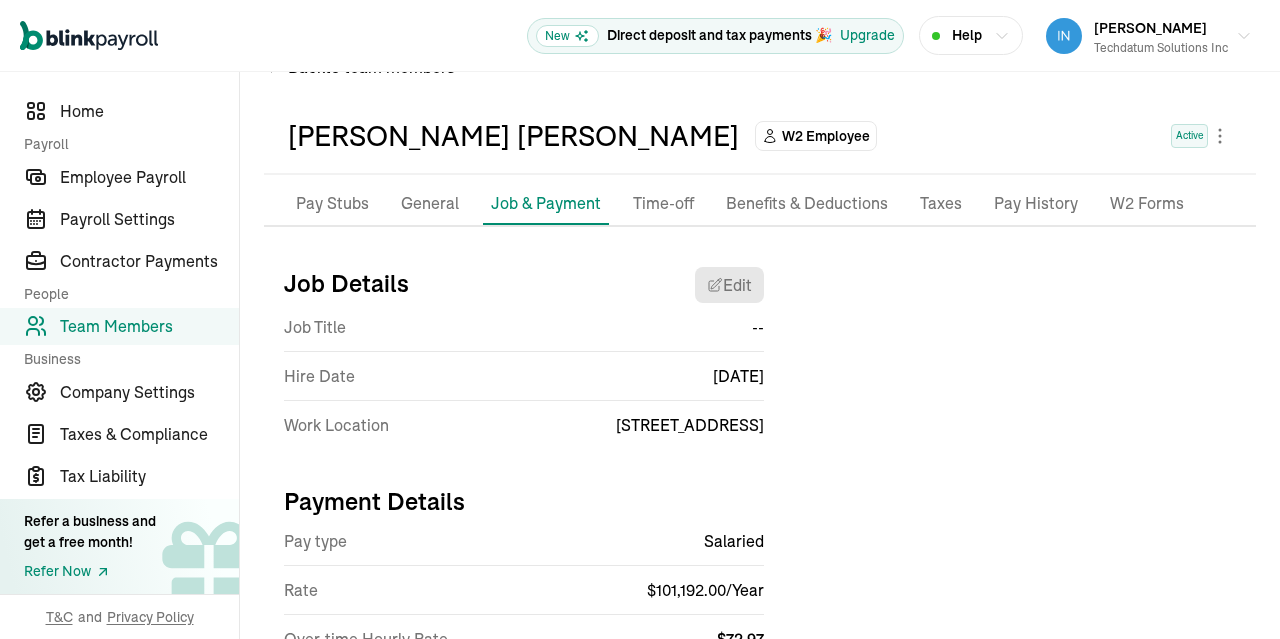 click on "Pay Stubs" at bounding box center [332, 204] 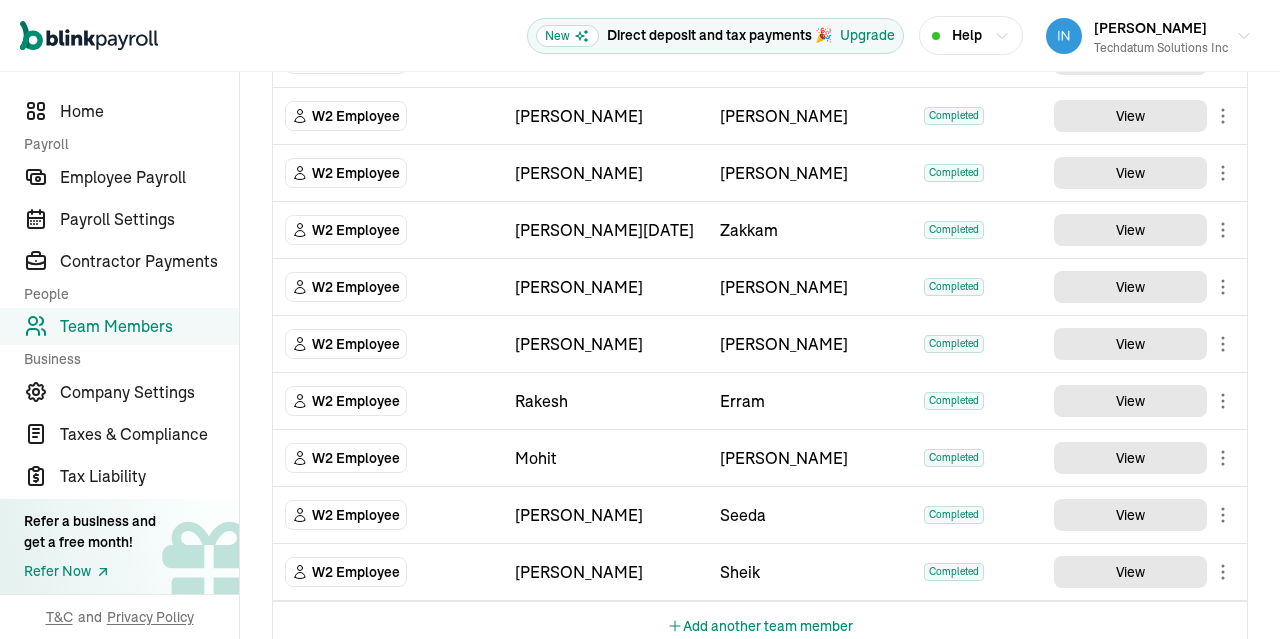 scroll, scrollTop: 623, scrollLeft: 0, axis: vertical 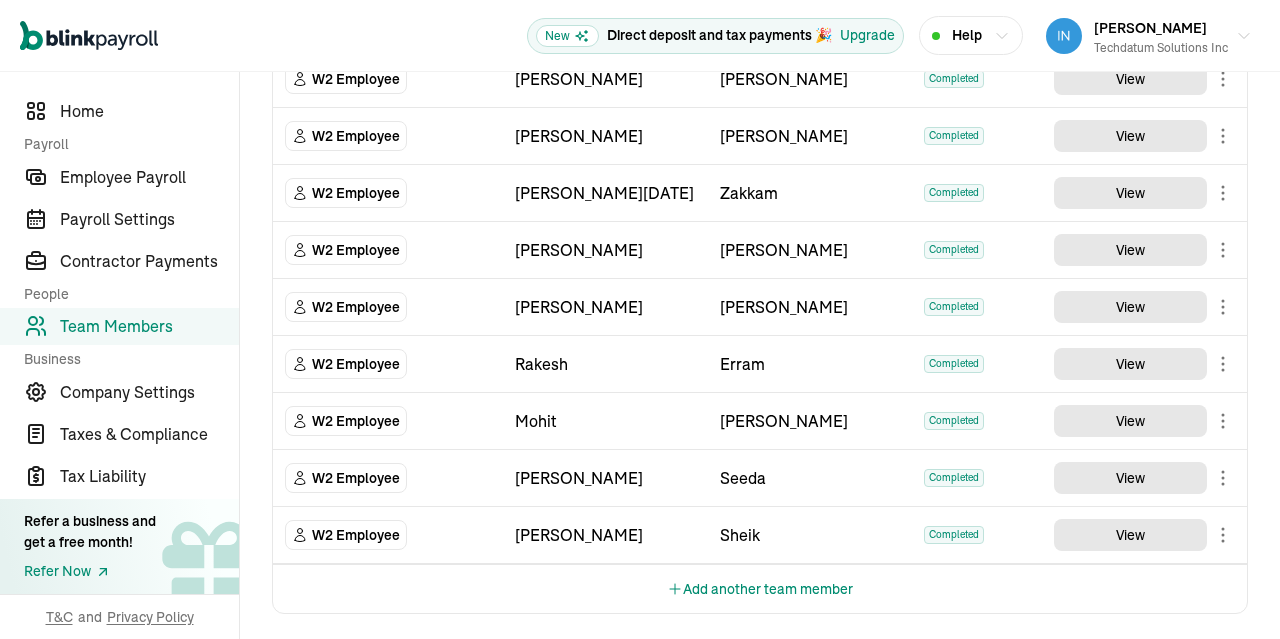 click on "Add another team member" at bounding box center (760, 589) 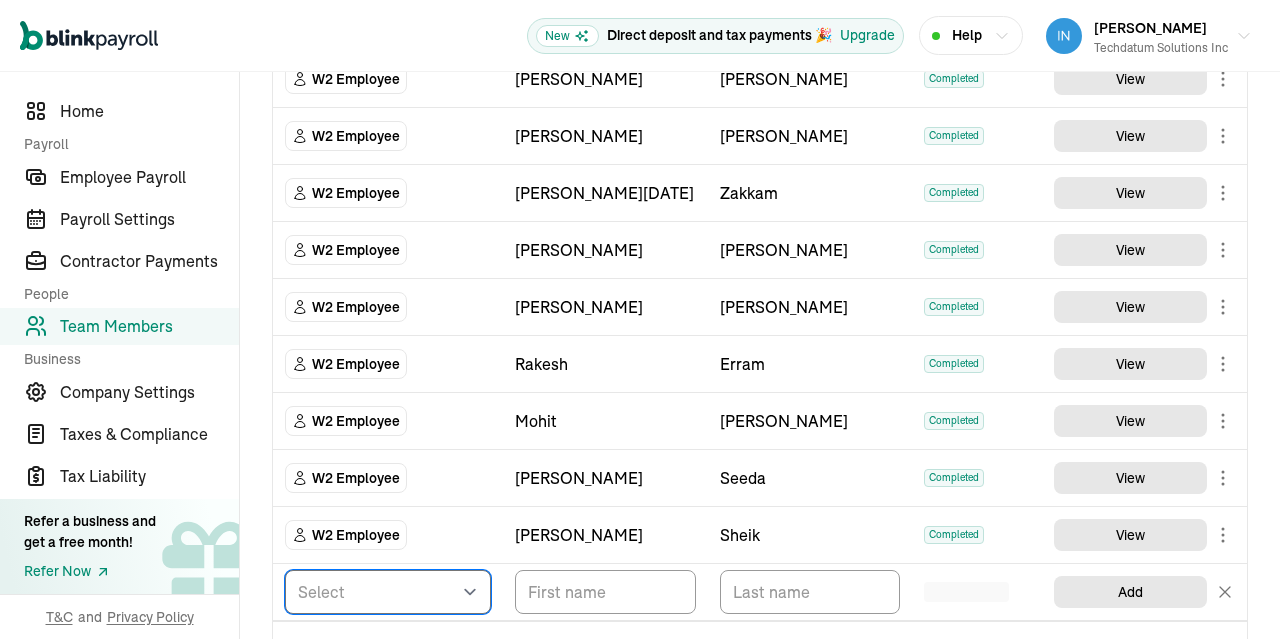 click on "Select W2 Employee Individual - 1099 [DEMOGRAPHIC_DATA] Business - 1099 Contractor" at bounding box center [388, 592] 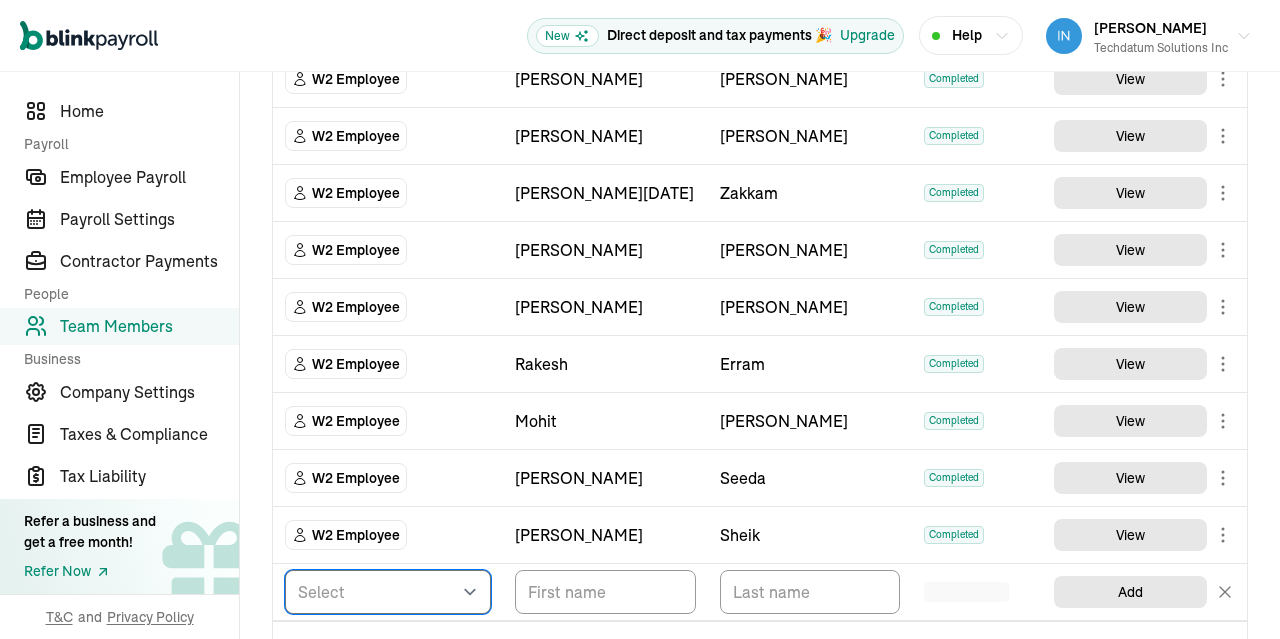 select on "employee" 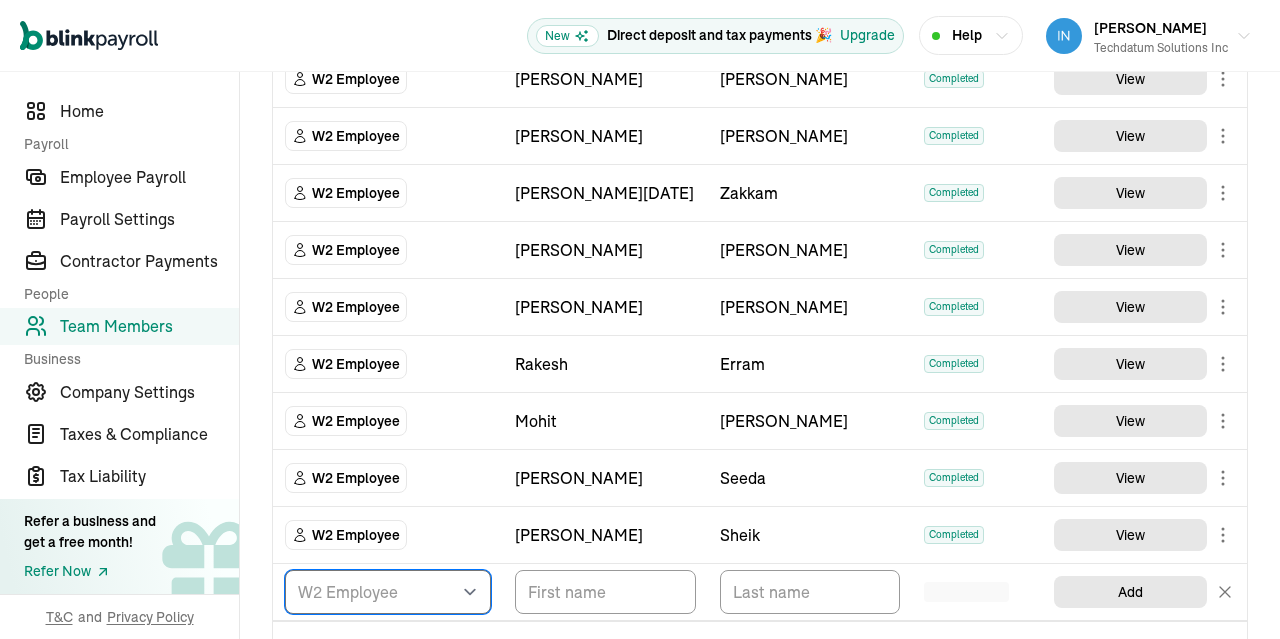 click on "W2 Employee" at bounding box center [0, 0] 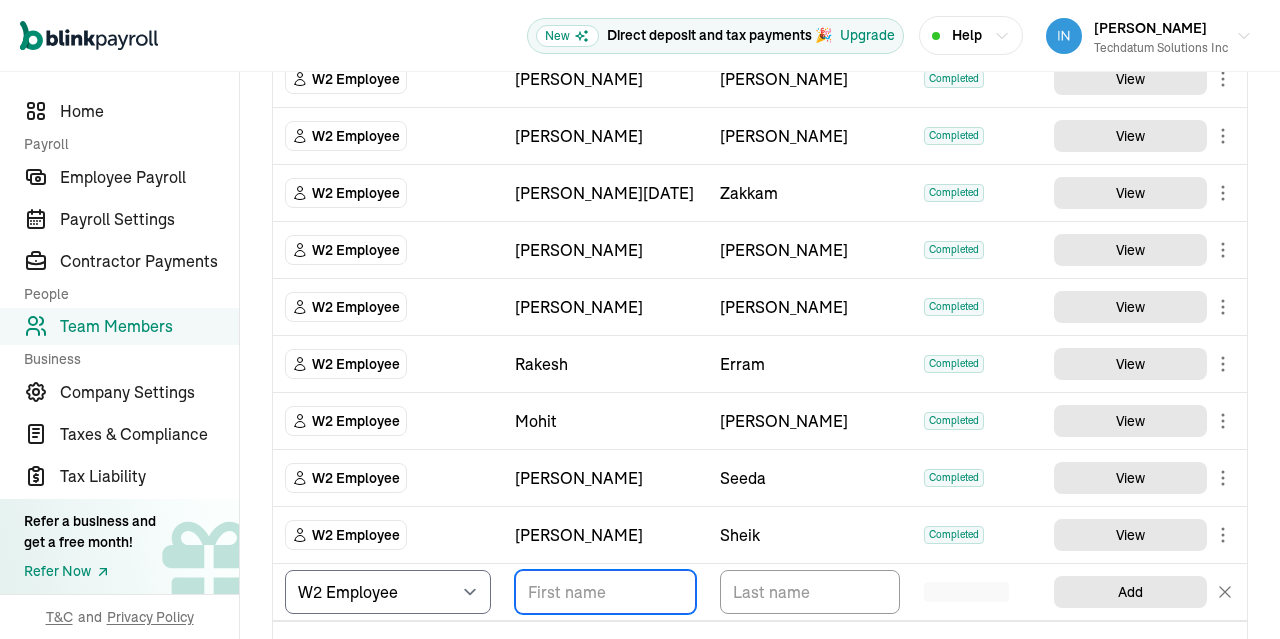 click at bounding box center [605, 592] 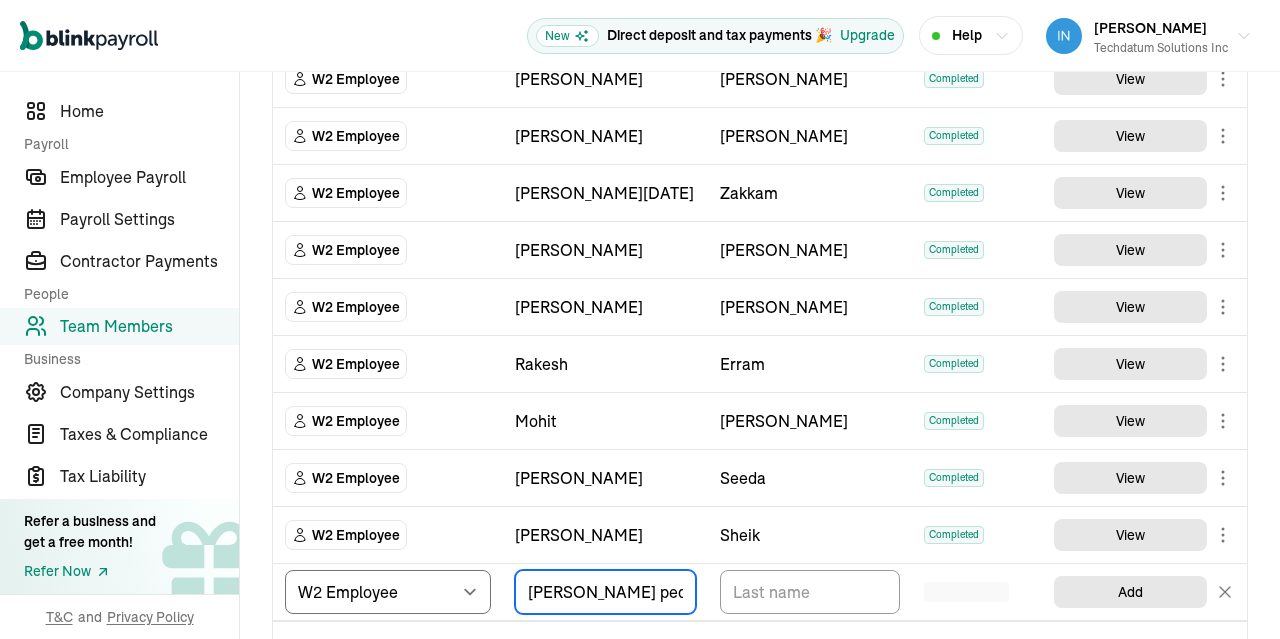 drag, startPoint x: 533, startPoint y: 584, endPoint x: 473, endPoint y: 593, distance: 60.671246 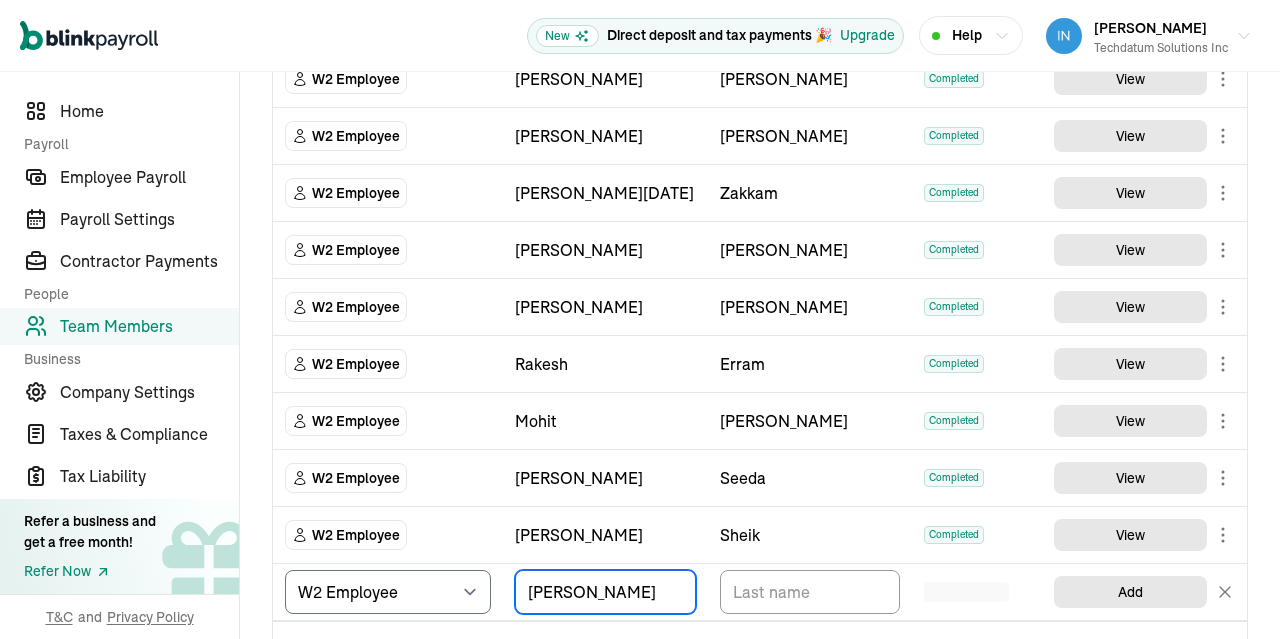 type on "[PERSON_NAME]" 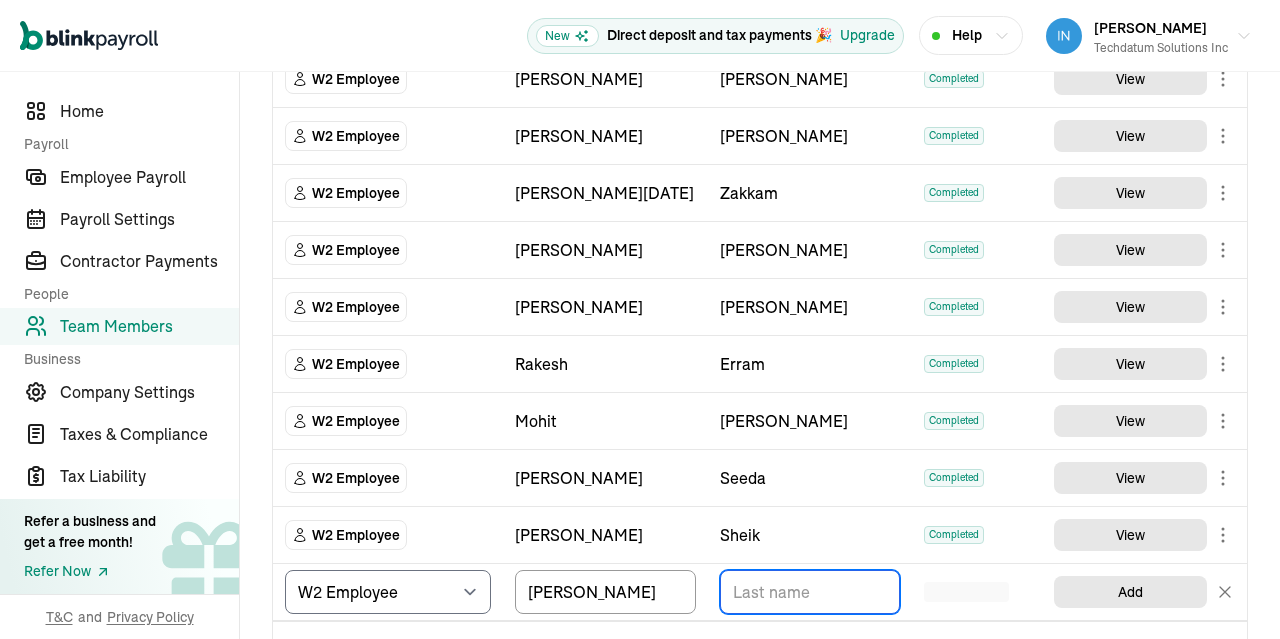 click at bounding box center [810, 592] 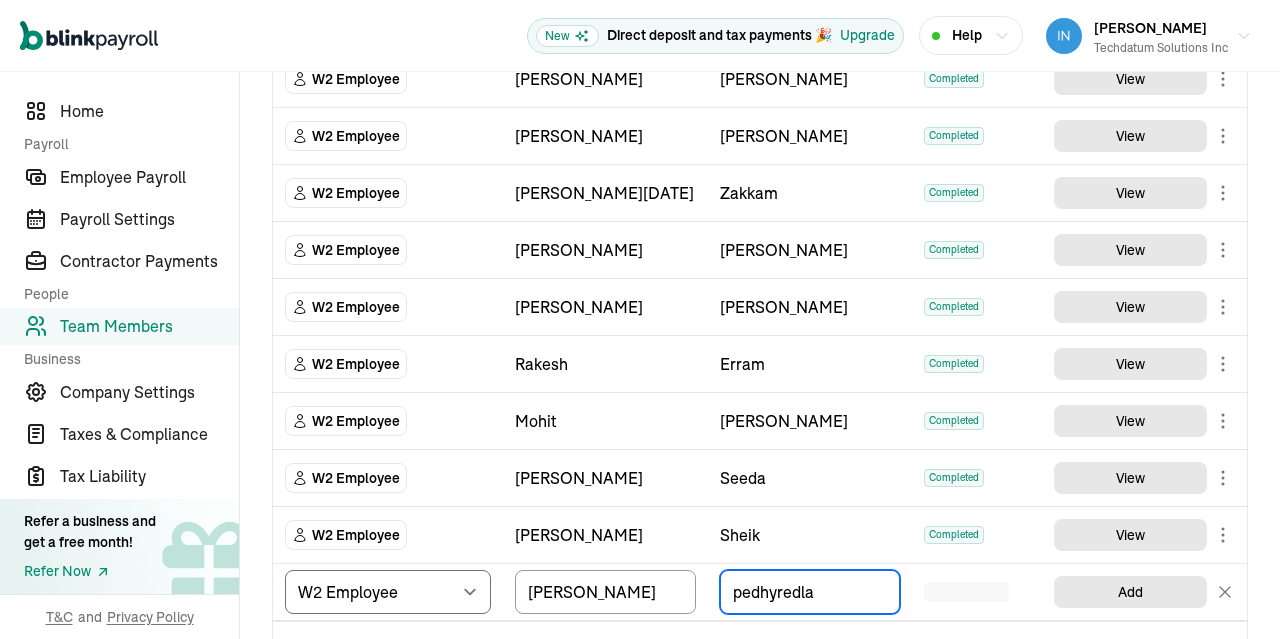 drag, startPoint x: 742, startPoint y: 585, endPoint x: 648, endPoint y: 601, distance: 95.35198 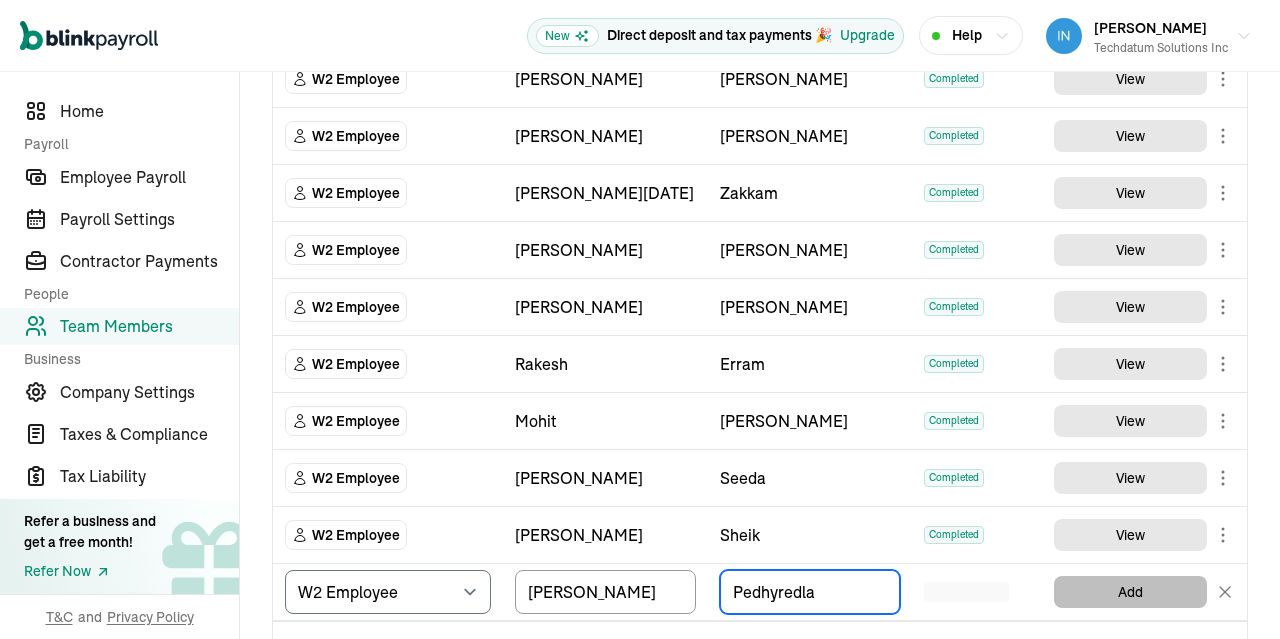 type on "Pedhyredla" 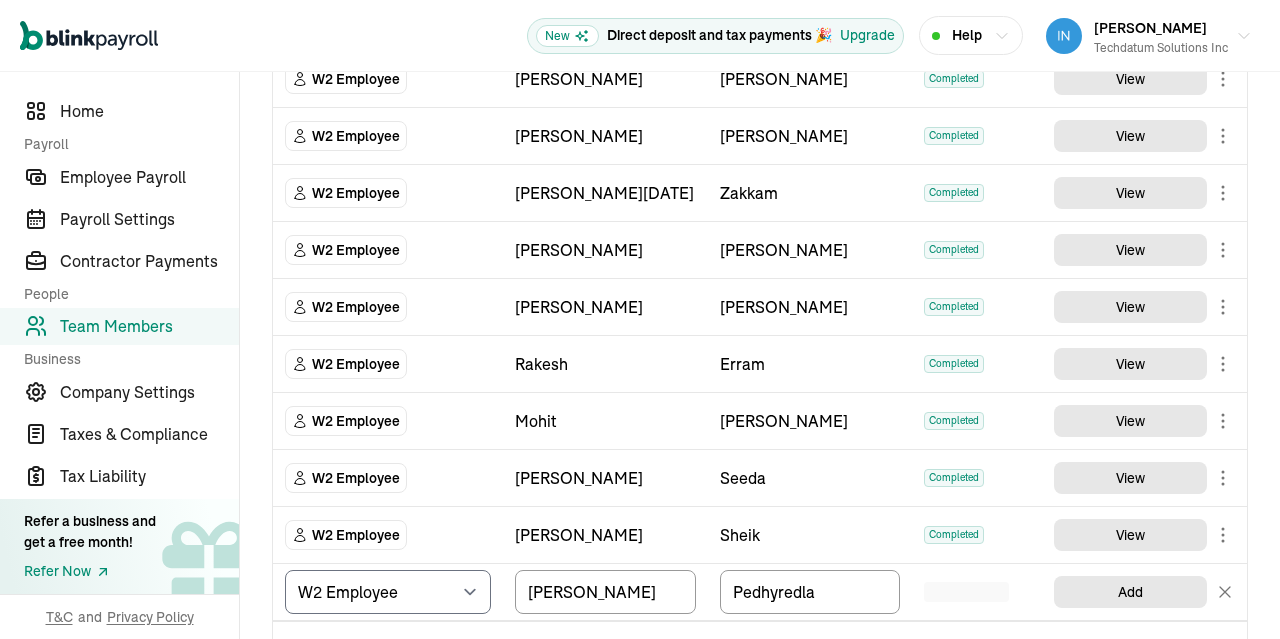 scroll, scrollTop: 679, scrollLeft: 0, axis: vertical 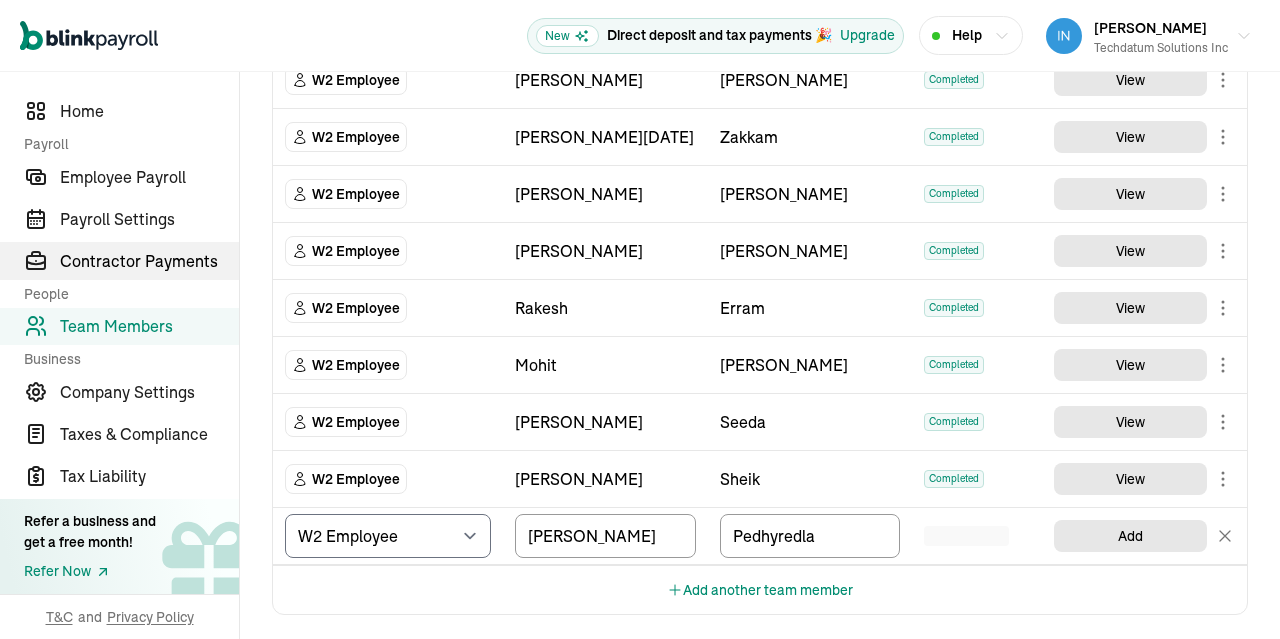 click on "Contractor Payments" at bounding box center [149, 261] 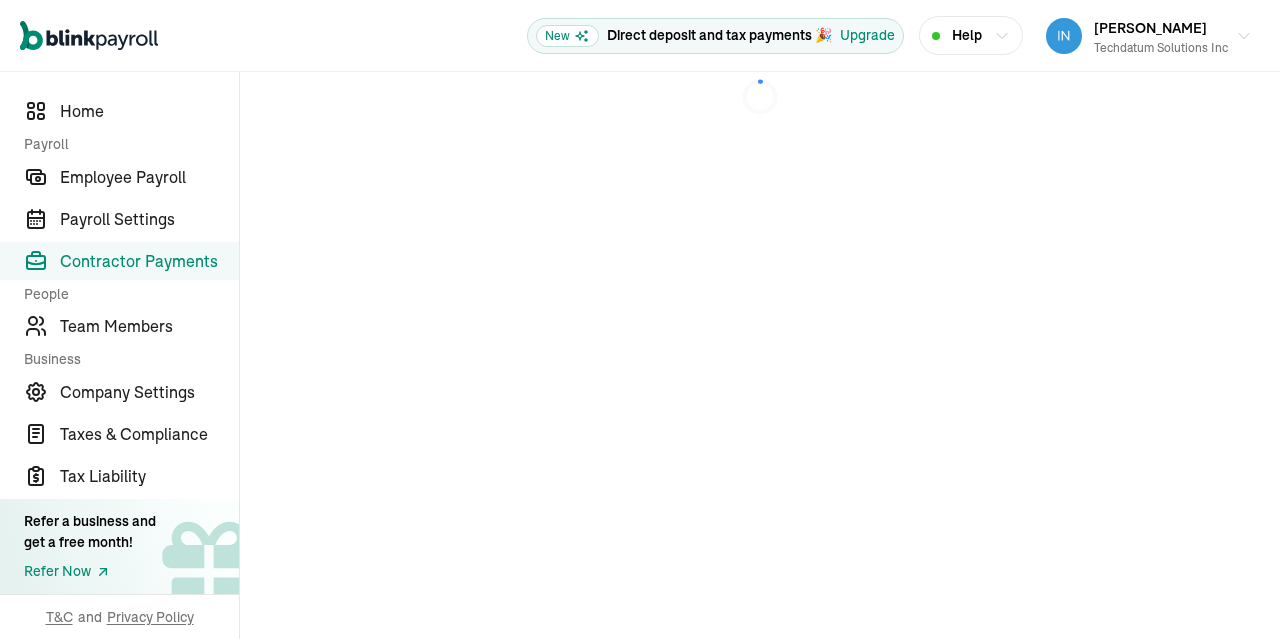 scroll, scrollTop: 0, scrollLeft: 0, axis: both 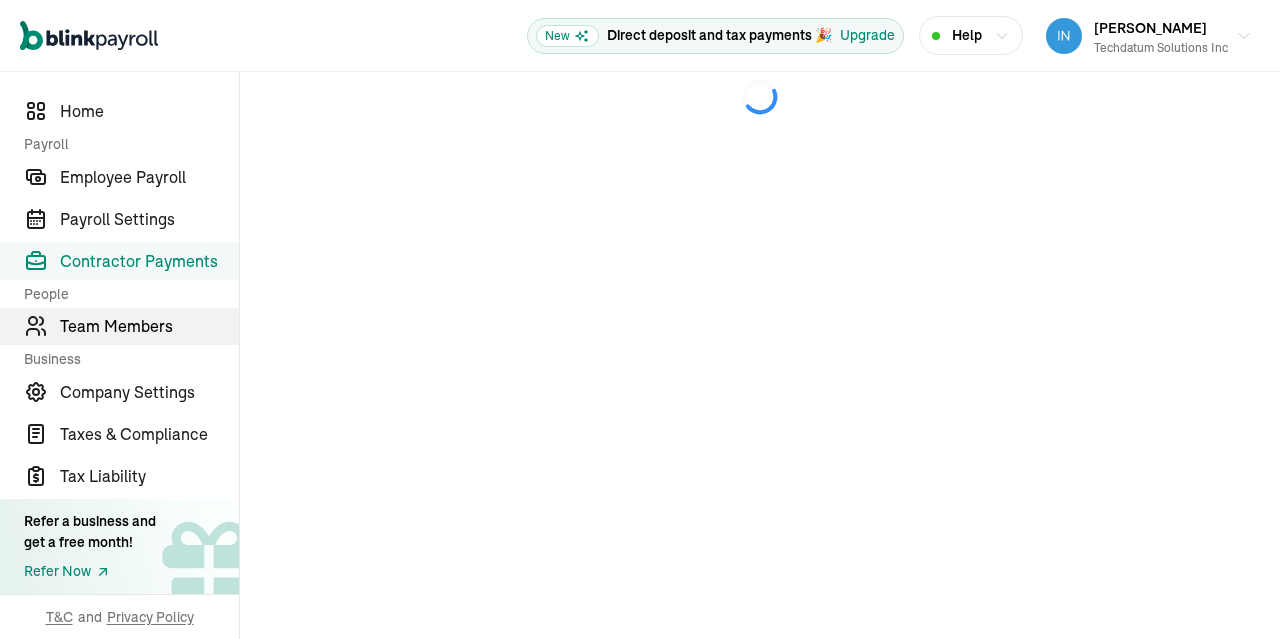 click on "Team Members" at bounding box center [149, 326] 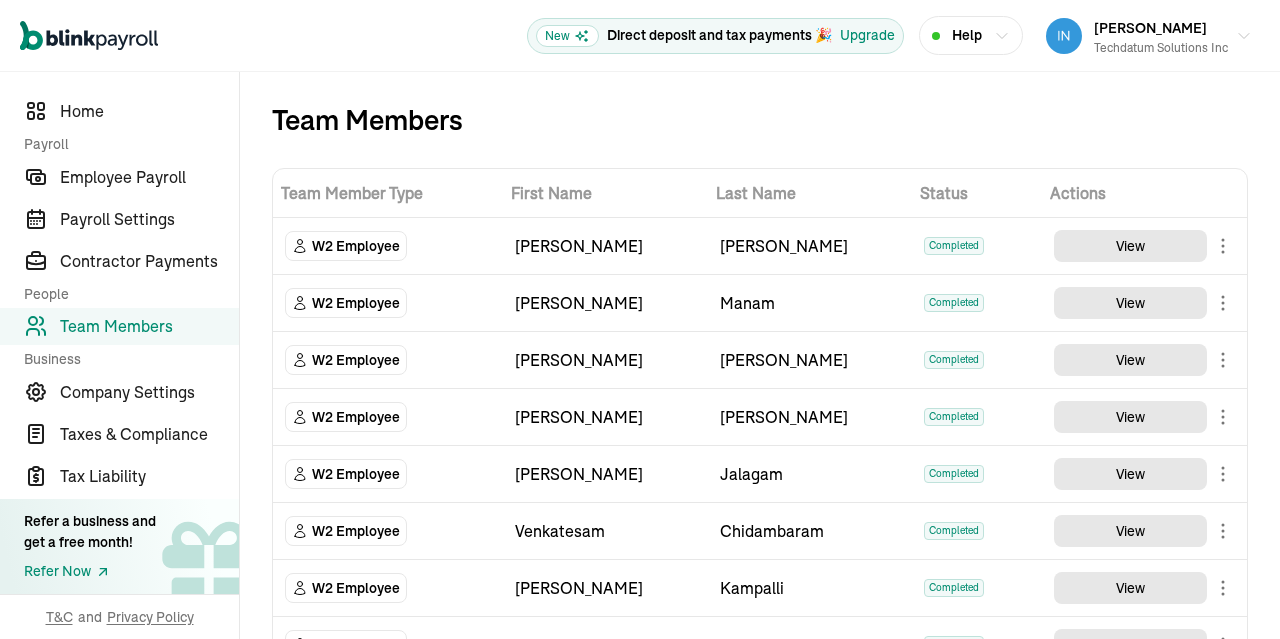 scroll, scrollTop: 623, scrollLeft: 0, axis: vertical 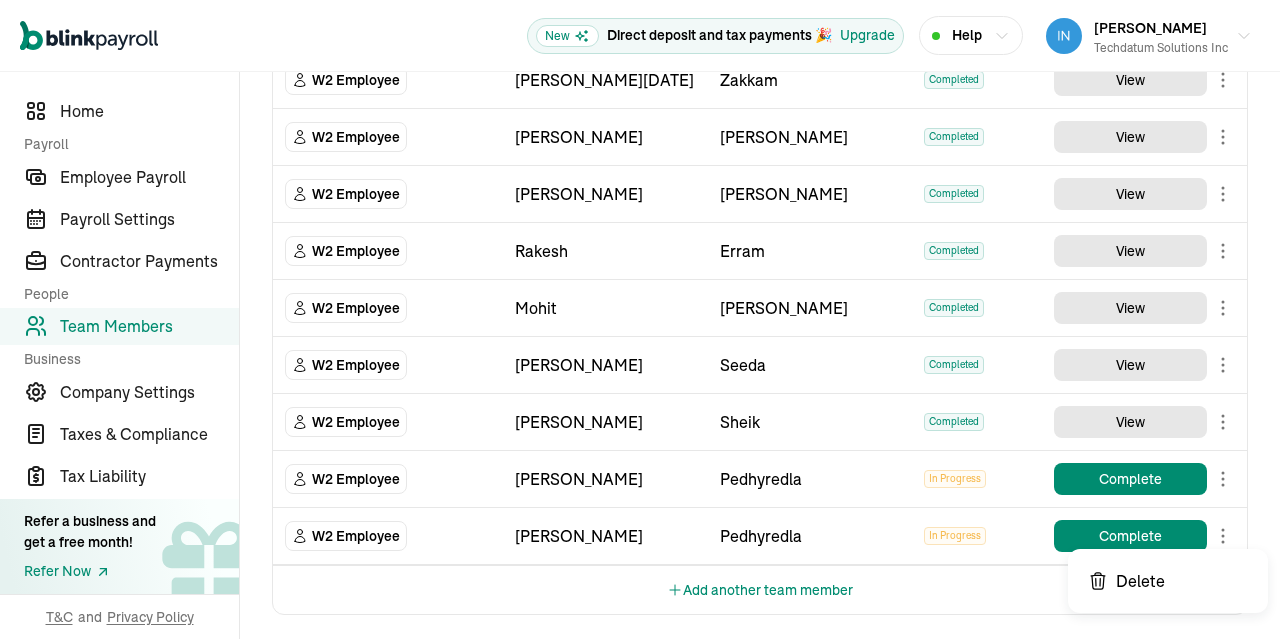 click on "Open main menu New  Direct deposit and tax payments 🎉 Upgrade Help [PERSON_NAME] Techdatum Solutions Inc Direct deposit and tax payments 🎉 Upgrade Home Payroll Employee Payroll Payroll Settings Contractor Payments People Team Members Business Company Settings Taxes & Compliance Tax Liability Refer a business and   get a free month! Refer Now T&C   and   Privacy Policy Team Members Team Member Type First Name Last Name Status Actions W2 Employee [PERSON_NAME] [PERSON_NAME] Completed   View W2 Employee [PERSON_NAME] Completed   View W2 Employee Kusuma [PERSON_NAME] Completed   View W2 Employee Swarna [PERSON_NAME] Completed   View W2 Employee [PERSON_NAME] [PERSON_NAME] Completed   View W2 Employee [PERSON_NAME] Completed   View W2 Employee [PERSON_NAME] Completed   View W2 Employee [PERSON_NAME] [PERSON_NAME] Completed   View W2 Employee Krishna Sai [PERSON_NAME] Completed   View W2 Employee [PERSON_NAME] Completed   View W2 Employee [PERSON_NAME] [DATE][PERSON_NAME] Completed   View W2 Employee" at bounding box center [640, 319] 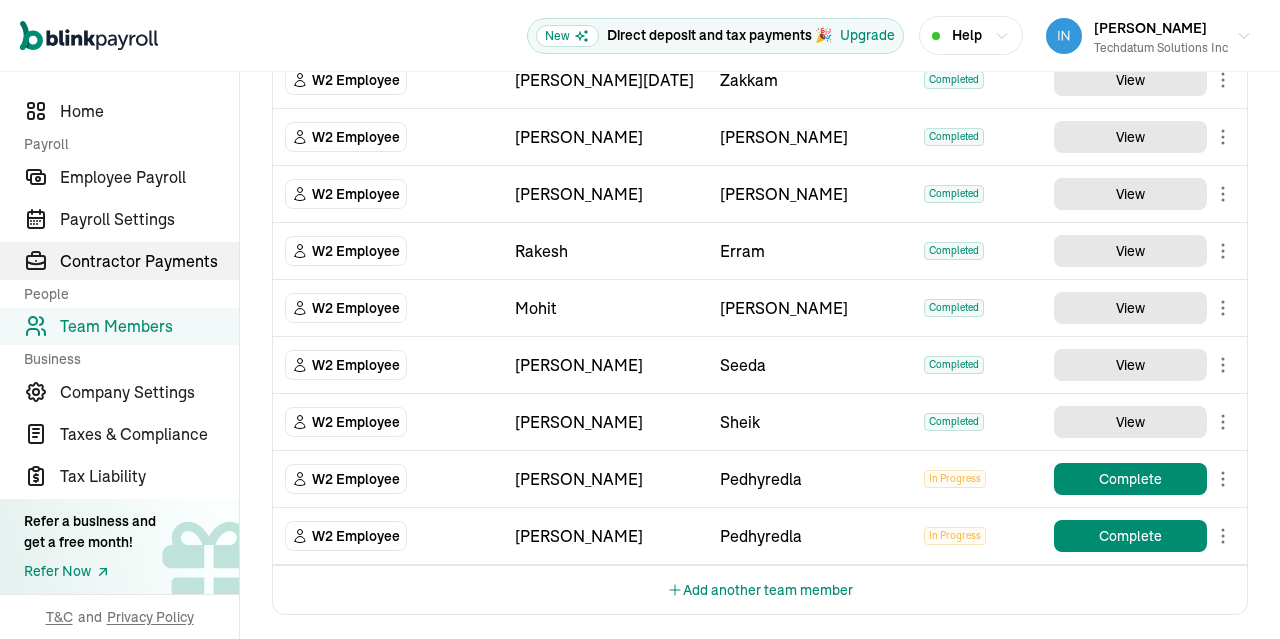 click on "Contractor Payments" at bounding box center [149, 261] 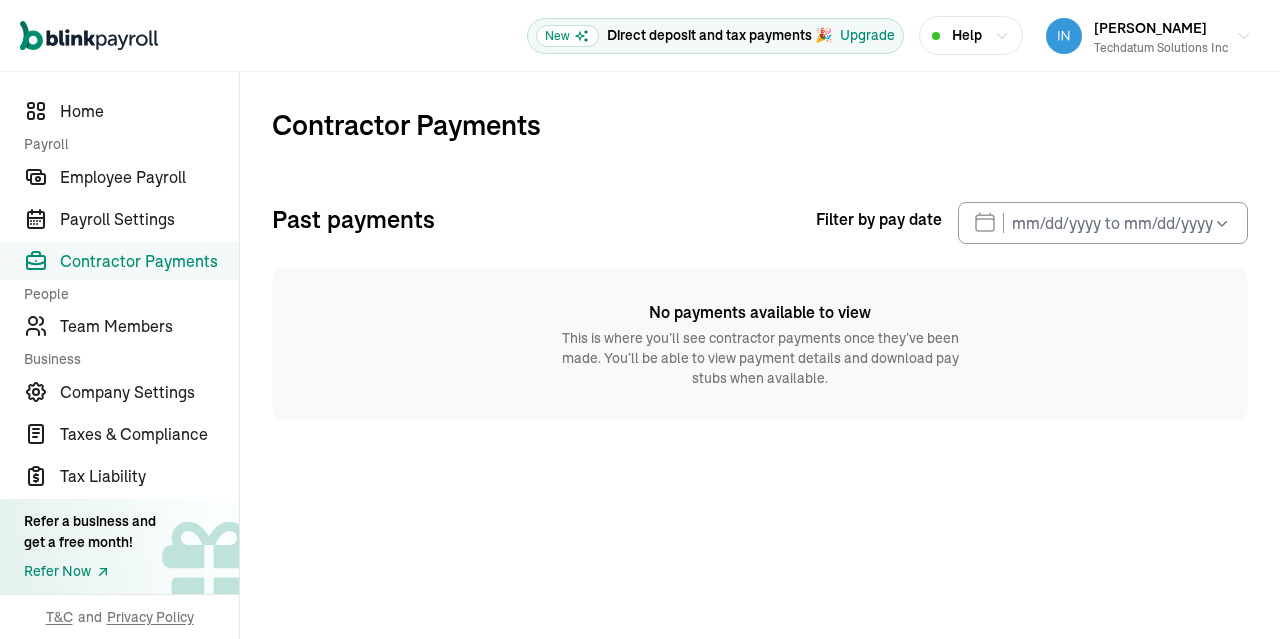 scroll, scrollTop: 0, scrollLeft: 0, axis: both 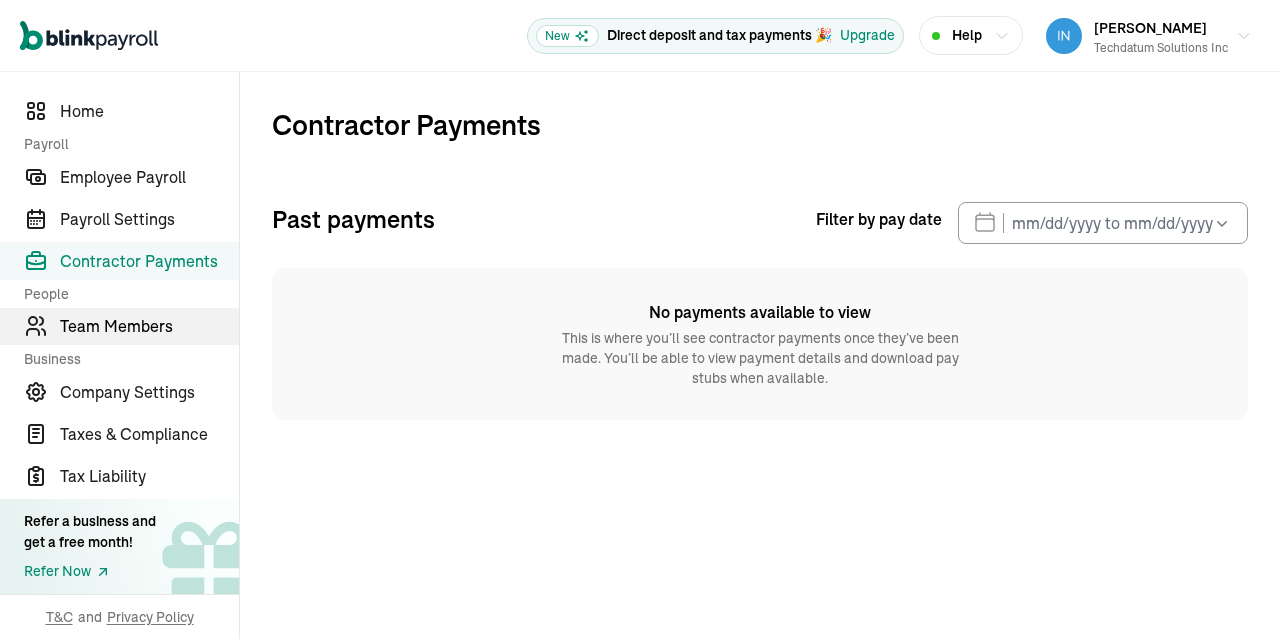 click on "Team Members" at bounding box center [149, 326] 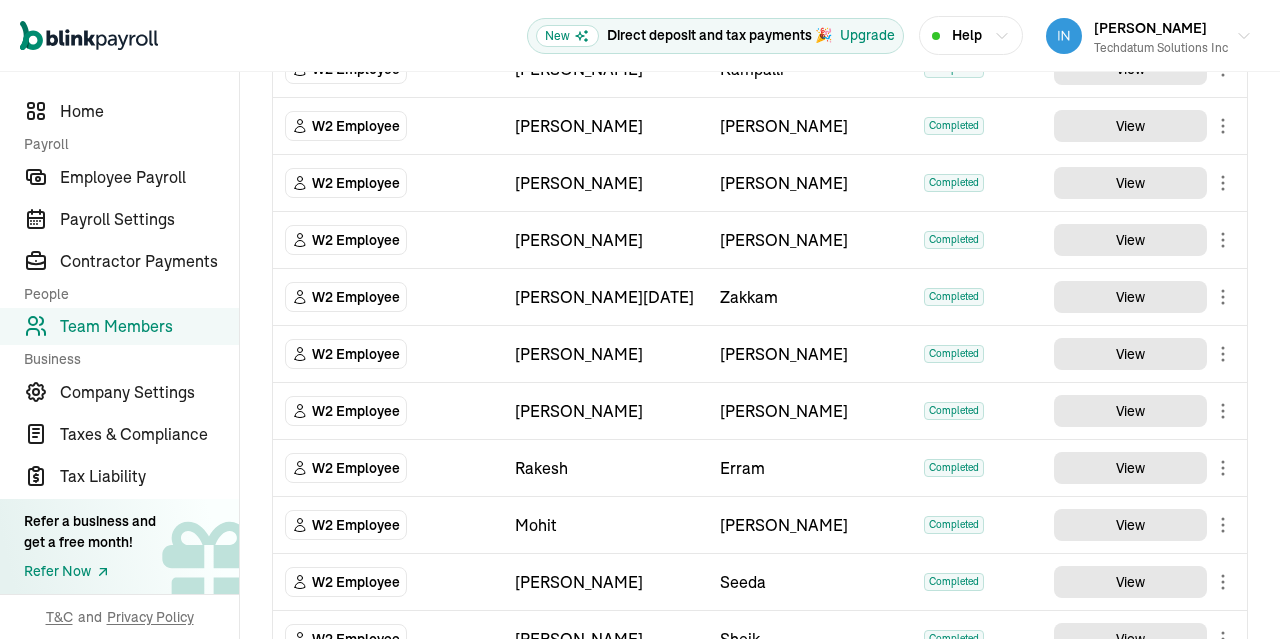 scroll, scrollTop: 599, scrollLeft: 0, axis: vertical 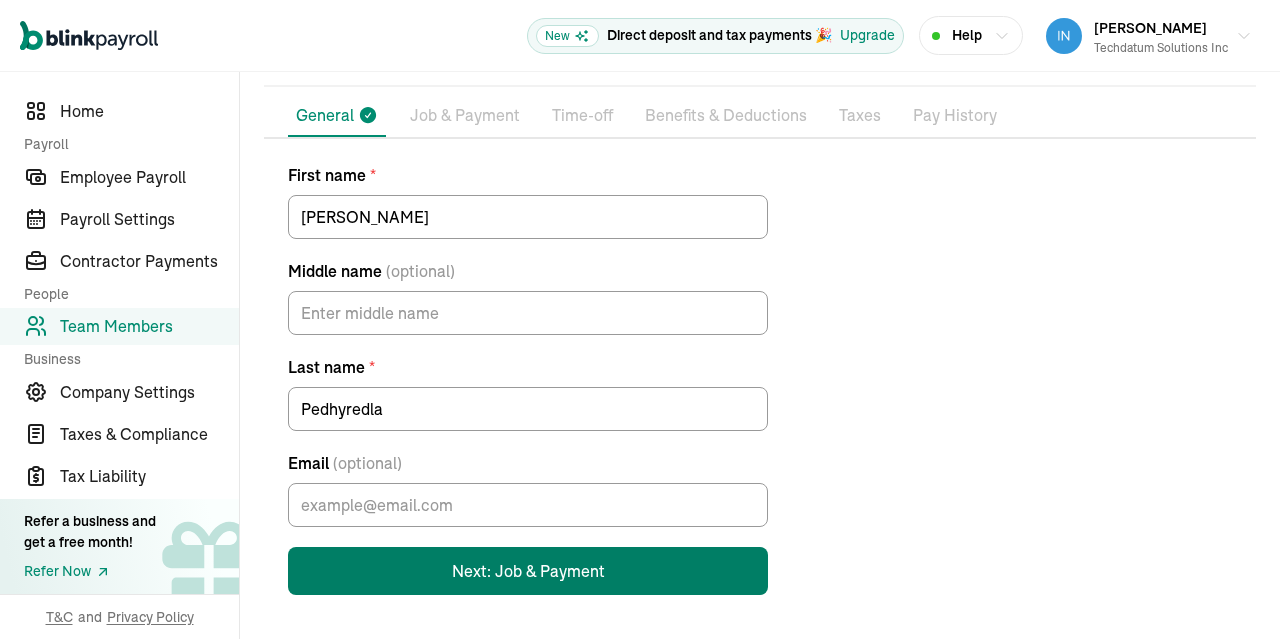 click on "Next: Job & Payment" at bounding box center (528, 571) 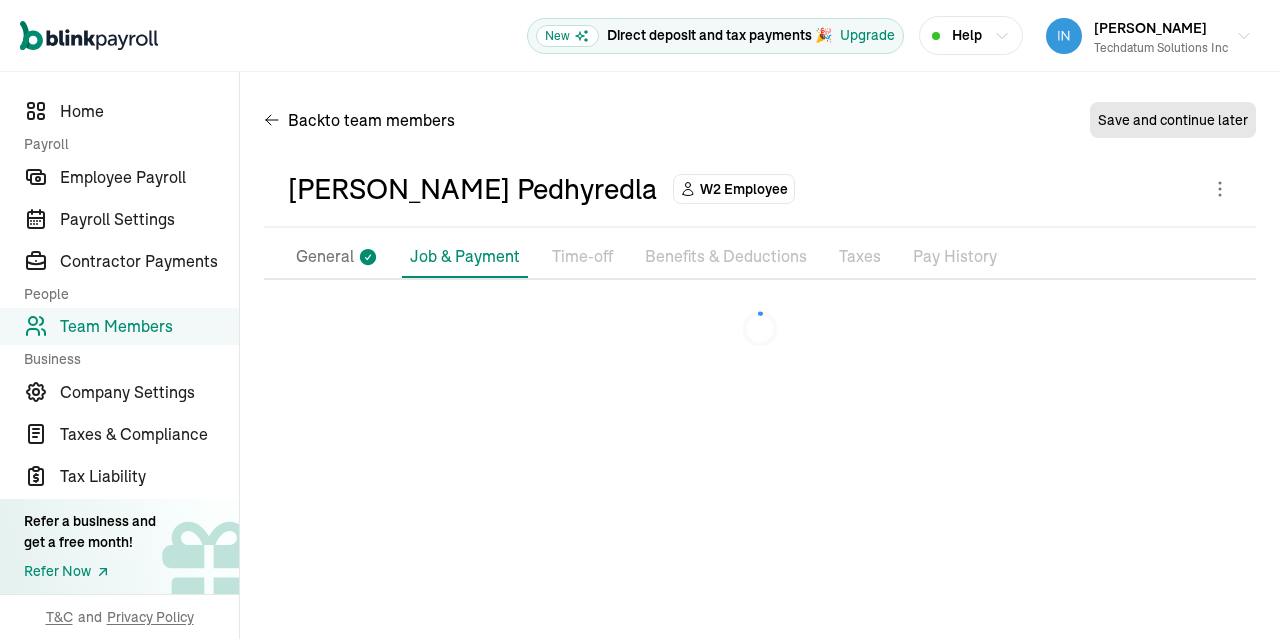scroll, scrollTop: 0, scrollLeft: 0, axis: both 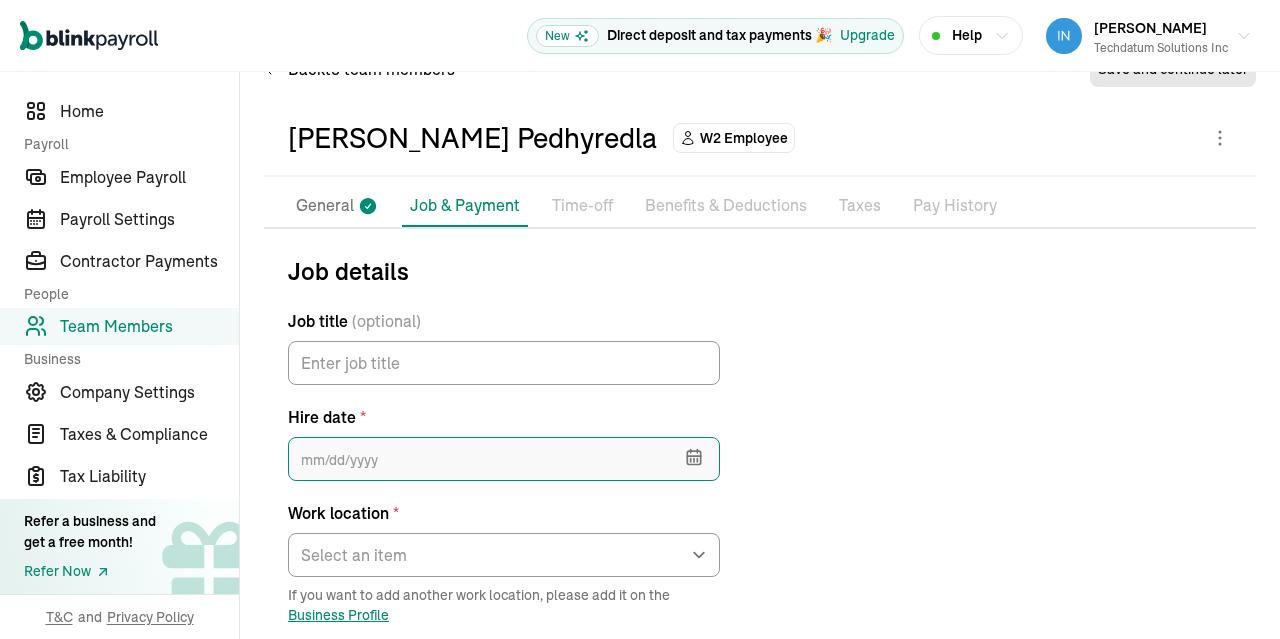 click at bounding box center [504, 459] 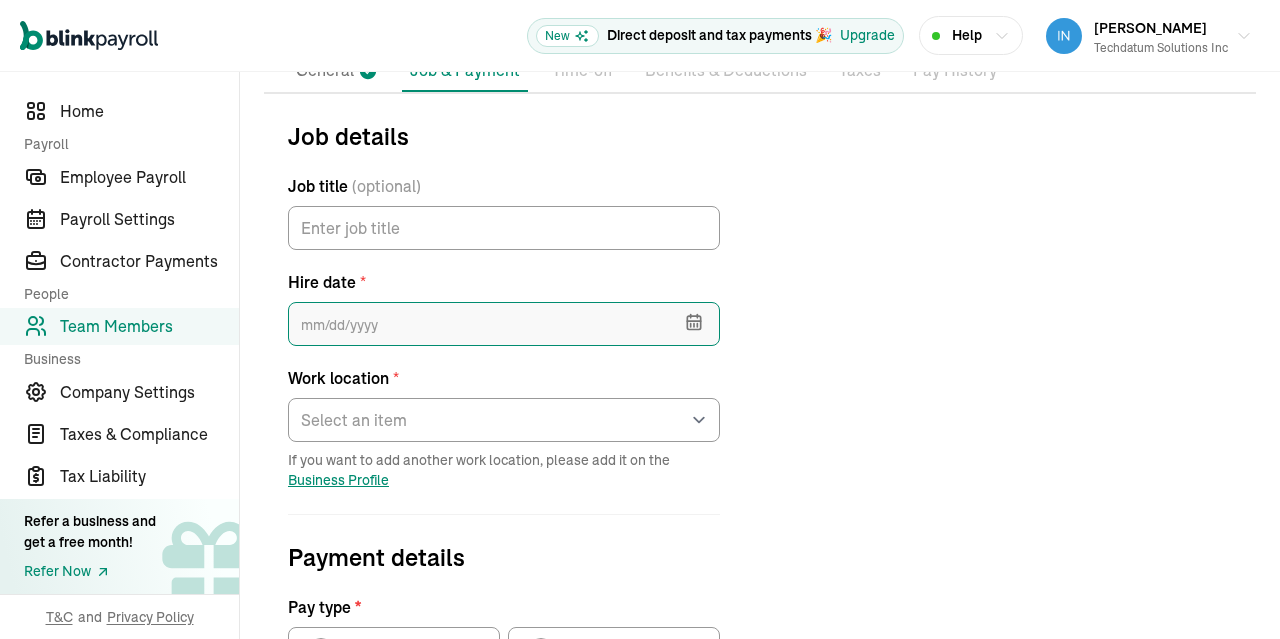 scroll, scrollTop: 190, scrollLeft: 0, axis: vertical 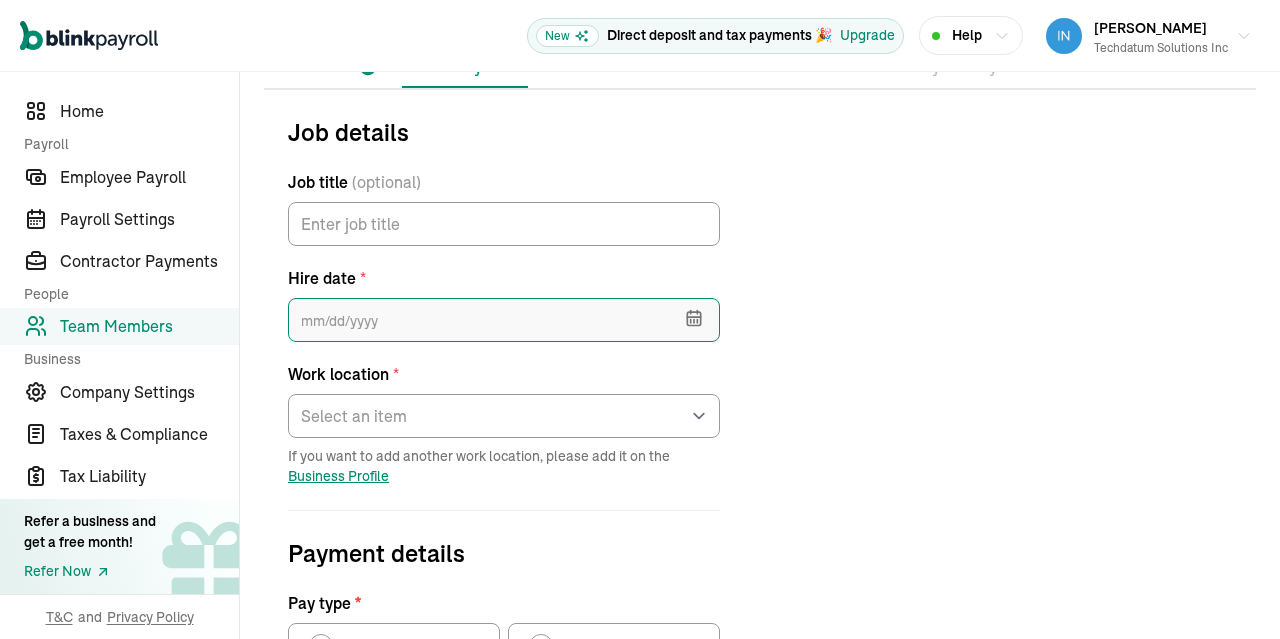 click at bounding box center (504, 320) 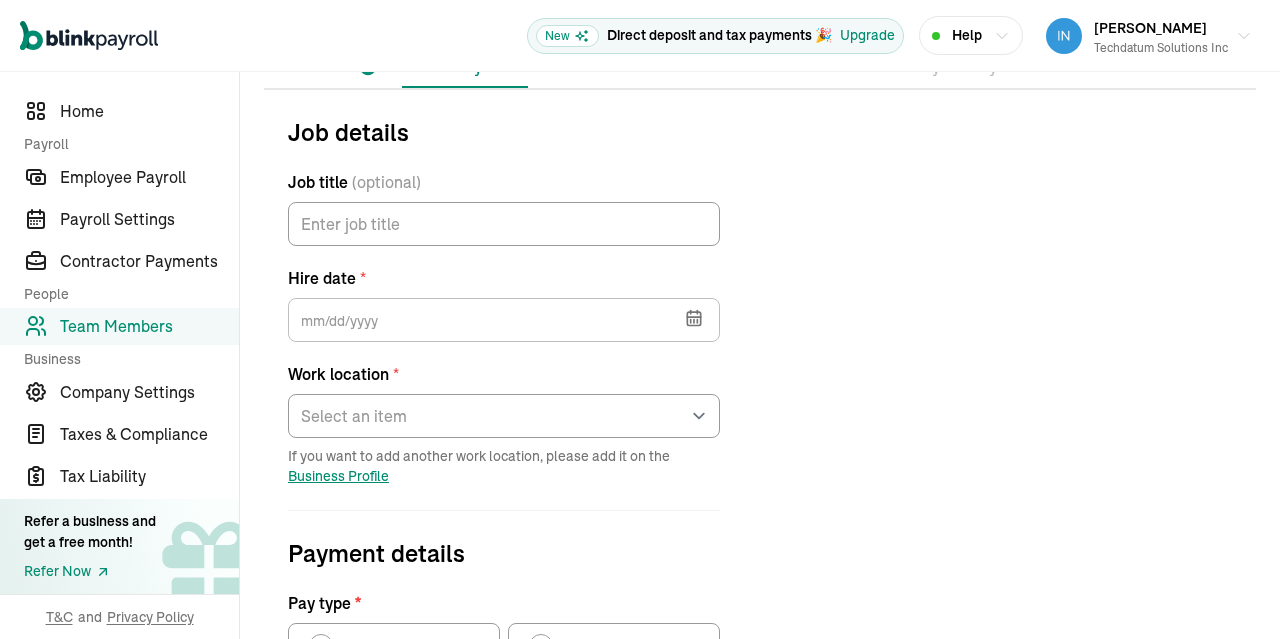 click 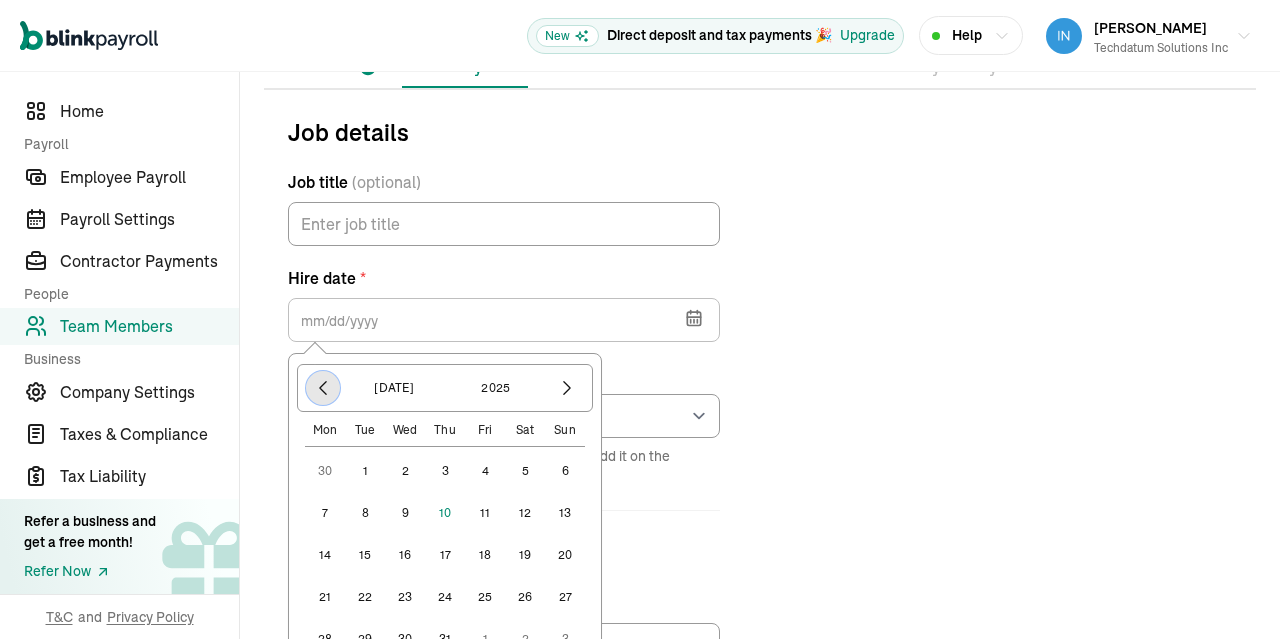 click 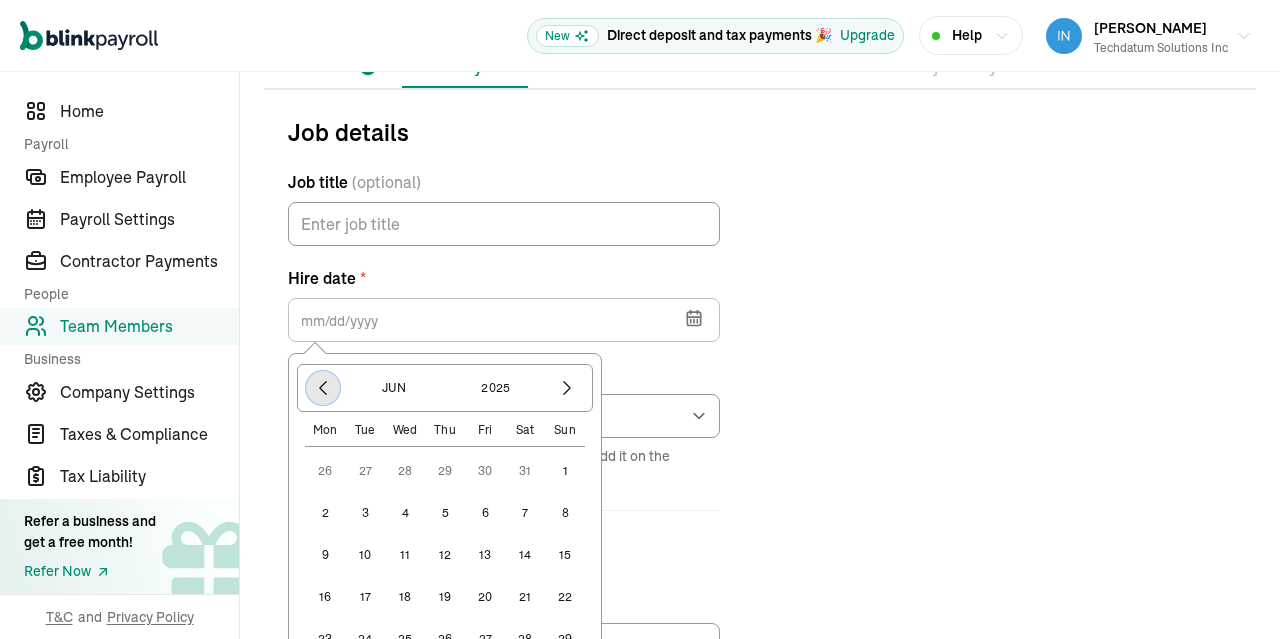 click 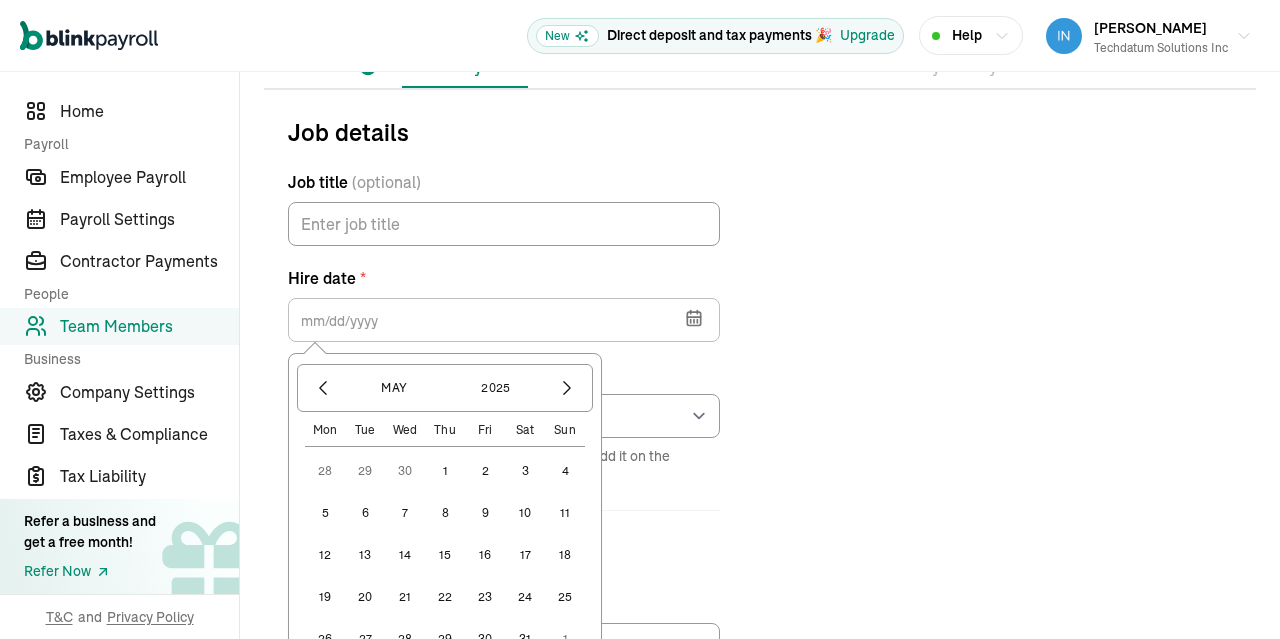 click on "1" at bounding box center (445, 471) 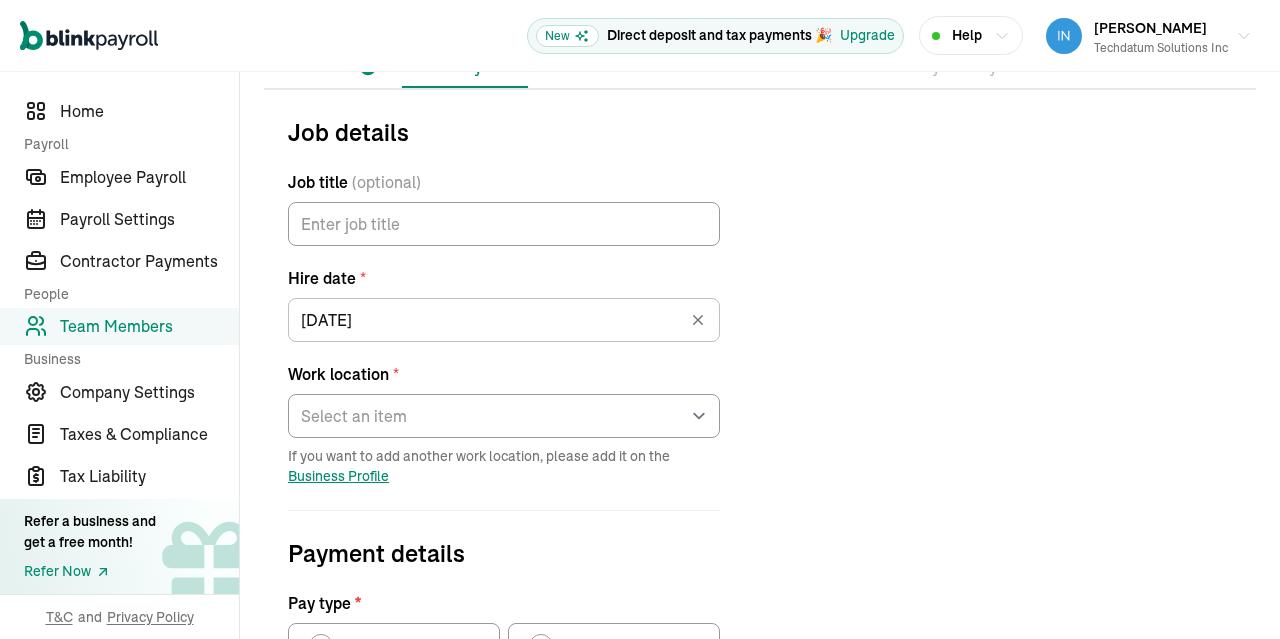 type on "[DATE]" 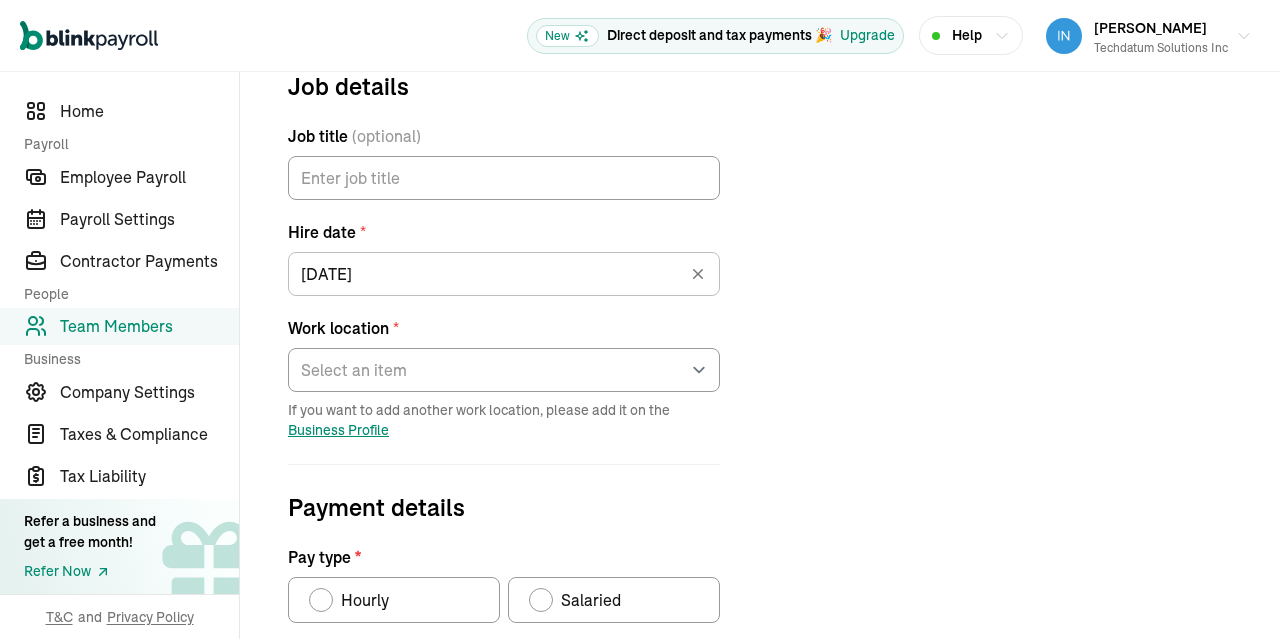 scroll, scrollTop: 287, scrollLeft: 0, axis: vertical 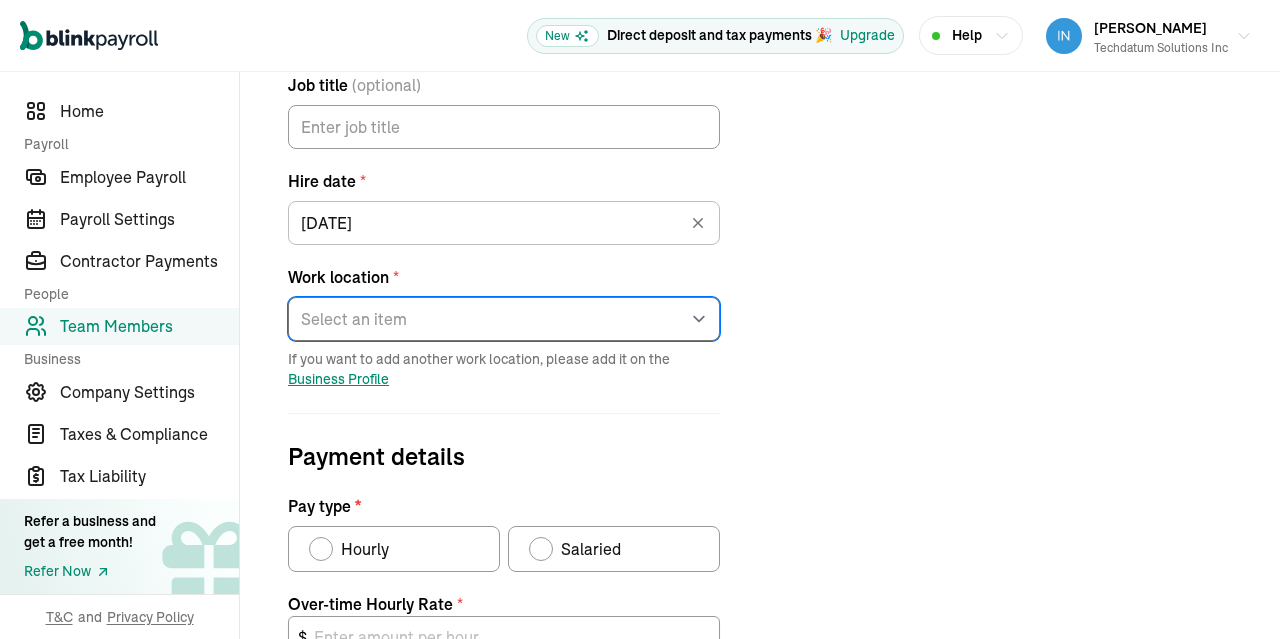 click on "Select an item [STREET_ADDRESS][PERSON_NAME] [PERSON_NAME] KarthikKrishna Works from home" at bounding box center [504, 319] 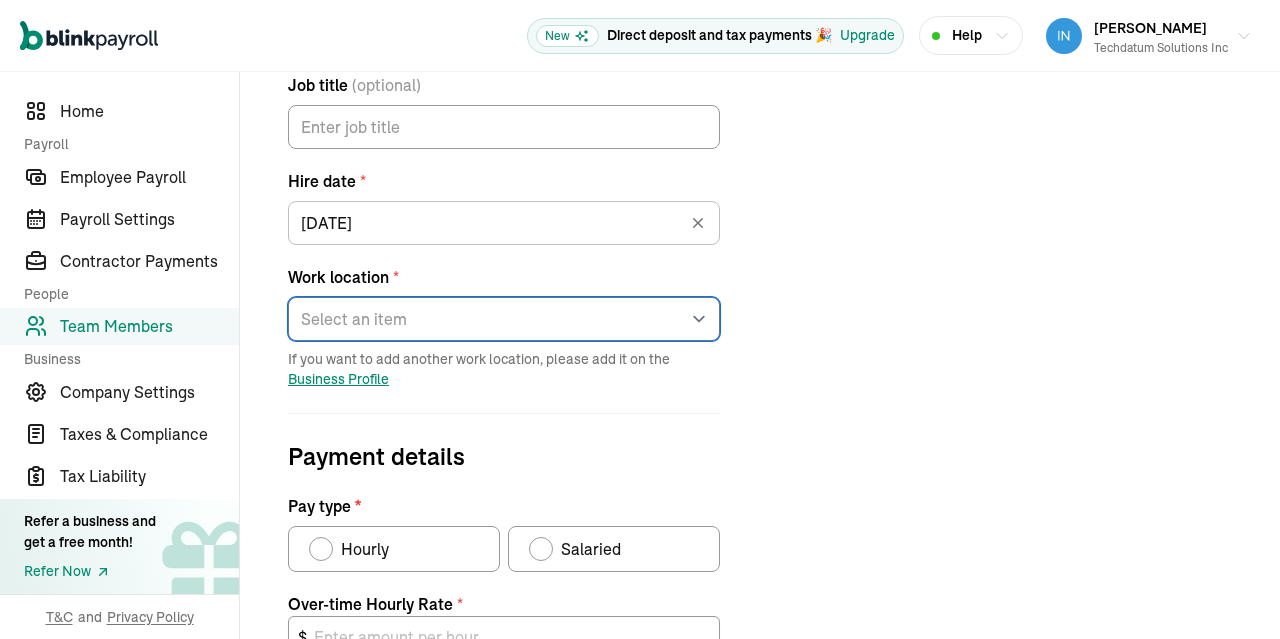 select on "[STREET_ADDRESS]" 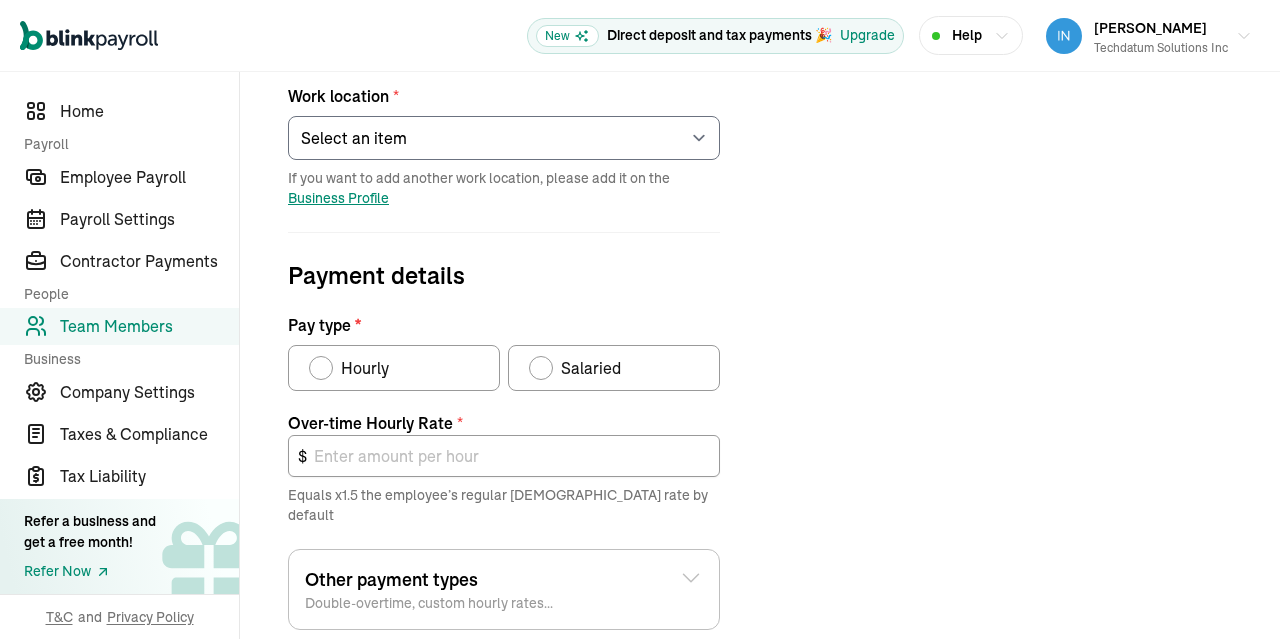 click on "Salaried" at bounding box center [591, 368] 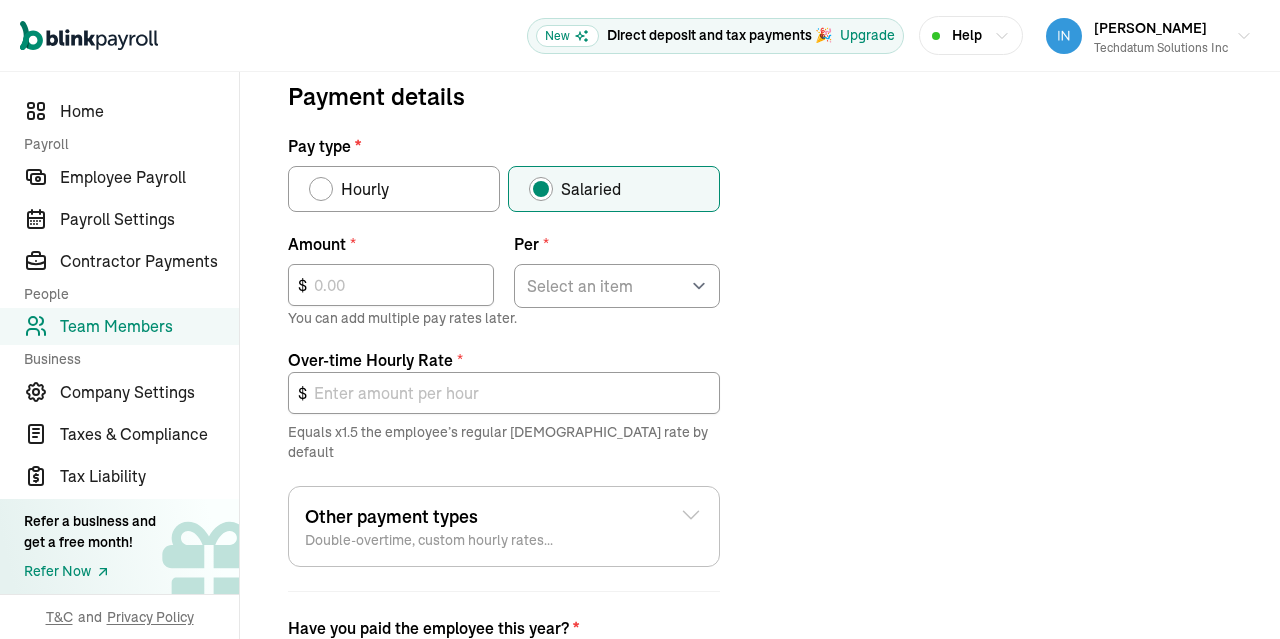 scroll, scrollTop: 662, scrollLeft: 0, axis: vertical 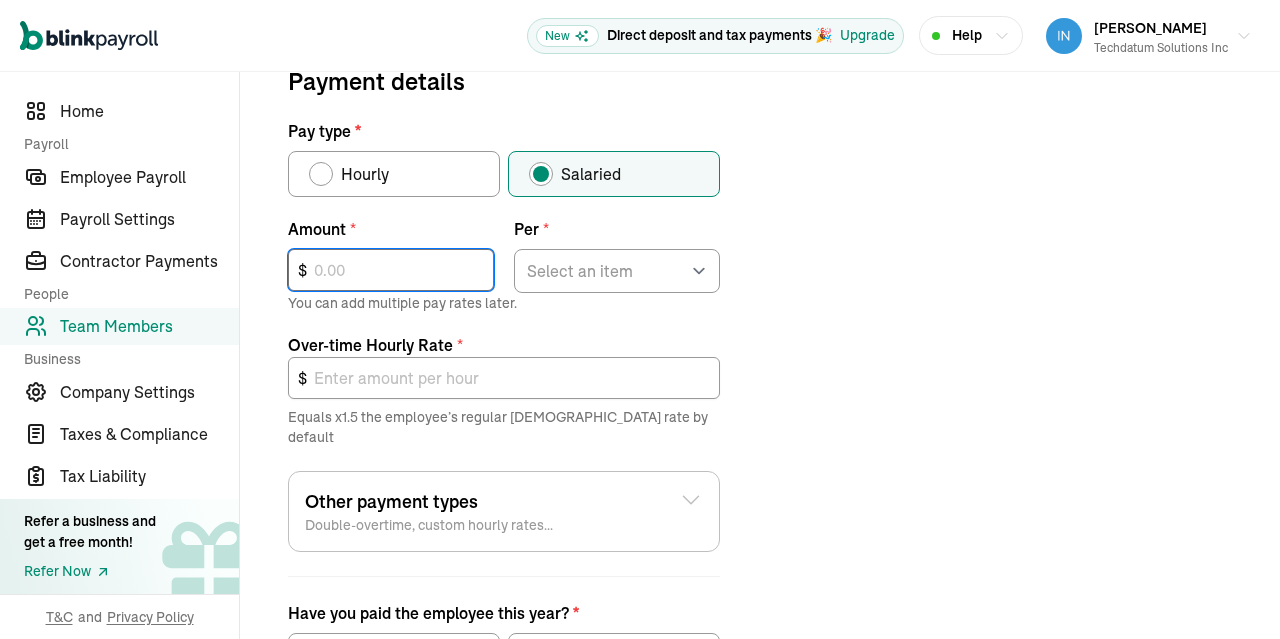 click at bounding box center (391, 270) 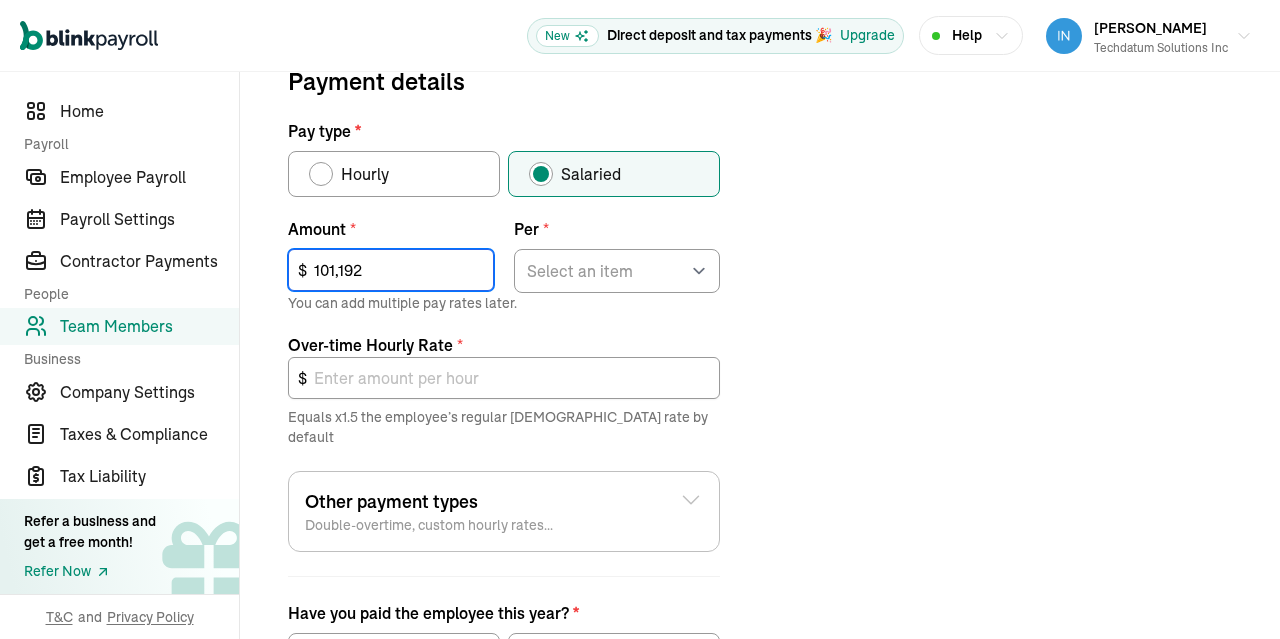 type on "101,192" 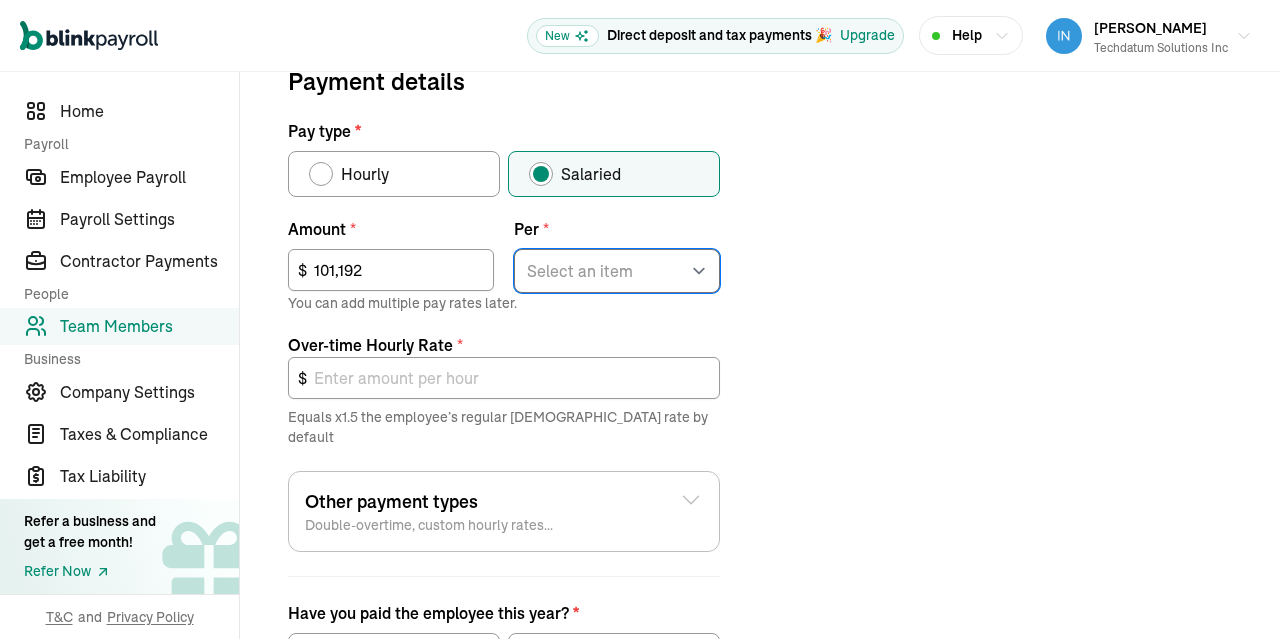 click on "Select an item Hour Week Month Year" at bounding box center (617, 271) 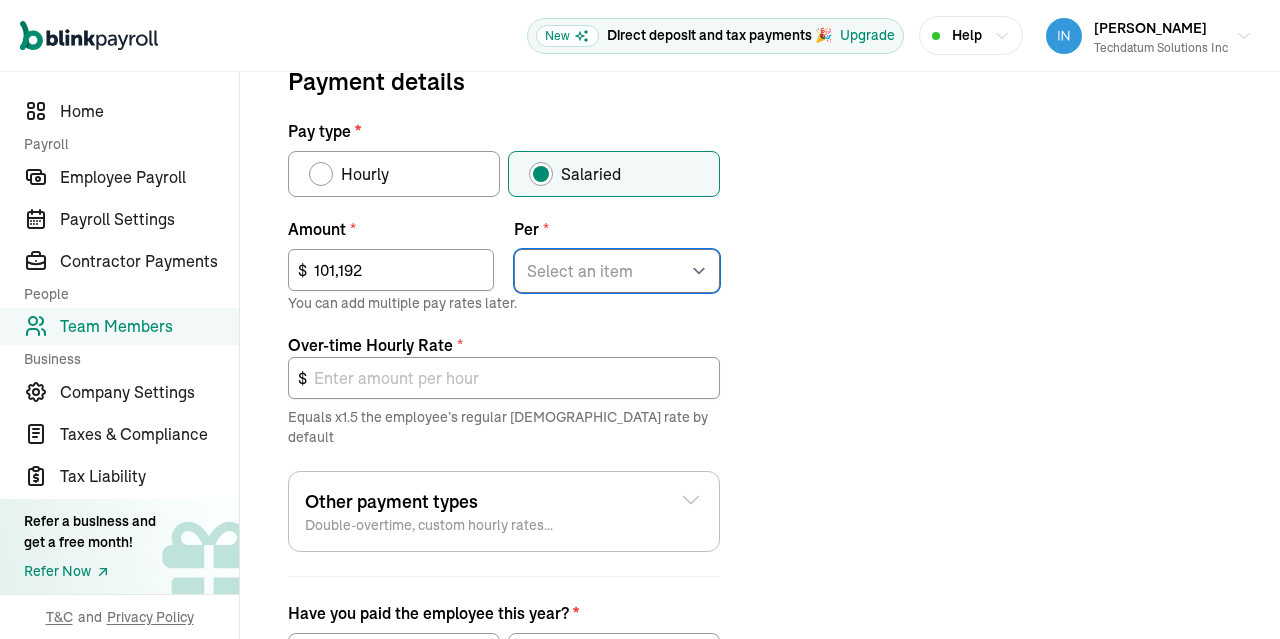 select on "4" 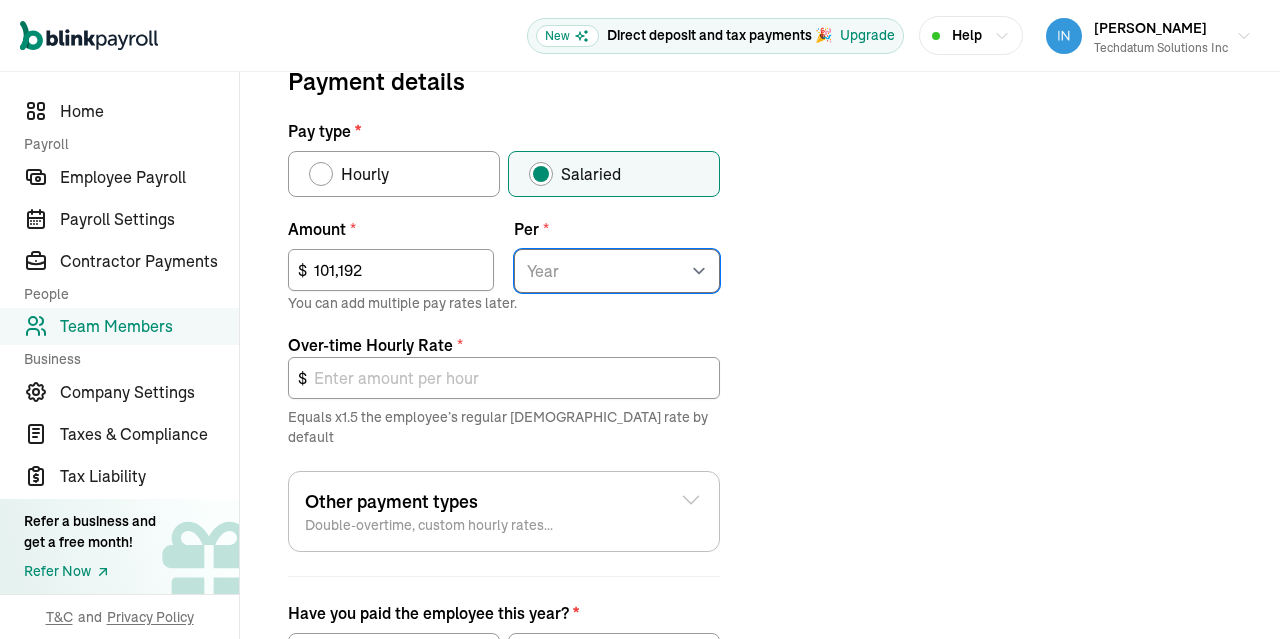 click on "Year" at bounding box center (0, 0) 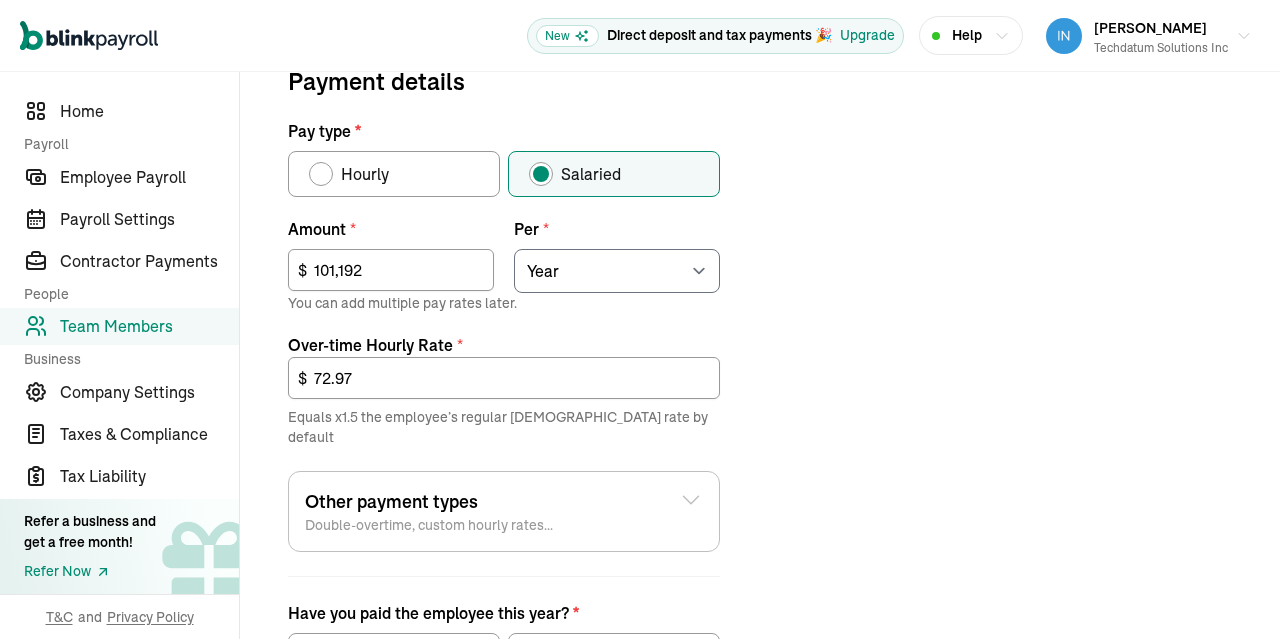 click on "Job details Job title   (optional) Hire date * [DATE] [DATE] Mon Tue Wed Thu Fri Sat Sun 28 29 30 1 2 3 4 5 6 7 8 9 10 11 12 13 14 15 16 17 18 19 20 21 22 23 24 25 26 27 28 29 30 31 1 2 3 4 5 6 7 8 Work location   *  Select an item [STREET_ADDRESS][PERSON_NAME] [PERSON_NAME] Works from home If you want to add another work location, please add it on the   Business Profile Payment details Pay type   * Hourly Salaried Regular Hourly Rate * $ Amount * 101,192 $ Per   *  Select an item Hour Week Month Year You can add multiple pay rates later. Over-time Hourly Rate * 72.97 $ Equals x1.5 the employee’s regular [DEMOGRAPHIC_DATA] rate by default Other payment types Double-overtime, custom hourly rates... Double over-time Hourly Rate * 97.30 $ Equals x2 the employee’s regular [DEMOGRAPHIC_DATA] rate by default Custom hourly rate Add a custom hourly rate Have you paid the employee this year?   * Yes No Previous Next: Time-off" at bounding box center (760, 209) 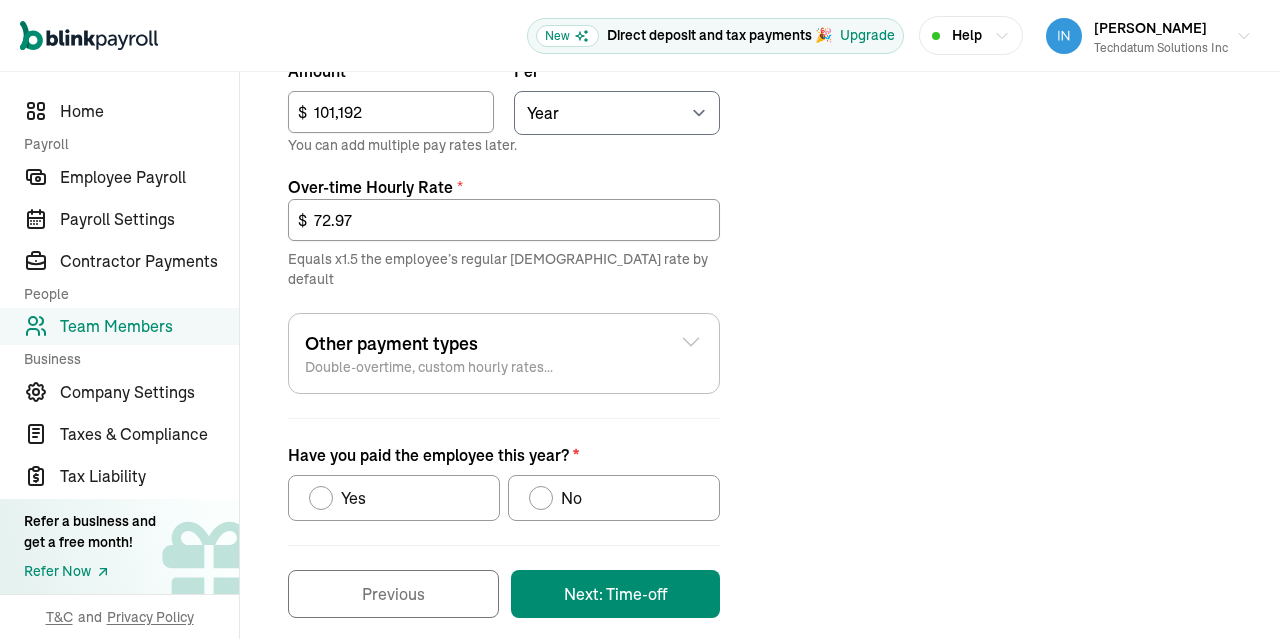 click on "No" at bounding box center (614, 498) 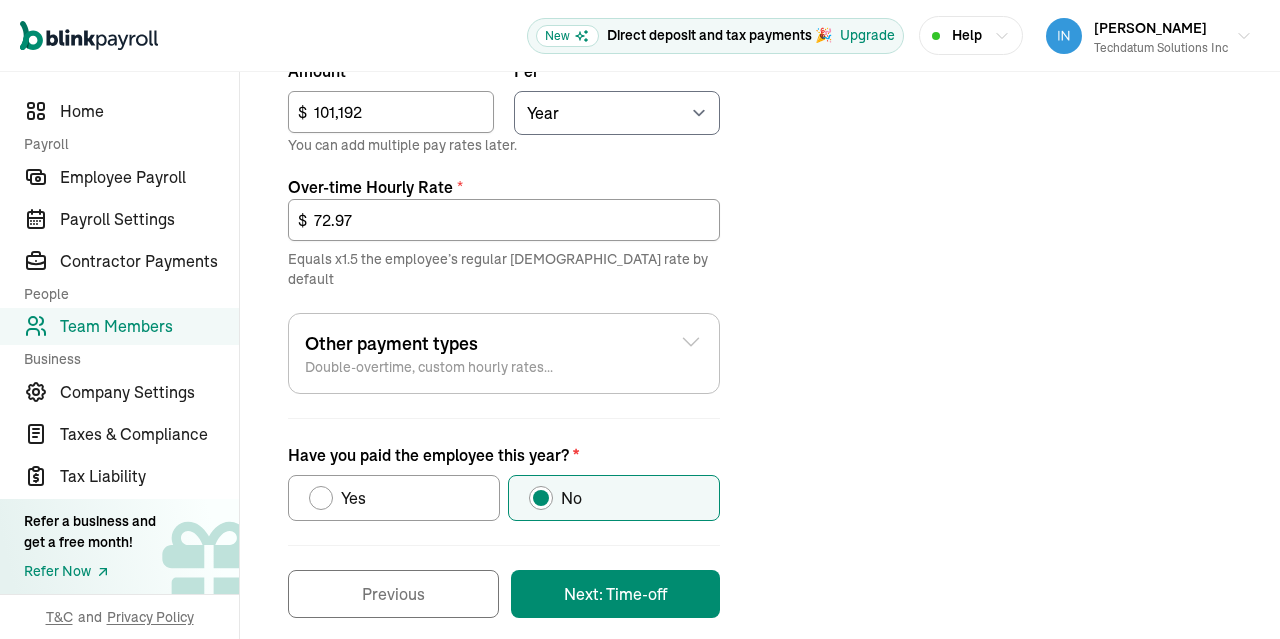 click on "Next: Time-off" at bounding box center (615, 594) 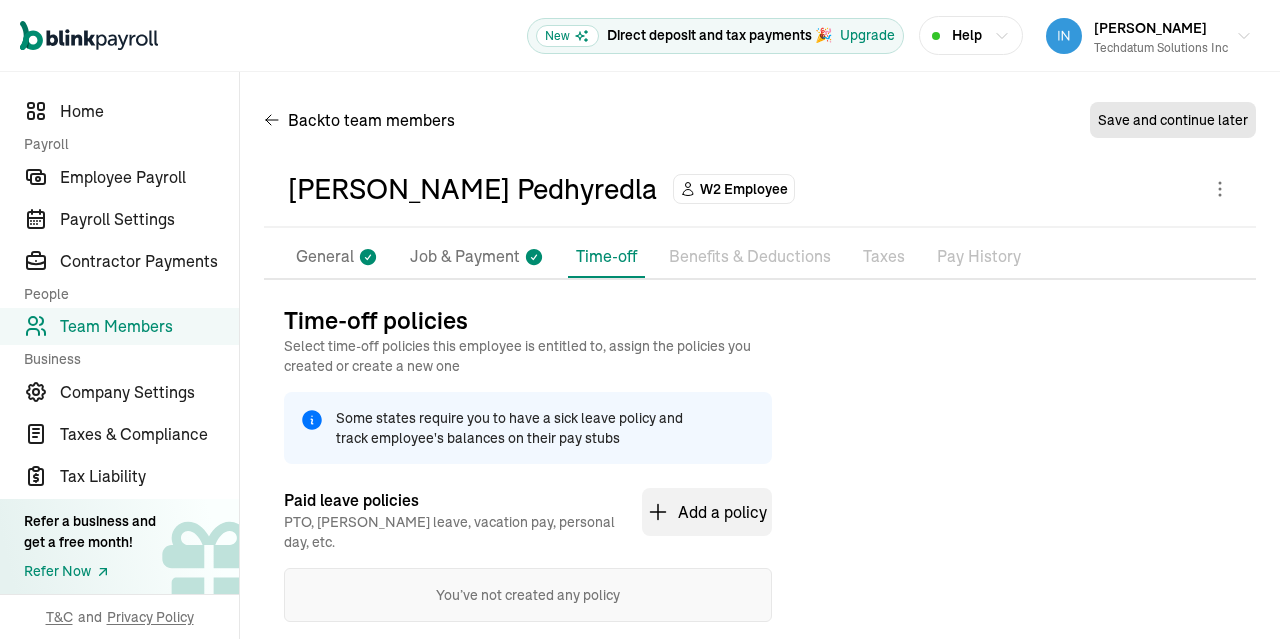 scroll, scrollTop: 123, scrollLeft: 0, axis: vertical 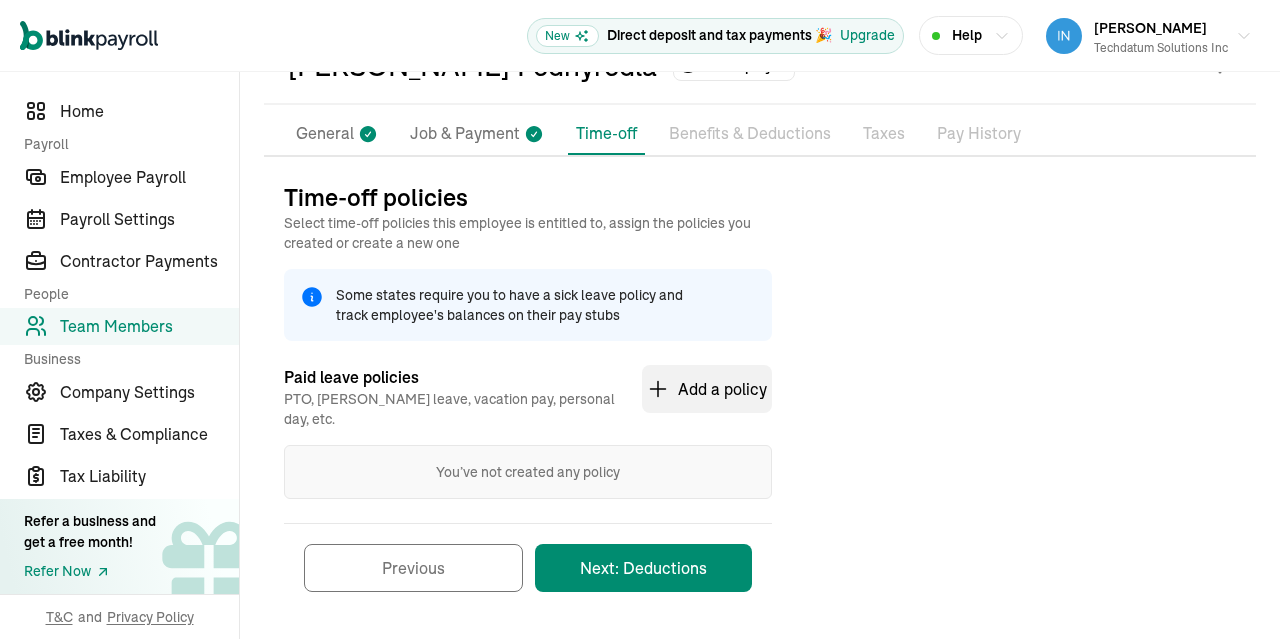 click on "Next: Deductions" at bounding box center (643, 568) 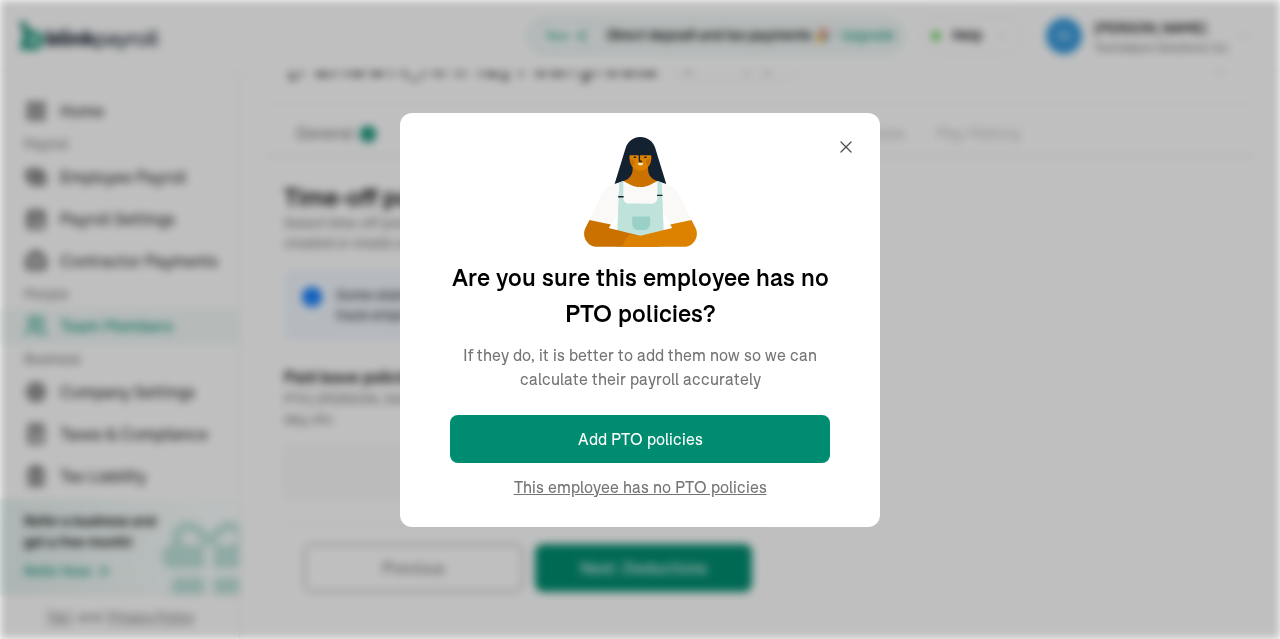click on "Paid leave policies PTO, [PERSON_NAME] leave, vacation pay, personal day, etc. Add a policy You’ve not created any policy Previous Next: Deductions" at bounding box center [528, 476] 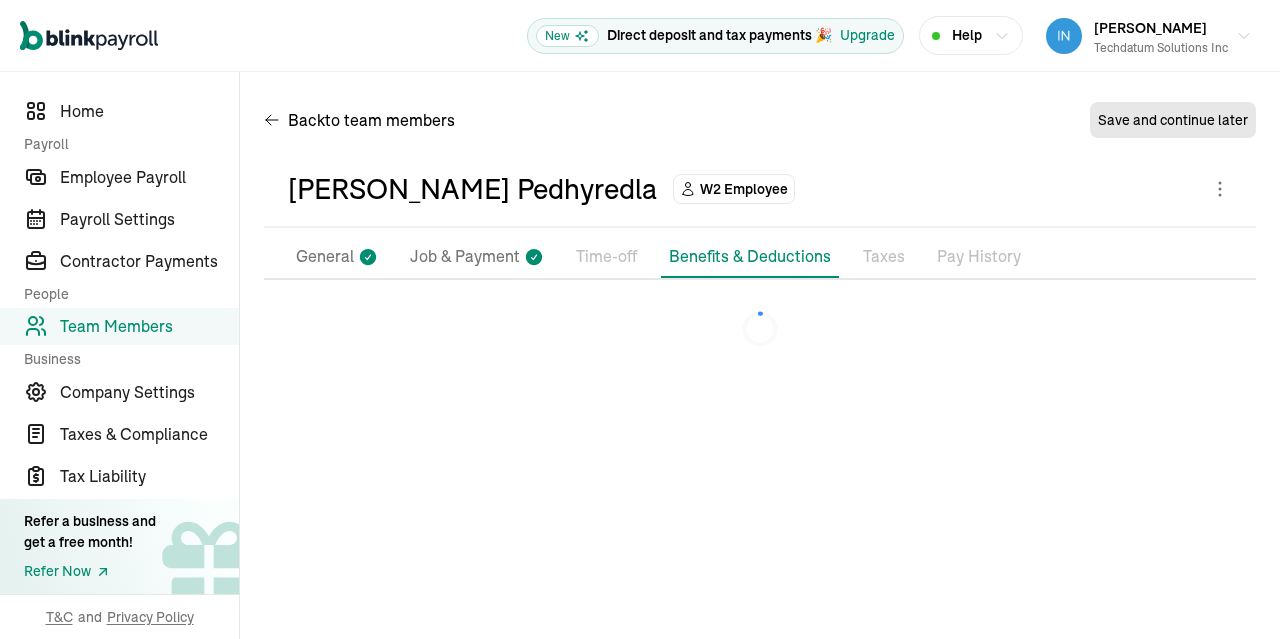 scroll, scrollTop: 0, scrollLeft: 0, axis: both 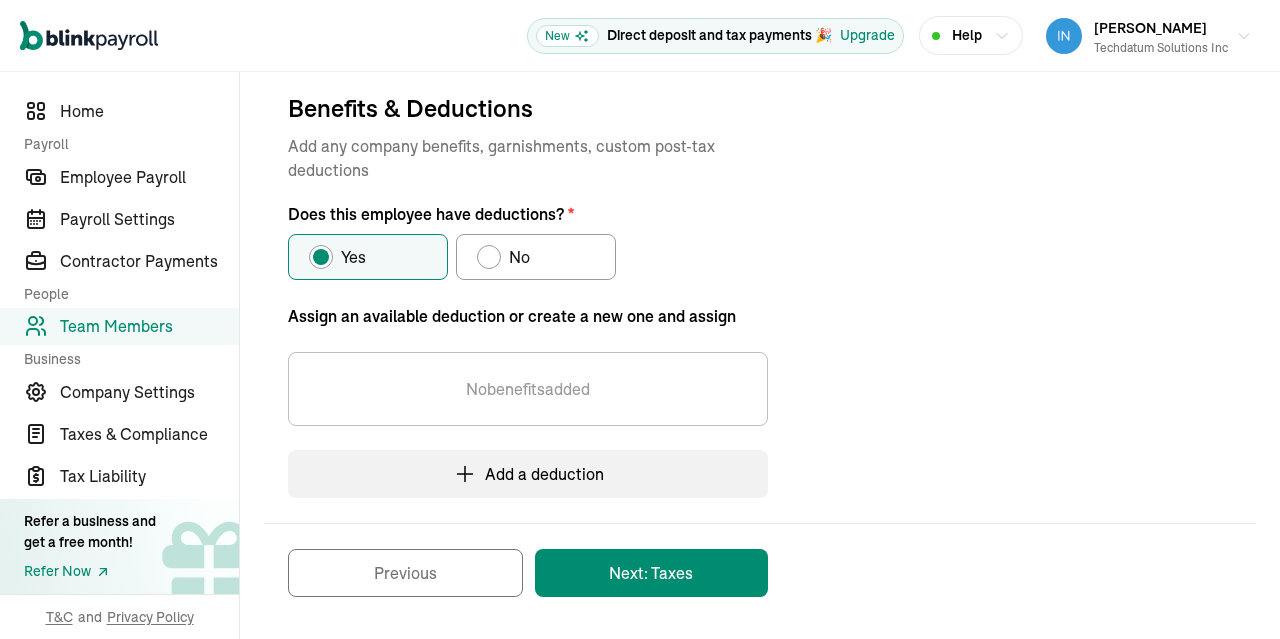 click on "No" at bounding box center [519, 257] 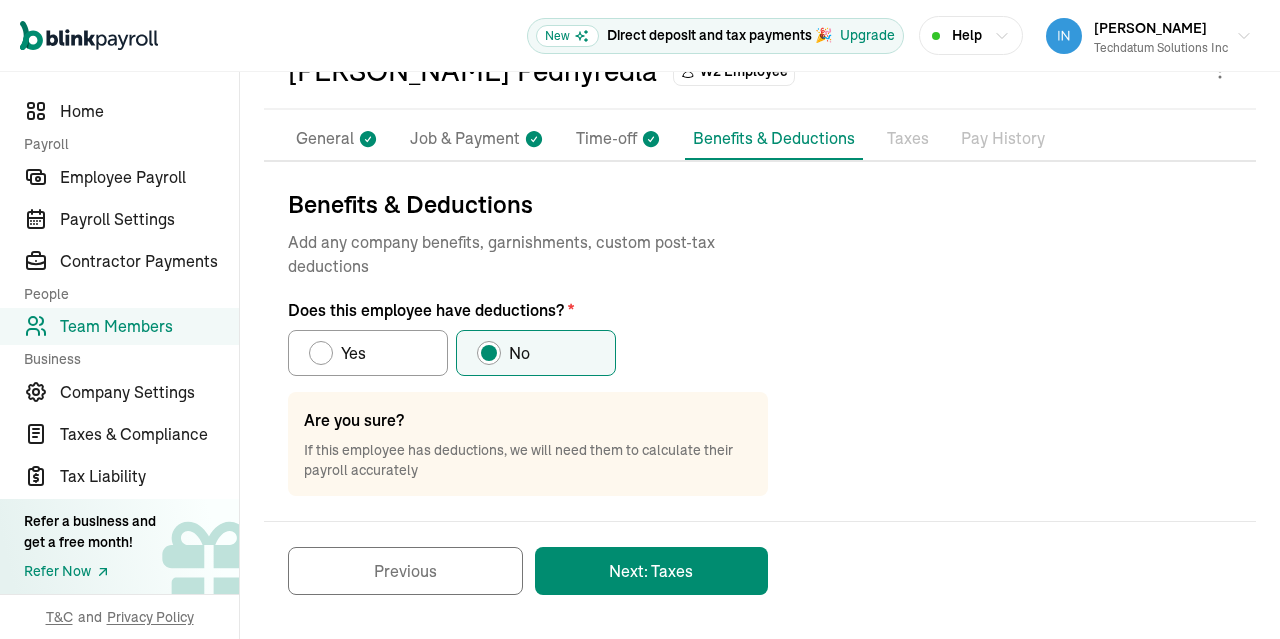 scroll, scrollTop: 117, scrollLeft: 0, axis: vertical 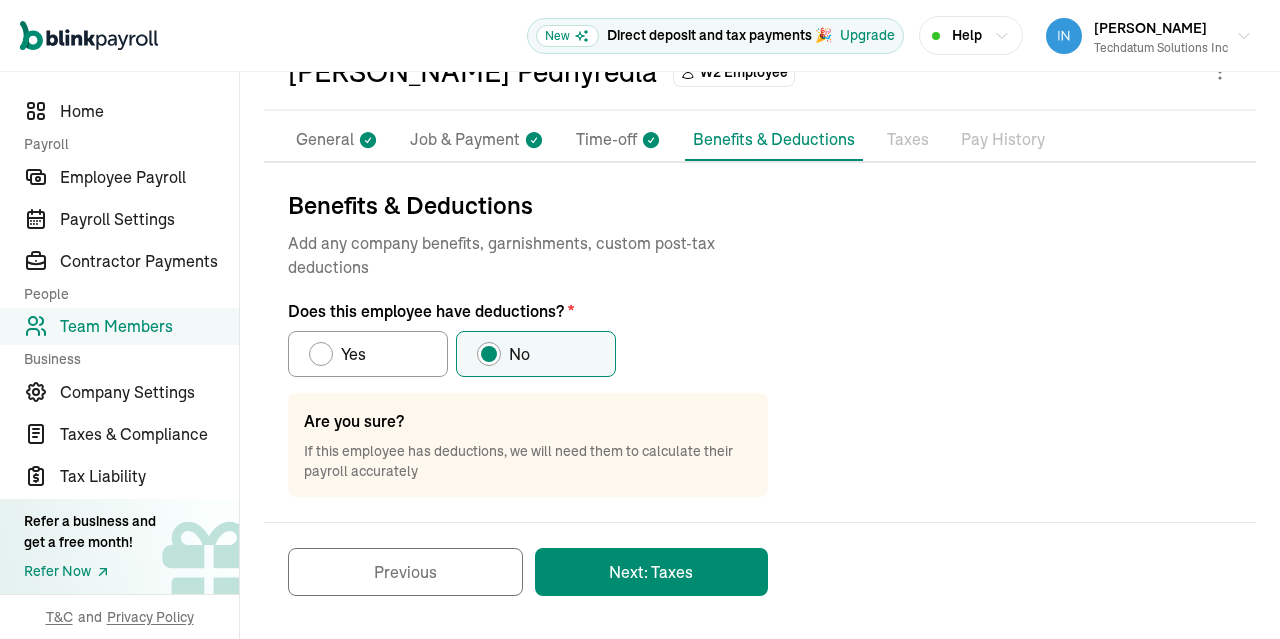 click on "Next: Taxes" at bounding box center (651, 572) 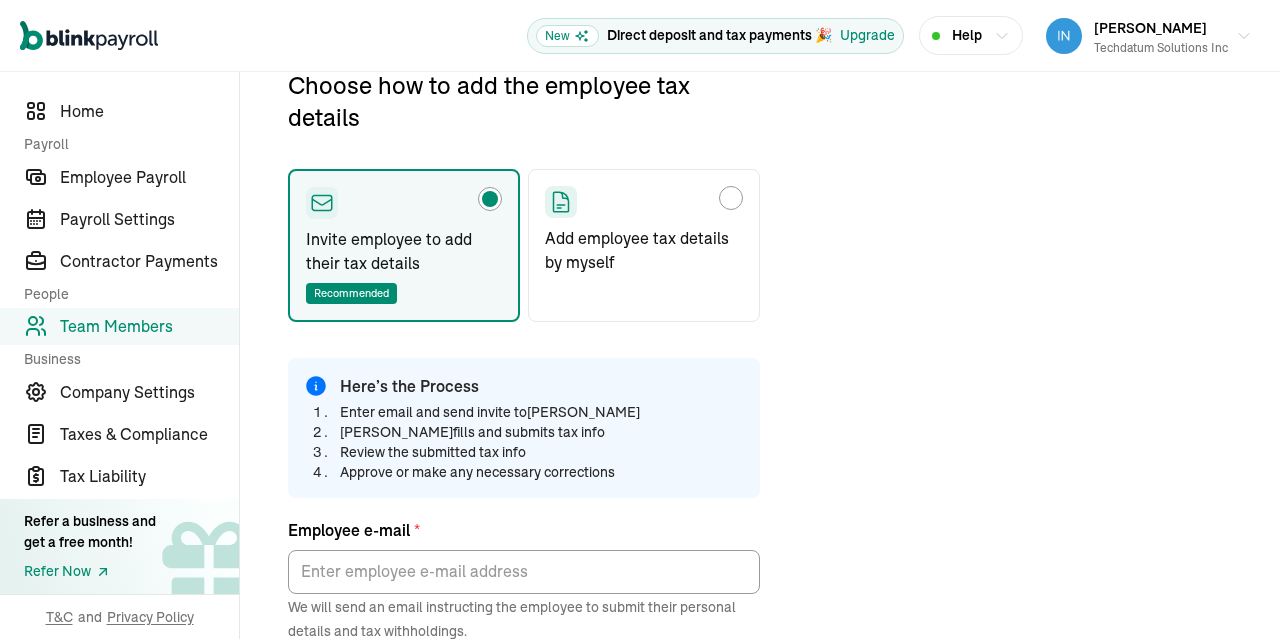 scroll, scrollTop: 236, scrollLeft: 0, axis: vertical 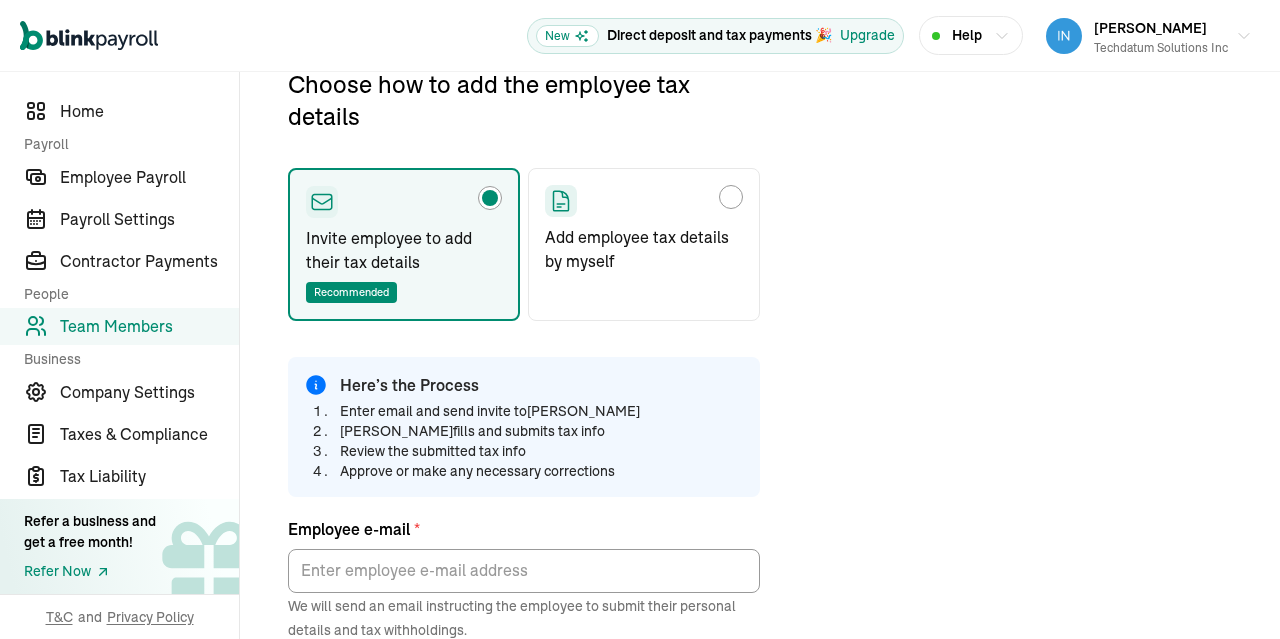 click at bounding box center [644, 201] 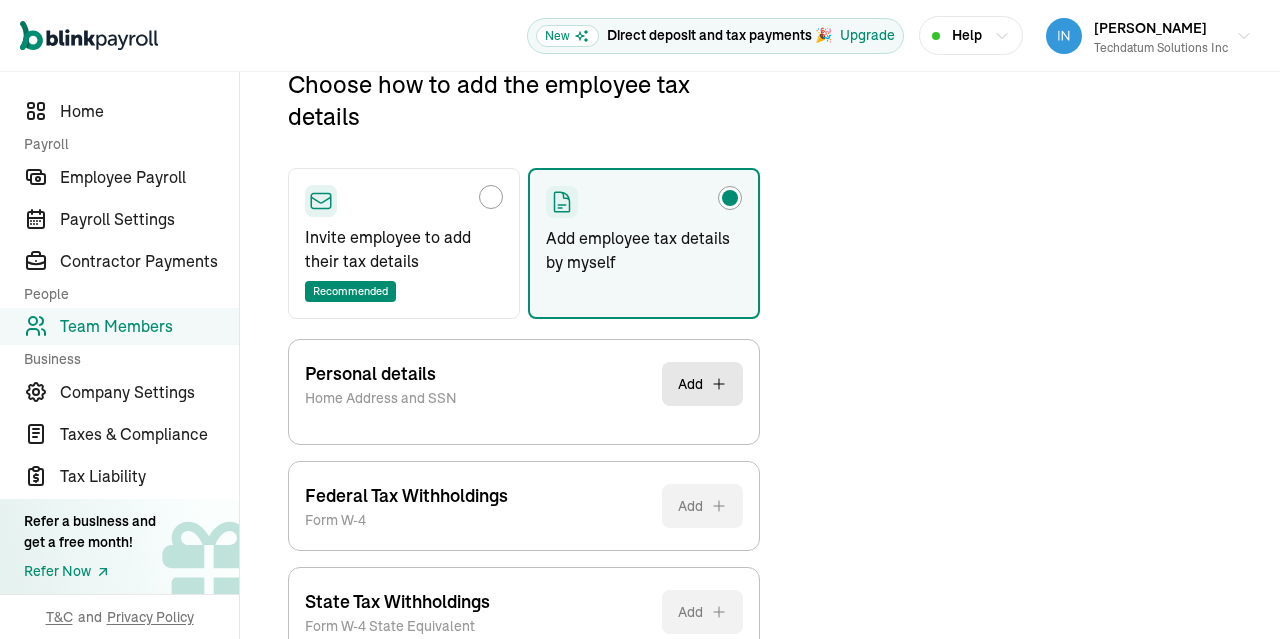 click on "Add" at bounding box center [702, 384] 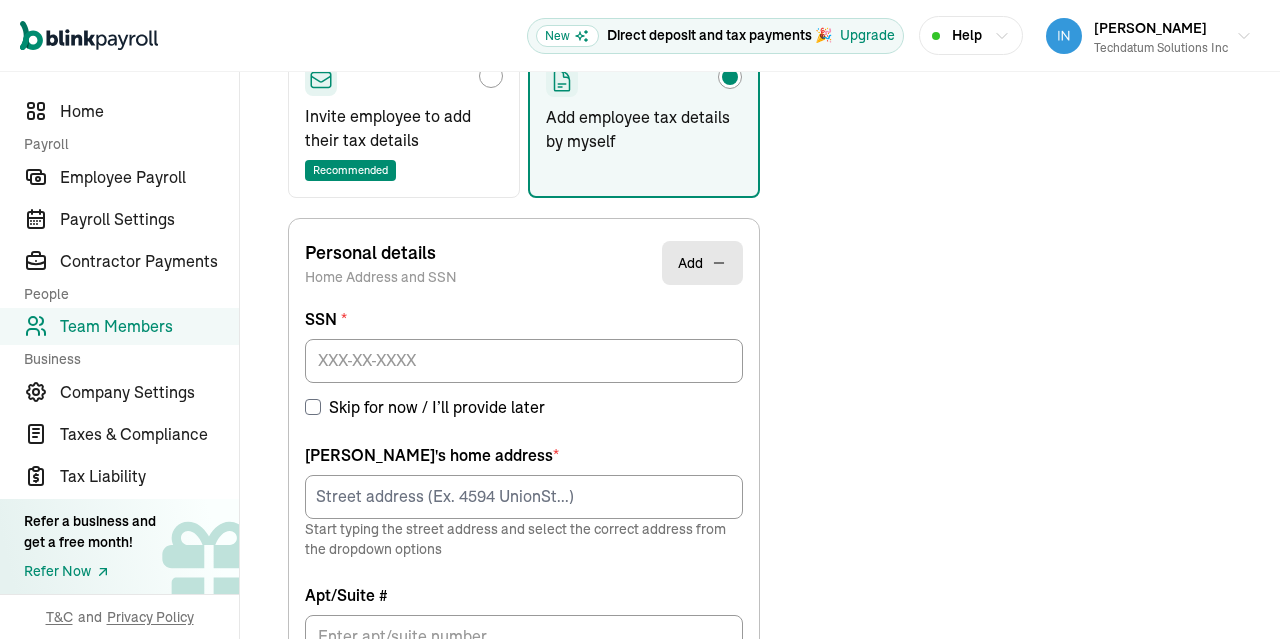 scroll, scrollTop: 374, scrollLeft: 0, axis: vertical 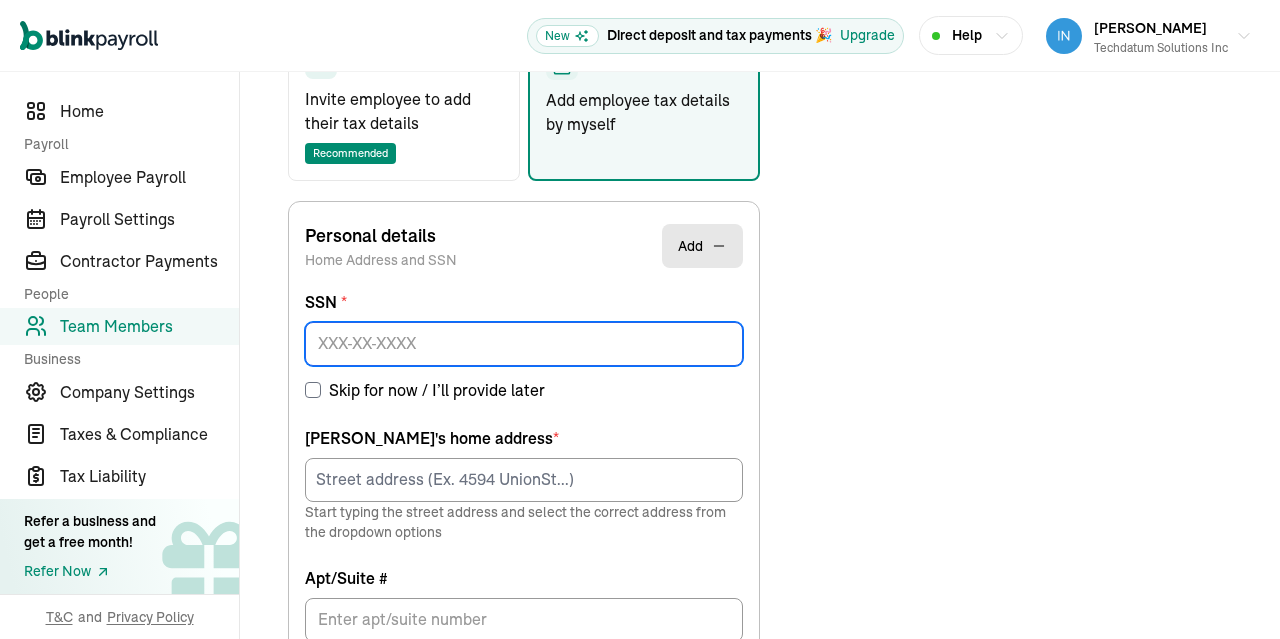 click at bounding box center (524, 344) 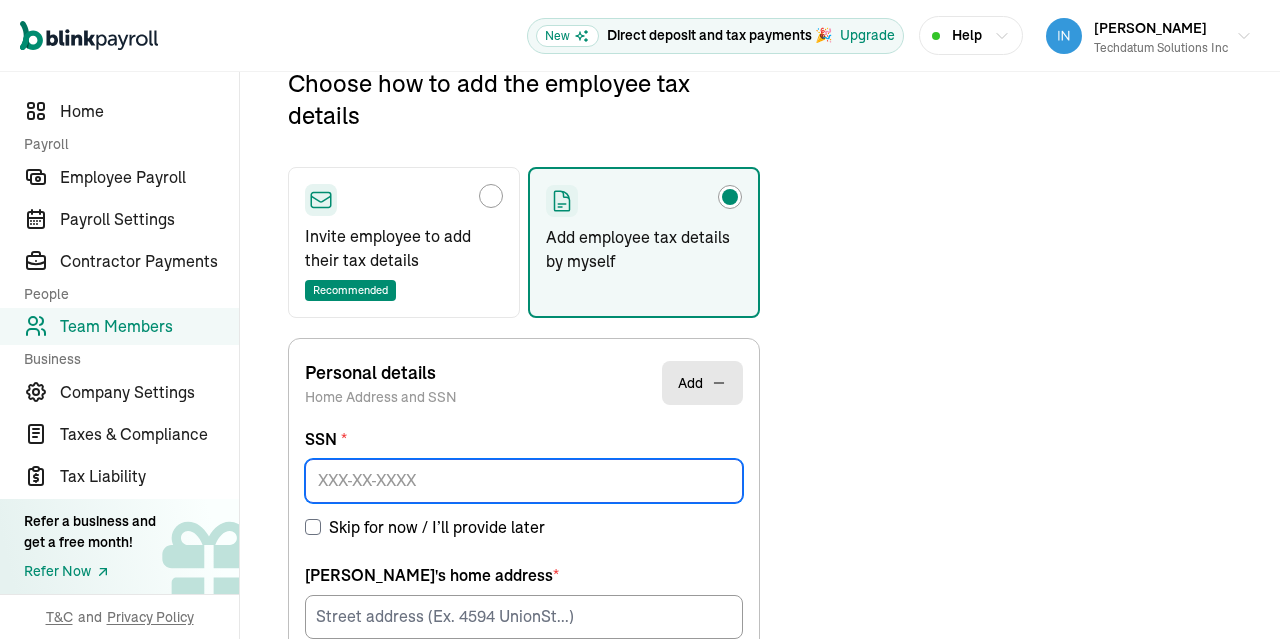 scroll, scrollTop: 236, scrollLeft: 0, axis: vertical 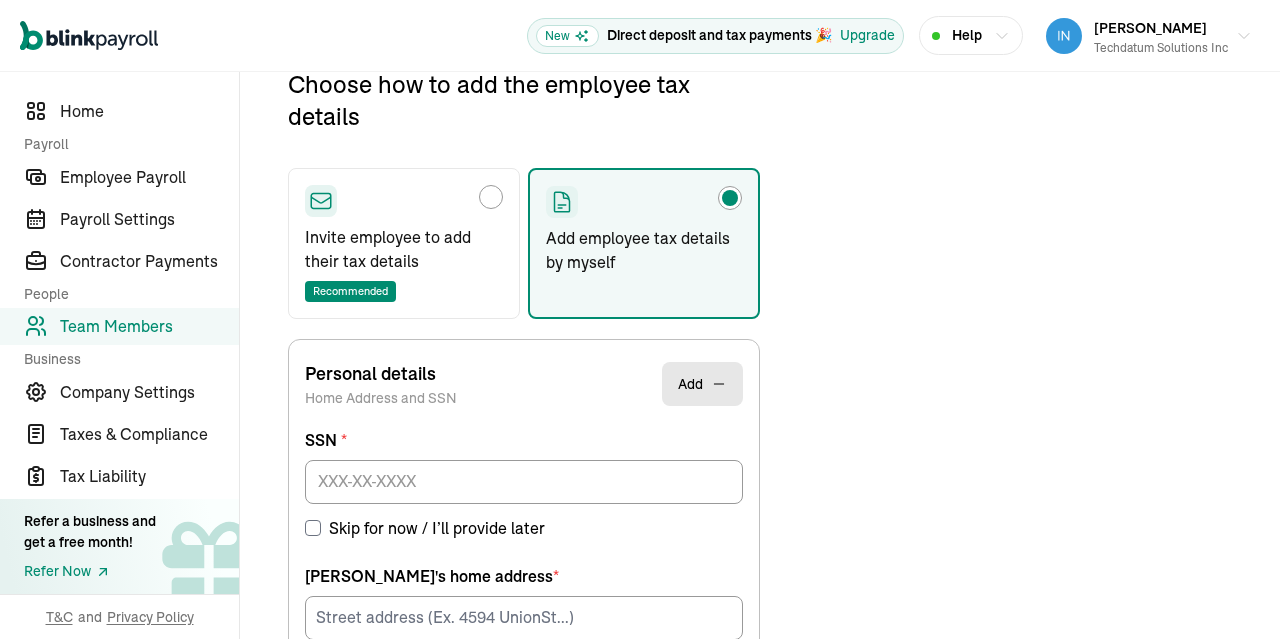 click on "Skip for now / I’ll provide later" at bounding box center (313, 528) 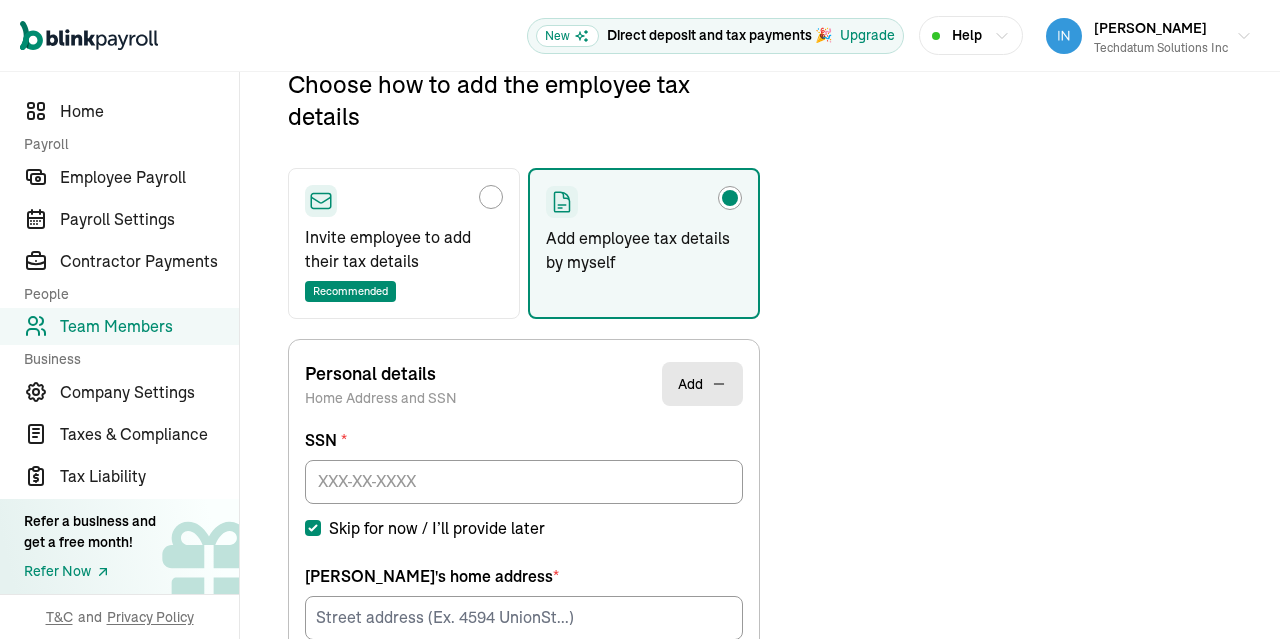checkbox on "true" 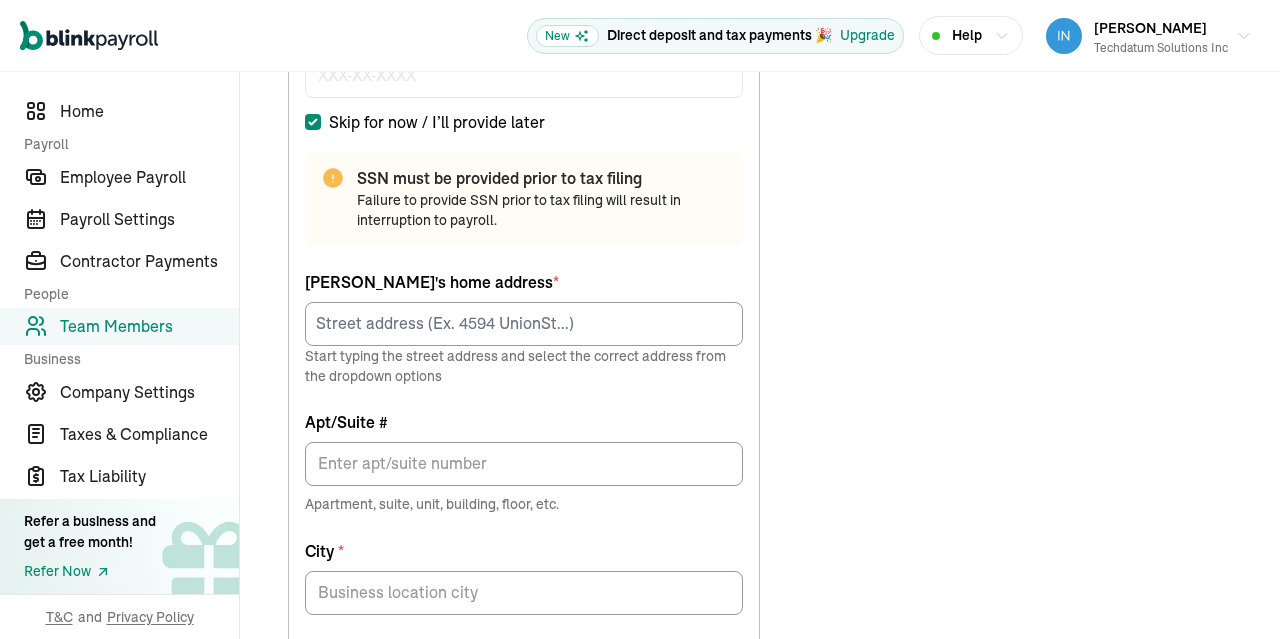 scroll, scrollTop: 644, scrollLeft: 0, axis: vertical 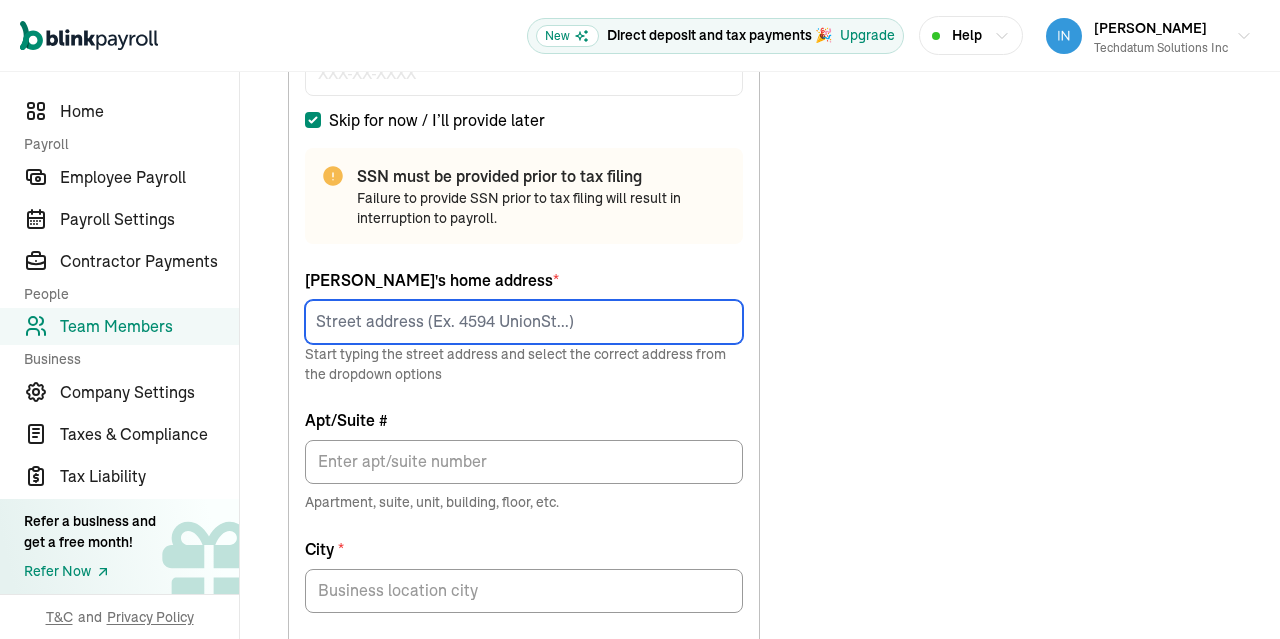 click at bounding box center (524, 322) 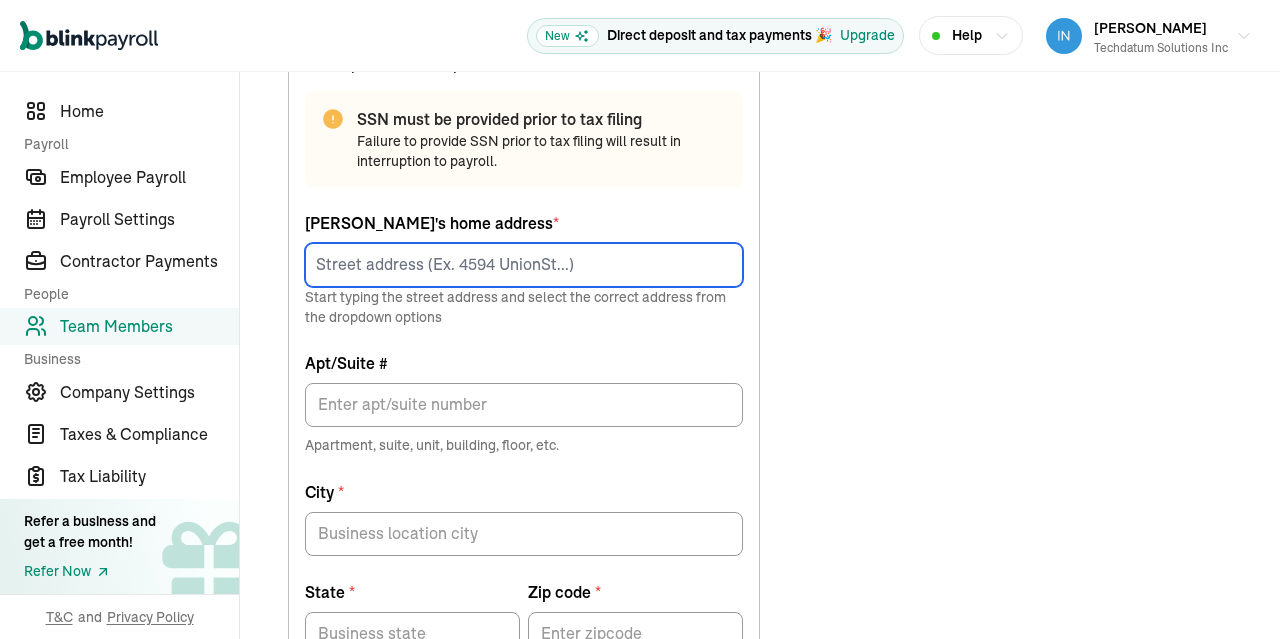 scroll, scrollTop: 706, scrollLeft: 0, axis: vertical 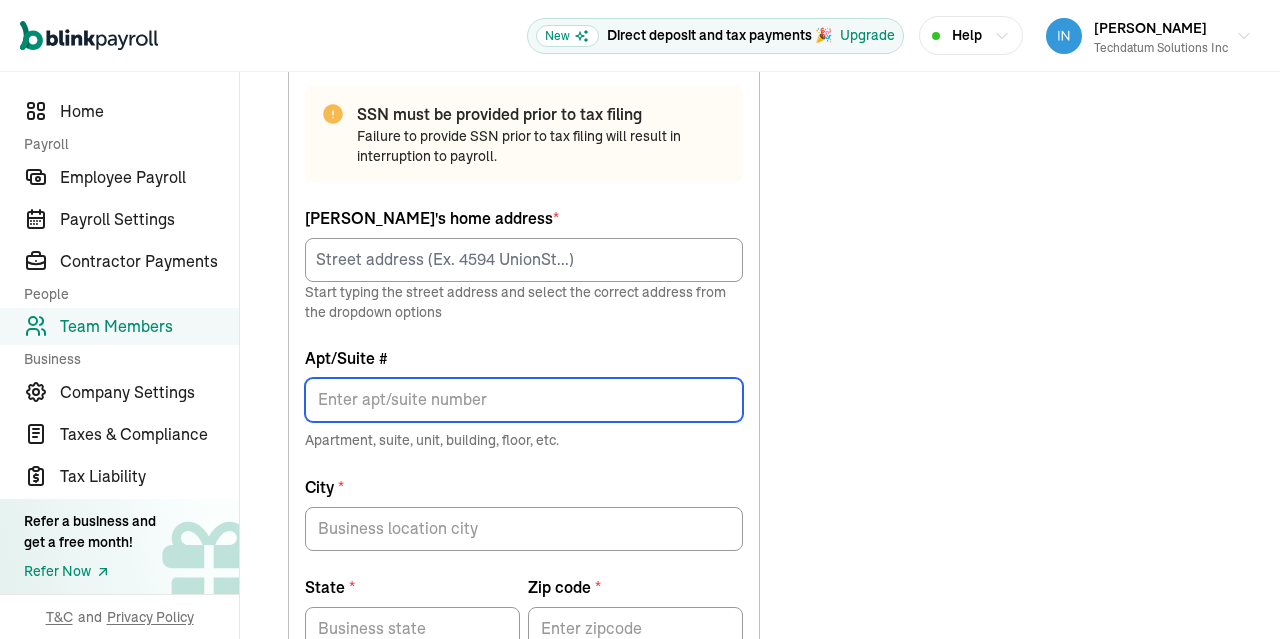 click on "Apt/Suite #" at bounding box center [524, 400] 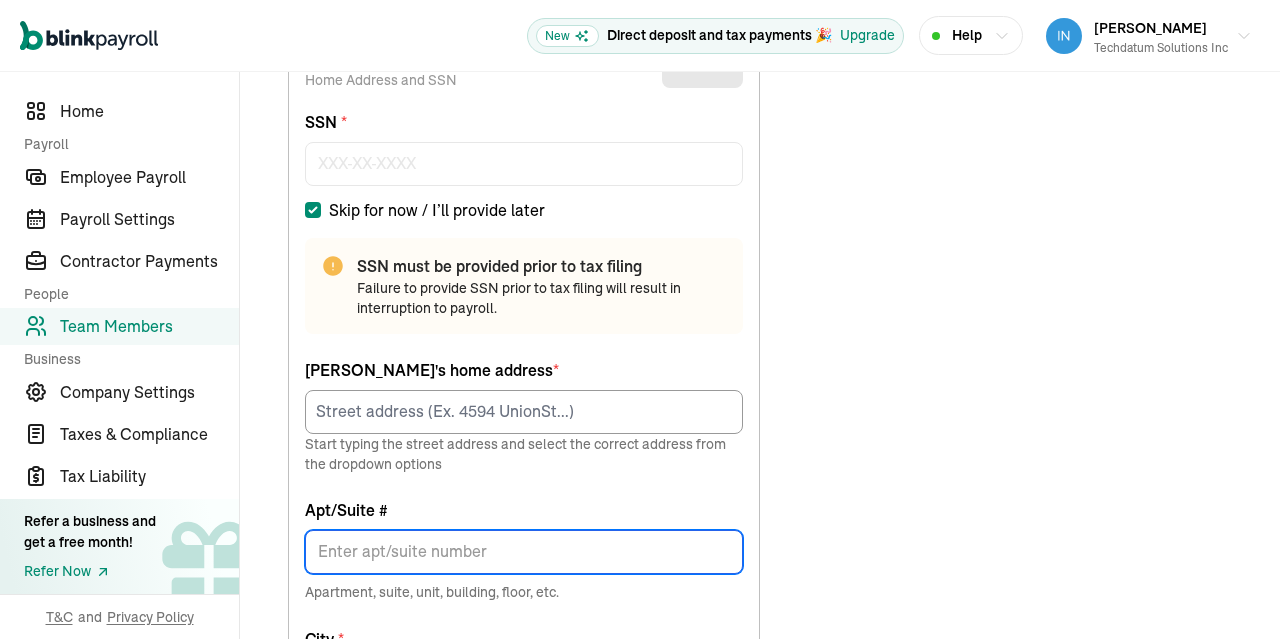 scroll, scrollTop: 563, scrollLeft: 0, axis: vertical 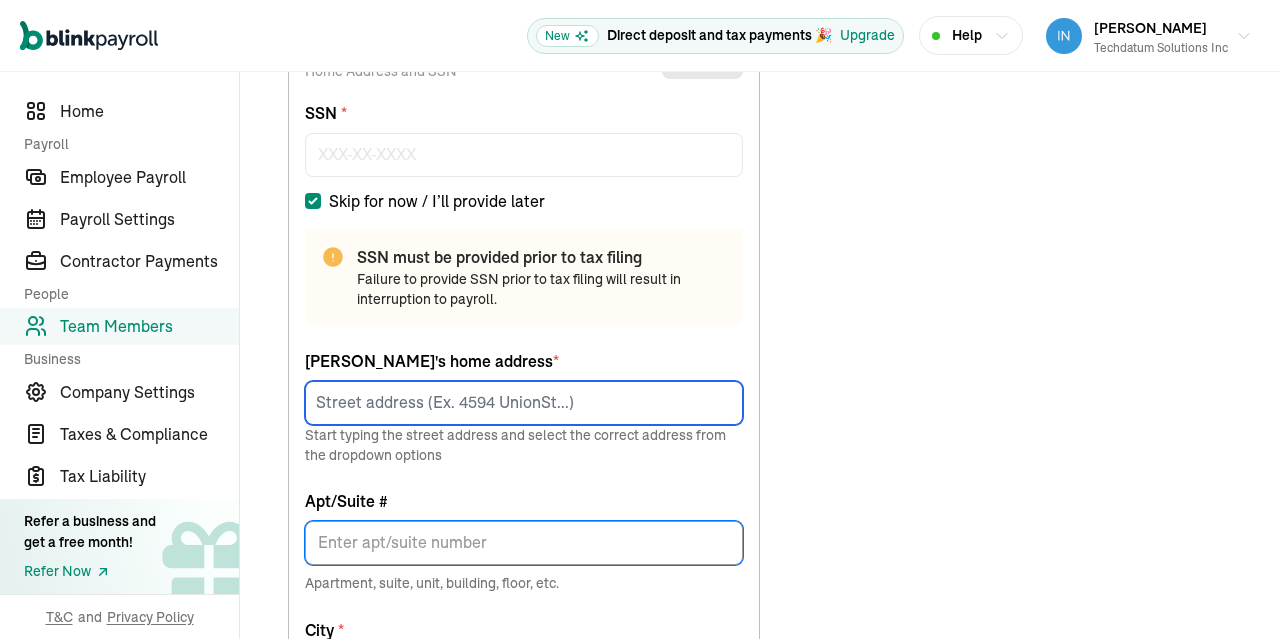 click at bounding box center (524, 403) 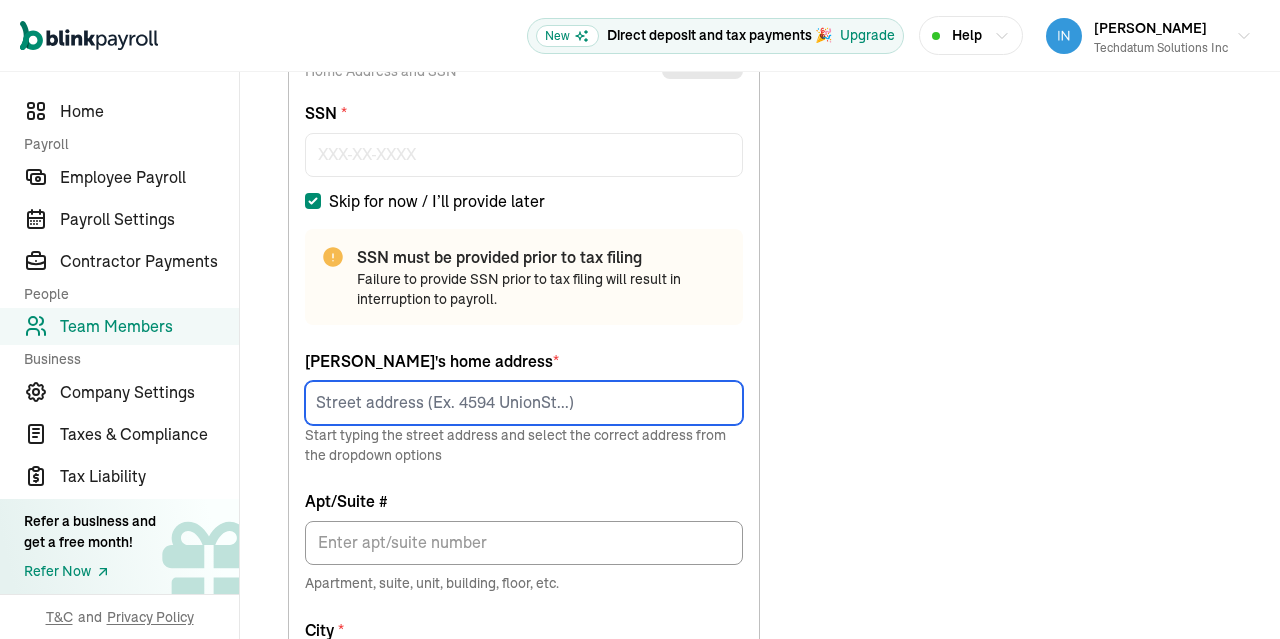 paste on "[STREET_ADDRESS]" 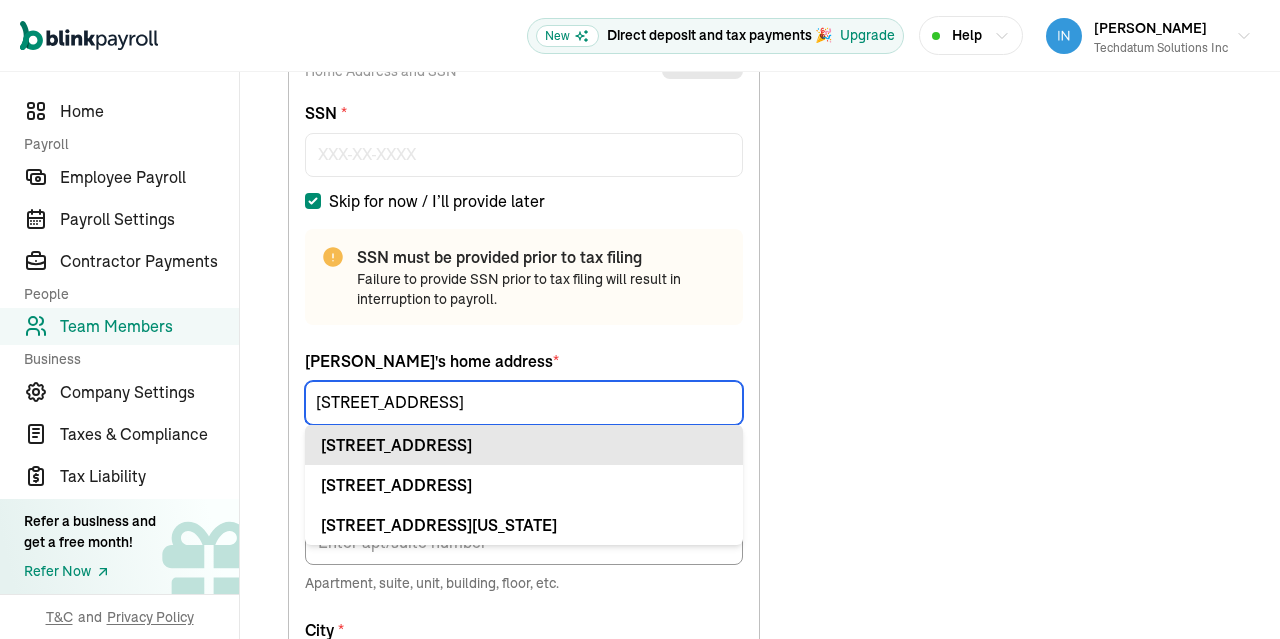 type on "[STREET_ADDRESS]" 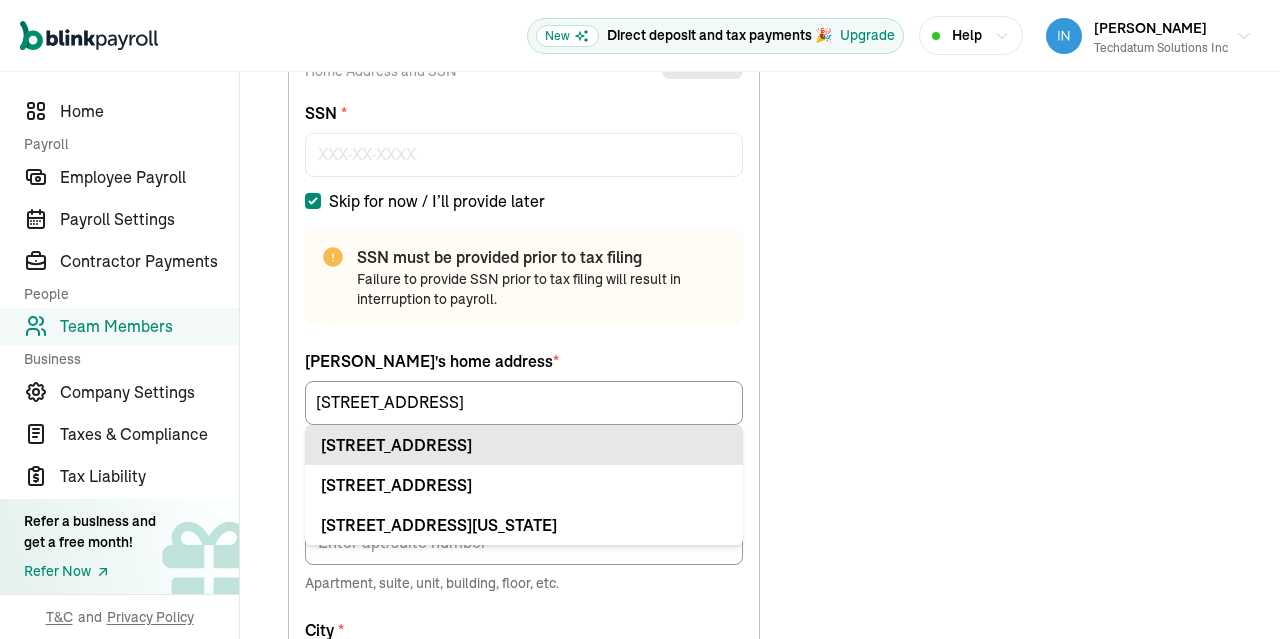 click on "[STREET_ADDRESS]" at bounding box center (524, 445) 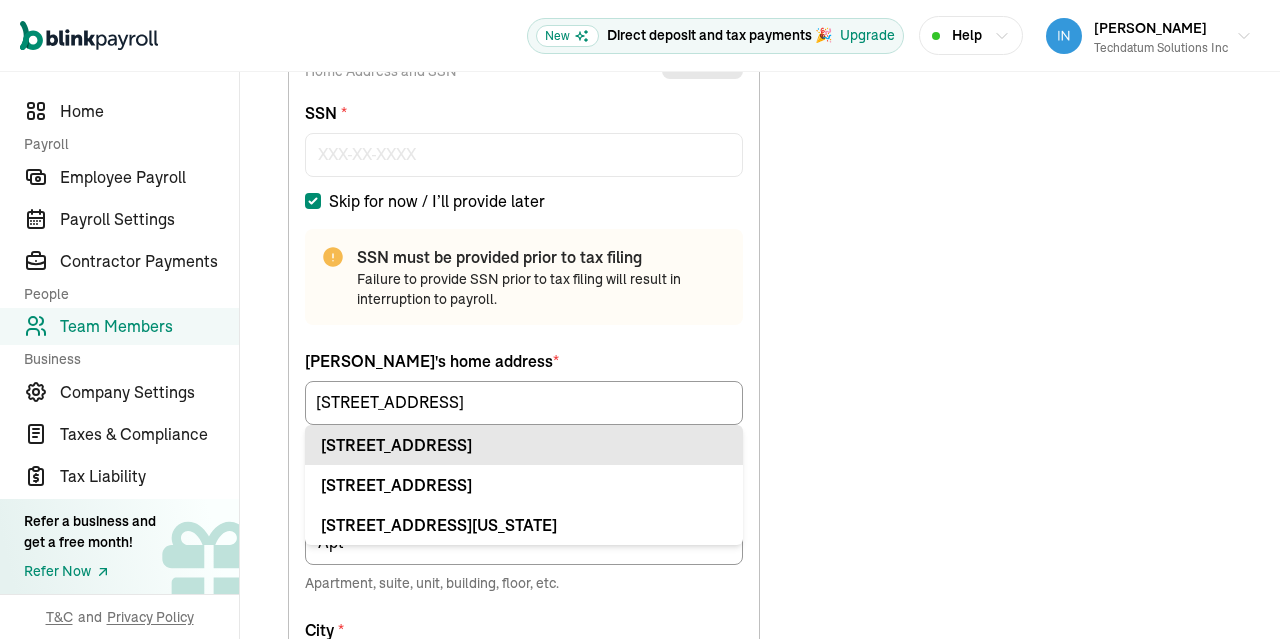 type on "Apt" 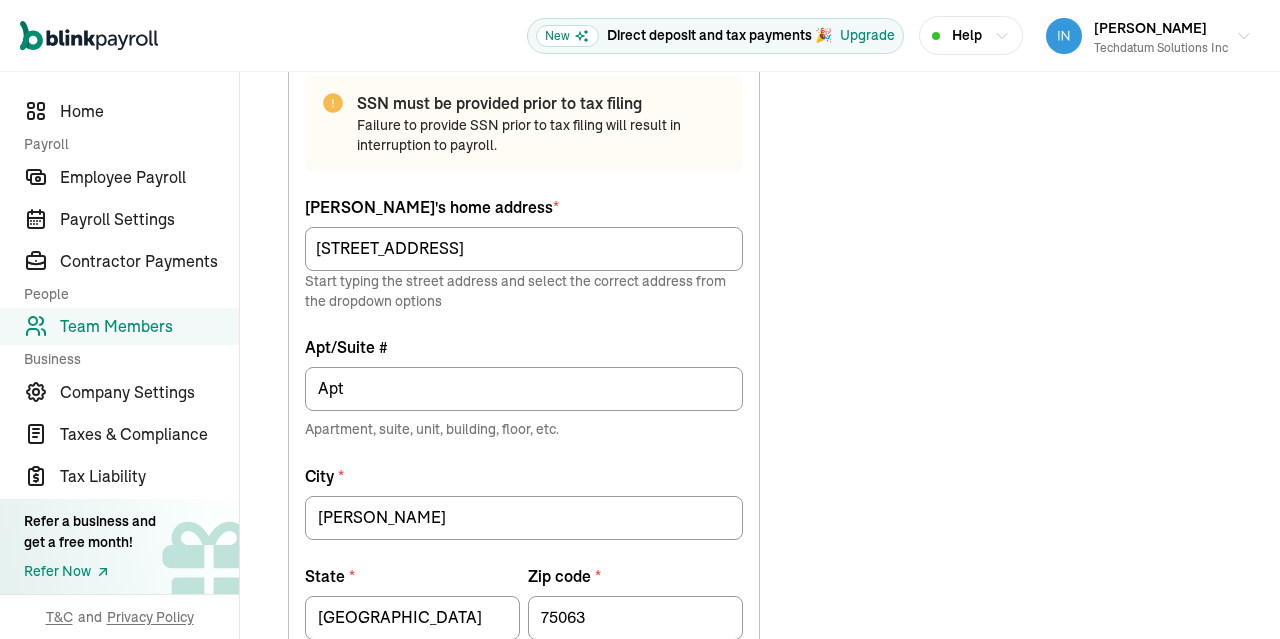 scroll, scrollTop: 731, scrollLeft: 0, axis: vertical 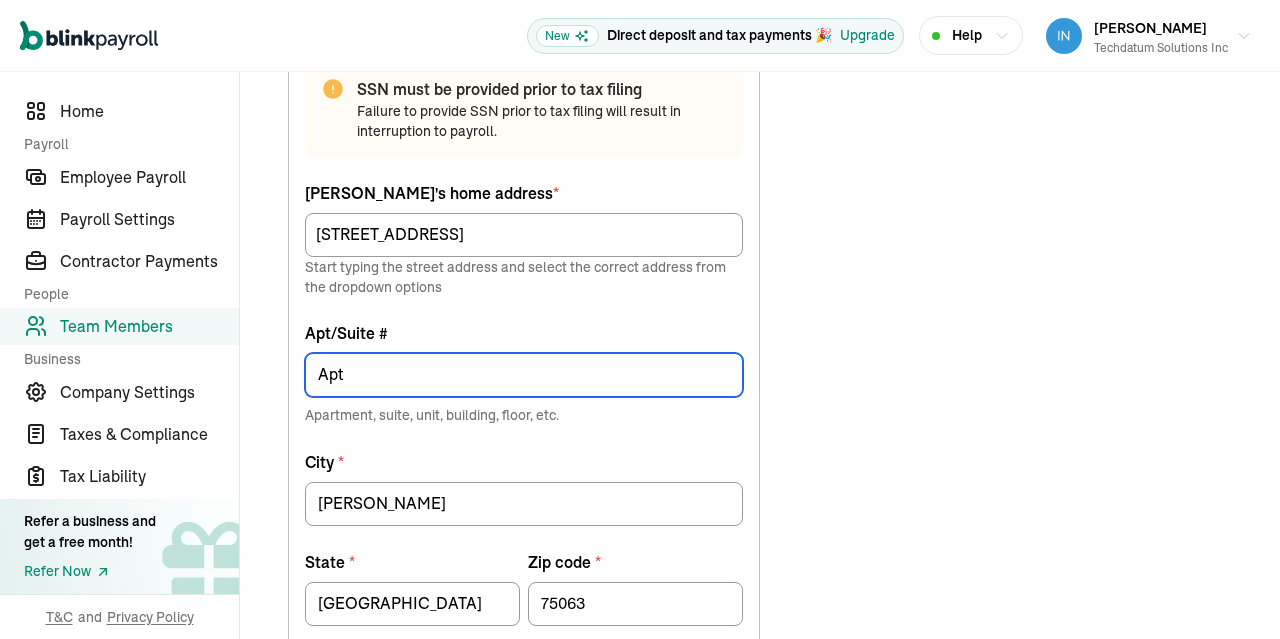 click on "Apt" at bounding box center (524, 375) 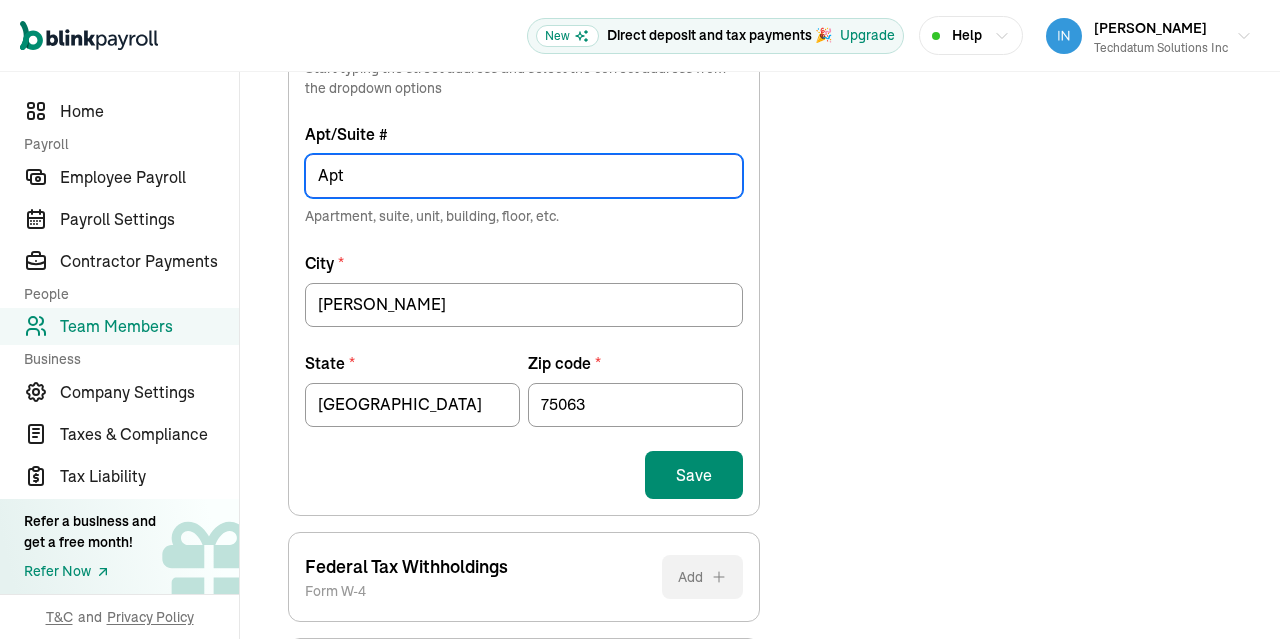 scroll, scrollTop: 925, scrollLeft: 0, axis: vertical 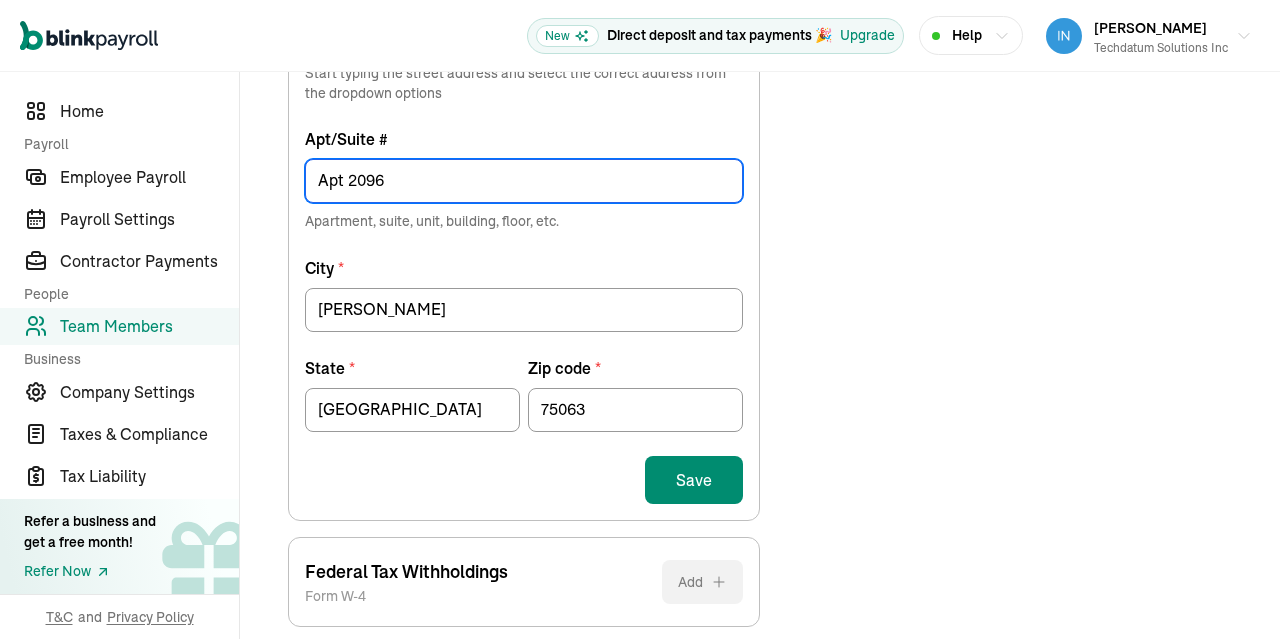 type on "Apt 2096" 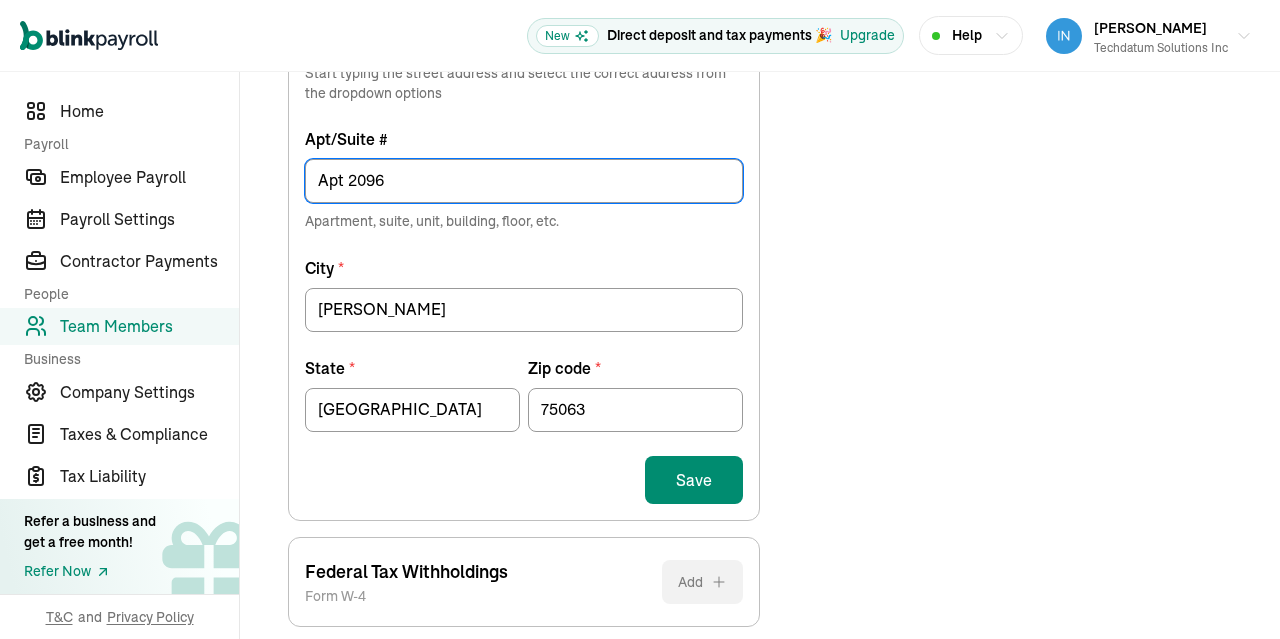click on "Choose how to add the employee tax details Invite employee to add their tax details Recommended Add employee tax details by myself Personal details Home Address and SSN Add SSN   * Skip for now / I’ll provide later SSN must be provided prior to tax filing Failure to provide SSN prior to tax filing will result in interruption to payroll. [PERSON_NAME] 's home address * [STREET_ADDRESS] Start typing the street address and select the correct address from the dropdown options Apt/Suite #   Apt 2096 Apartment, suite, unit, building, floor, etc. City   *  [GEOGRAPHIC_DATA]   *  TX Zip code   *  75063 Save Federal Tax Withholdings Form W-4 Add Provide employee's personal details Please provide employee's personal details so we can assist you in adding their Federal Tax Withholdings. State Tax Withholdings Form W-4 State Equivalent Add Provide employee's personal details Please provide employee's personal details so we can assist you in adding their State Tax Withholdings. Previous Next: Pay History" at bounding box center [760, 88] 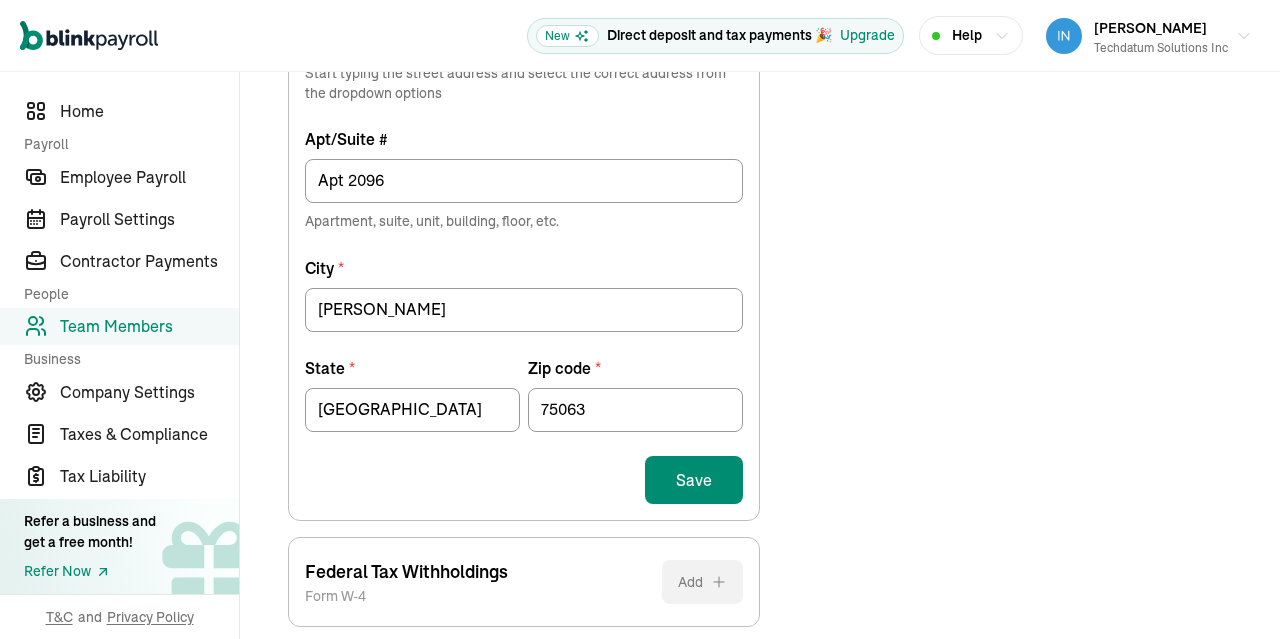 click on "Save" at bounding box center [694, 480] 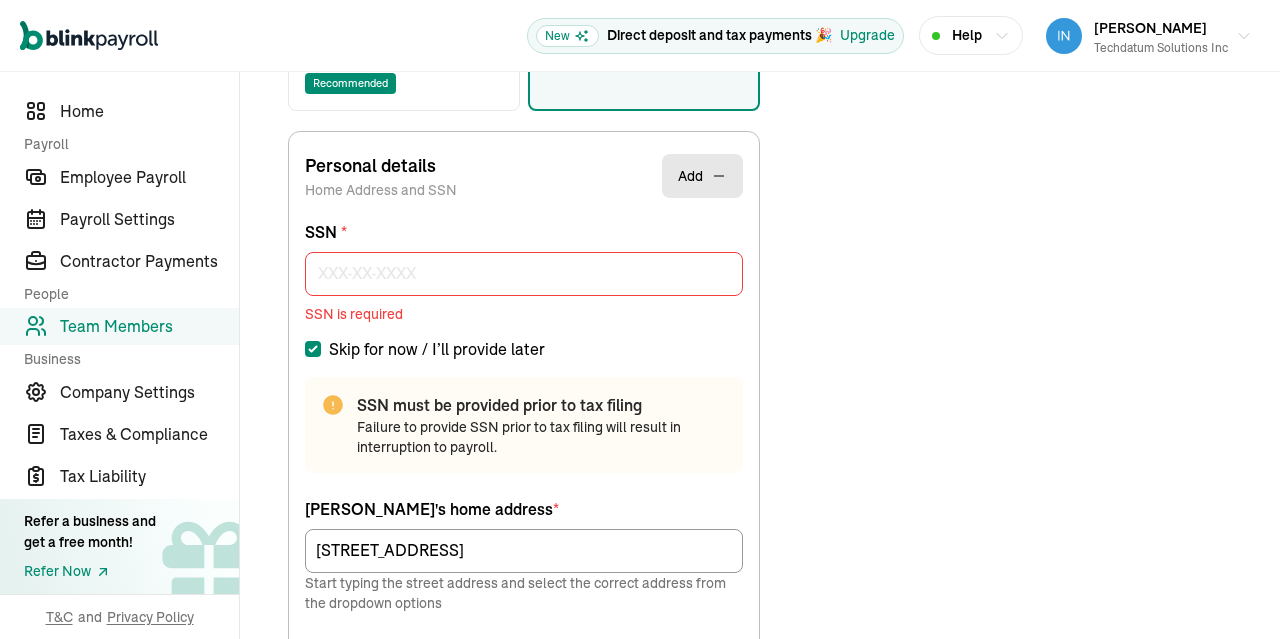scroll, scrollTop: 426, scrollLeft: 0, axis: vertical 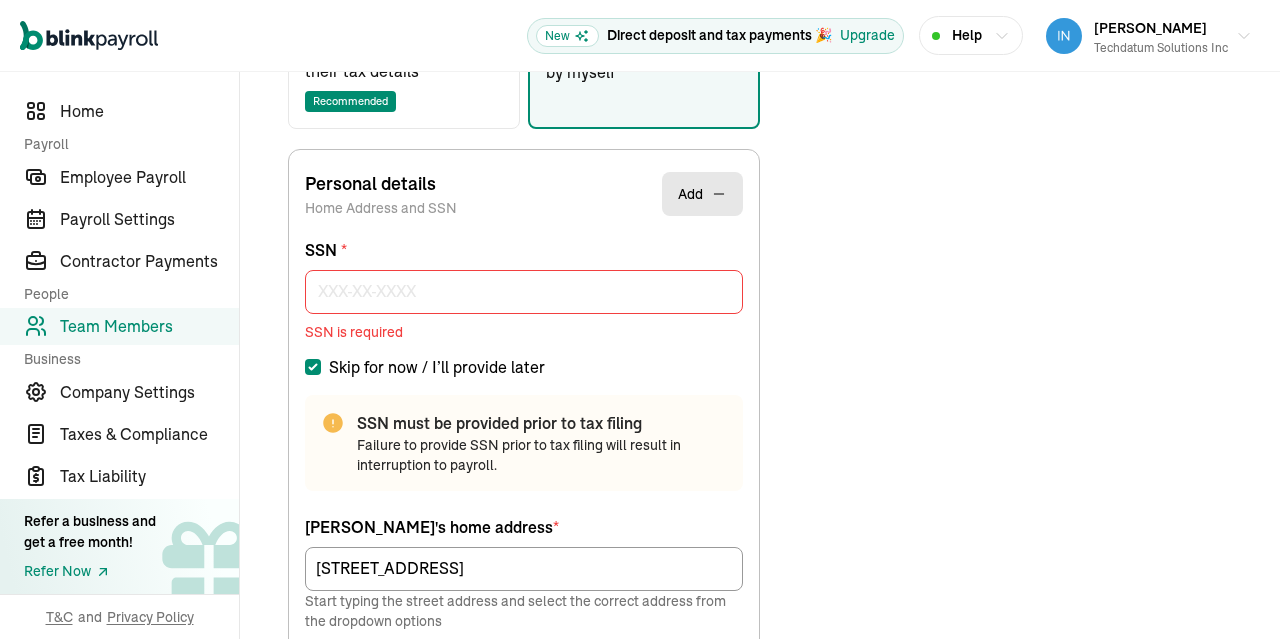 click on "Skip for now / I’ll provide later" at bounding box center [524, 367] 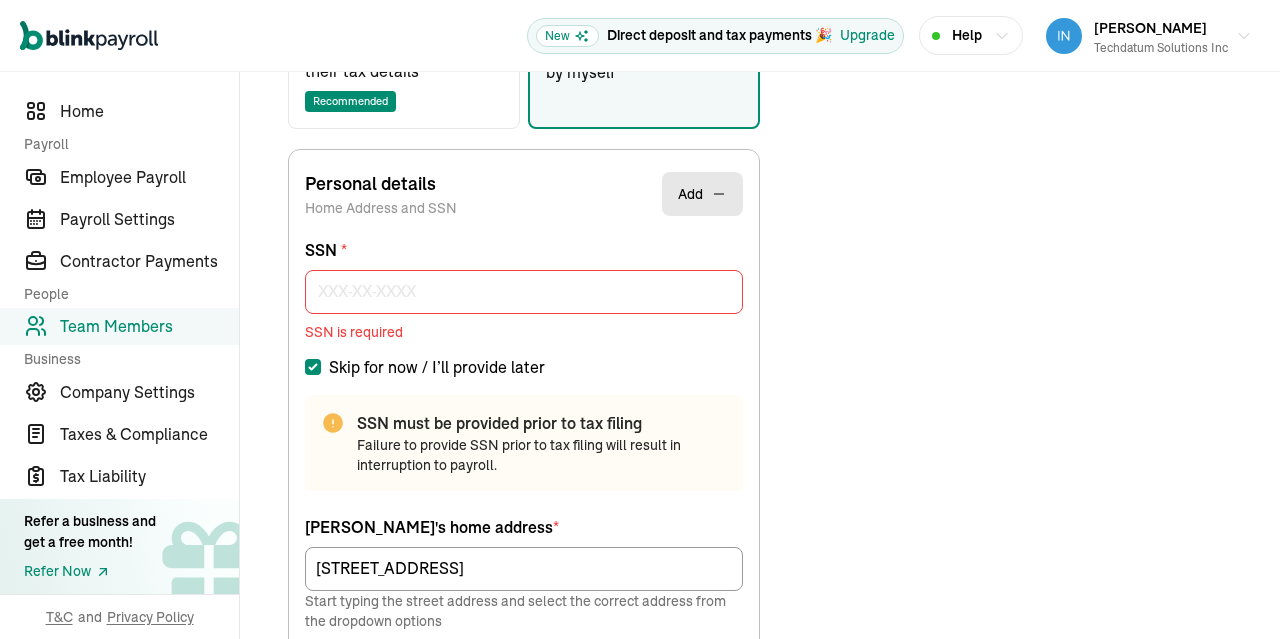 click on "Skip for now / I’ll provide later" at bounding box center [313, 367] 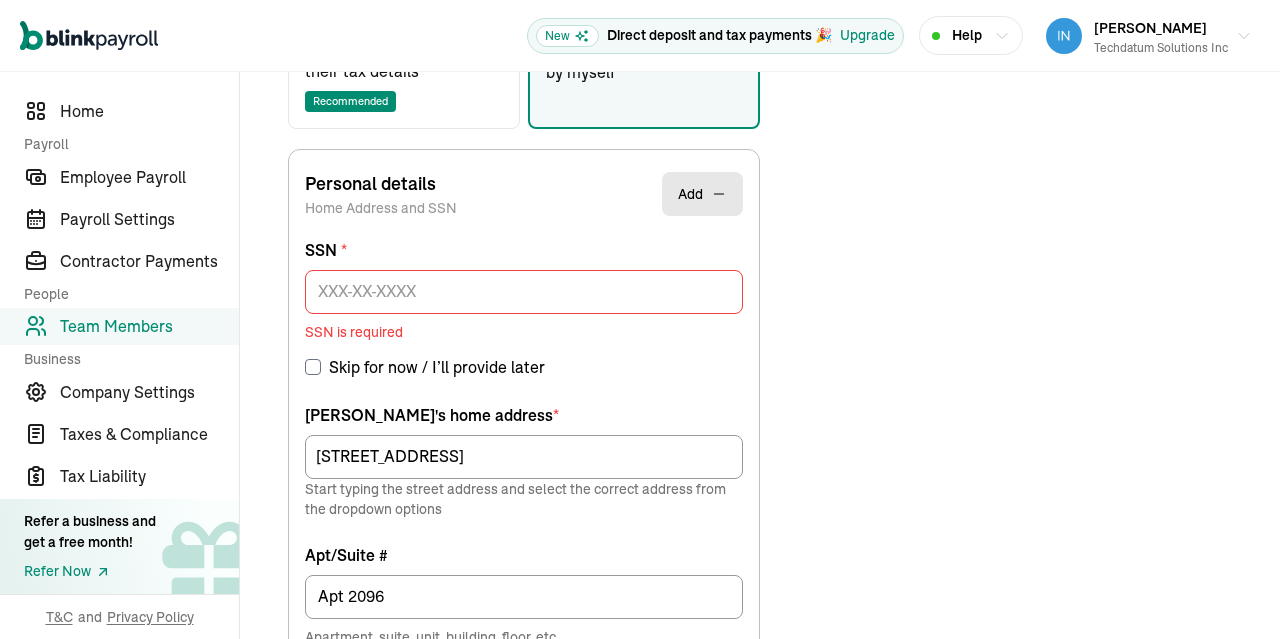 click on "Skip for now / I’ll provide later" at bounding box center [313, 367] 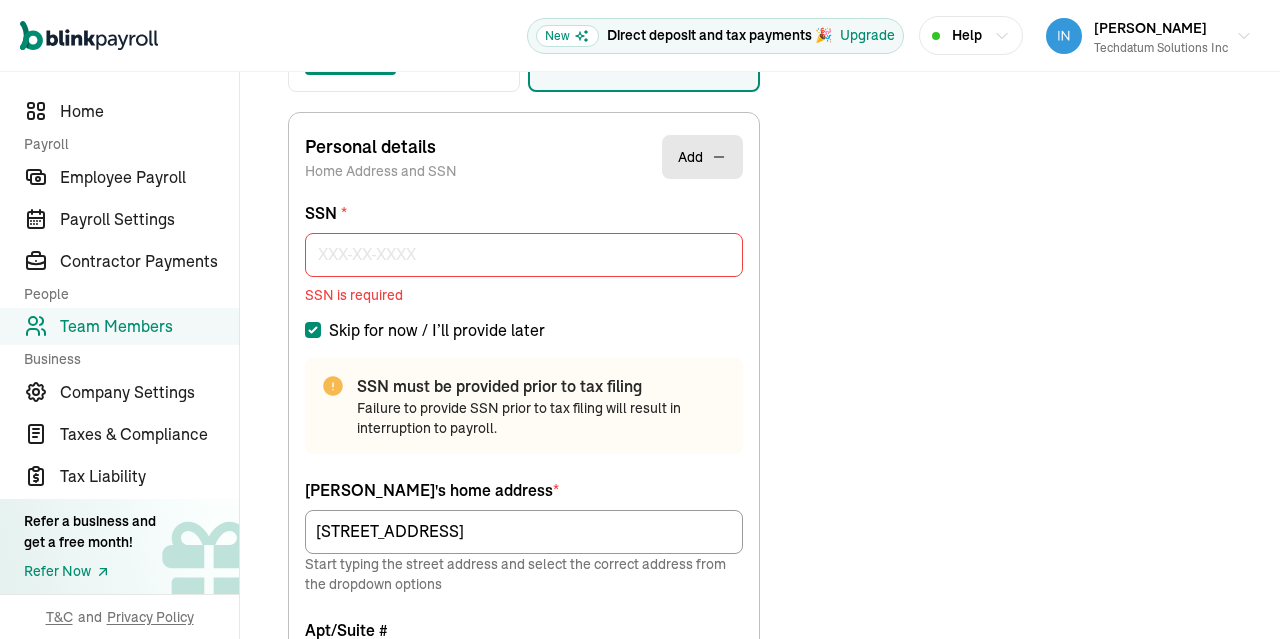 scroll, scrollTop: 477, scrollLeft: 0, axis: vertical 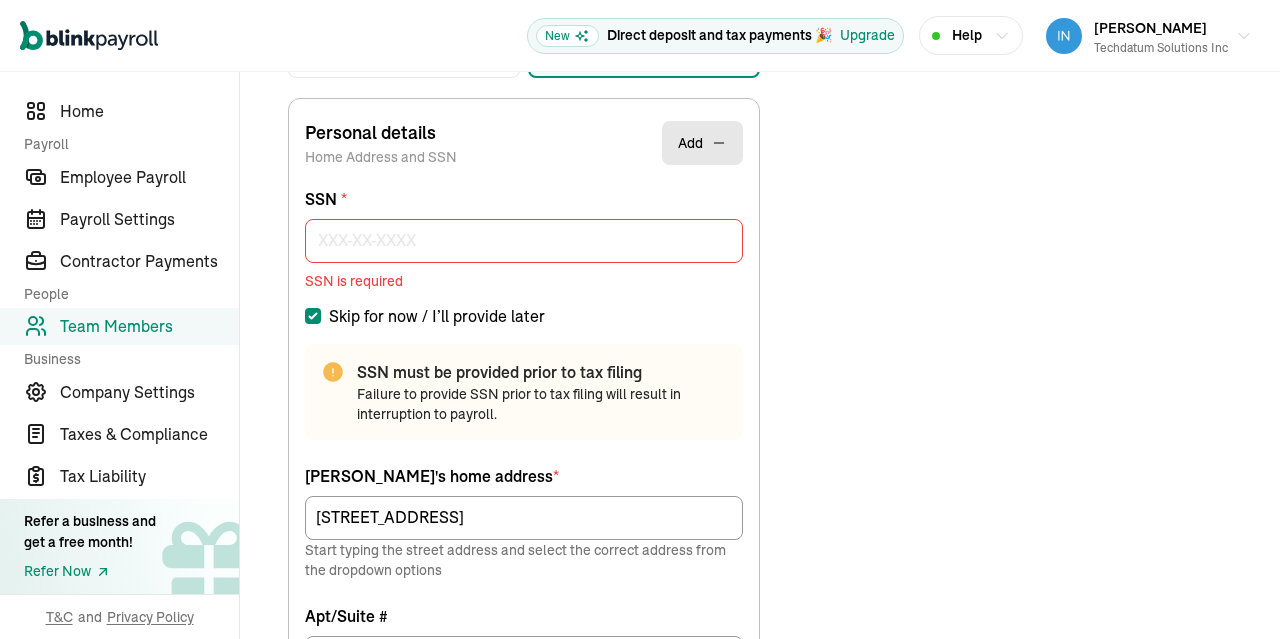 click on "Skip for now / I’ll provide later" at bounding box center [313, 316] 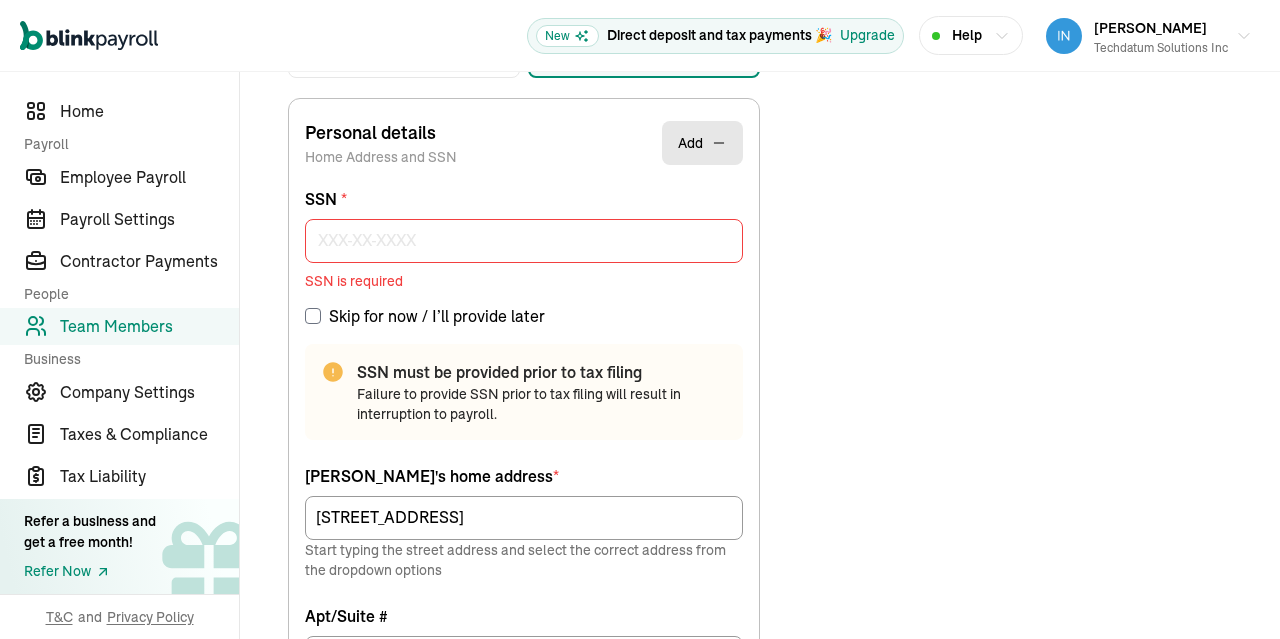 checkbox on "false" 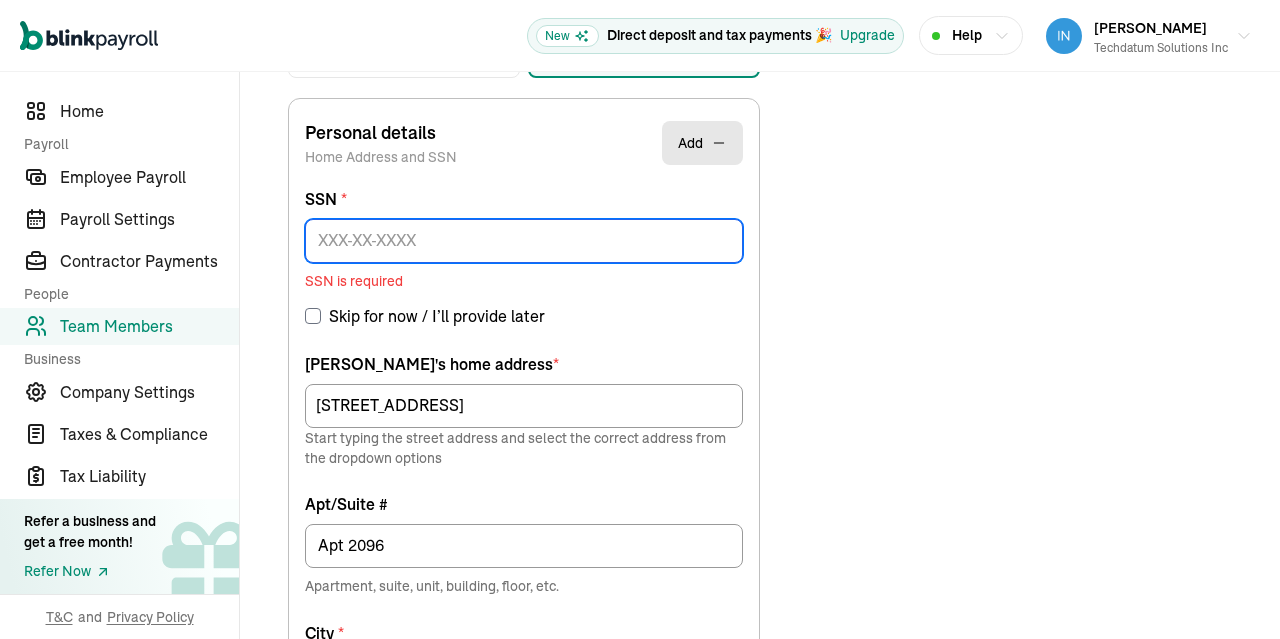 click at bounding box center (524, 241) 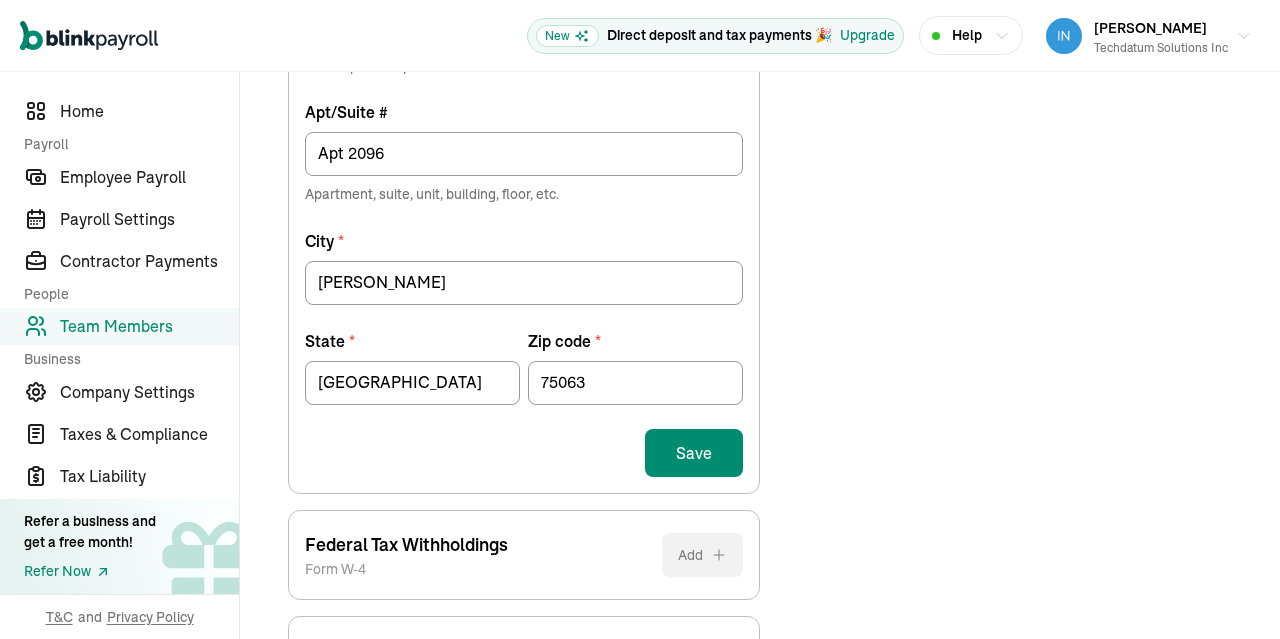 scroll, scrollTop: 846, scrollLeft: 0, axis: vertical 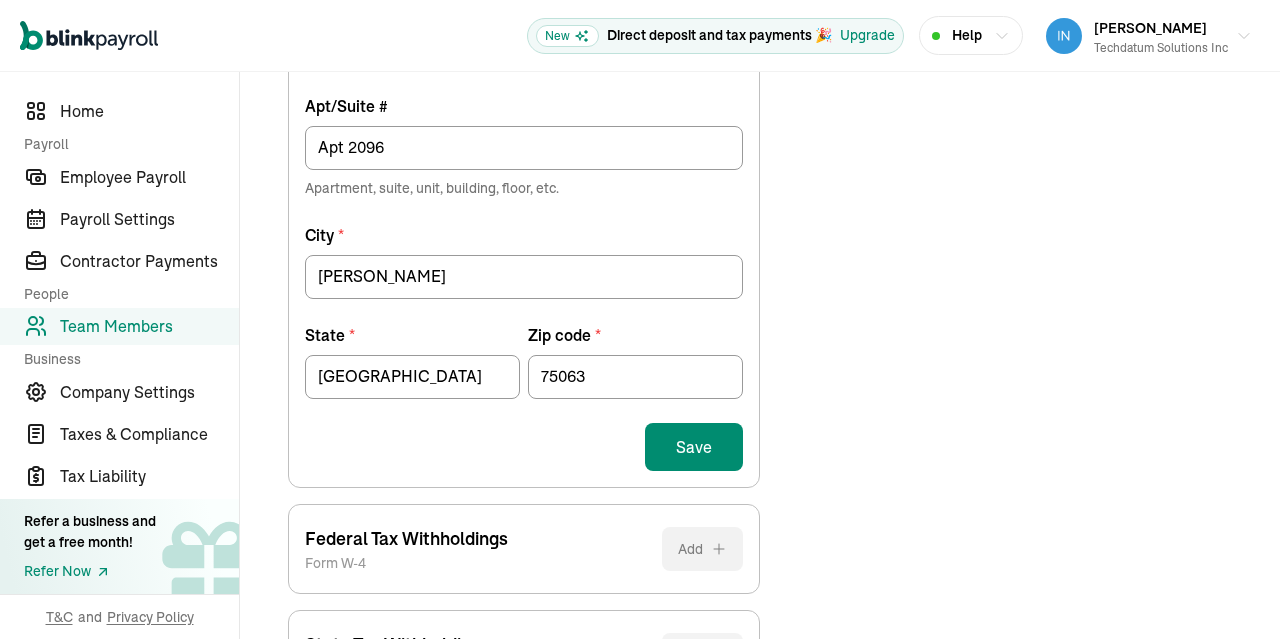 type on "998-78-2434" 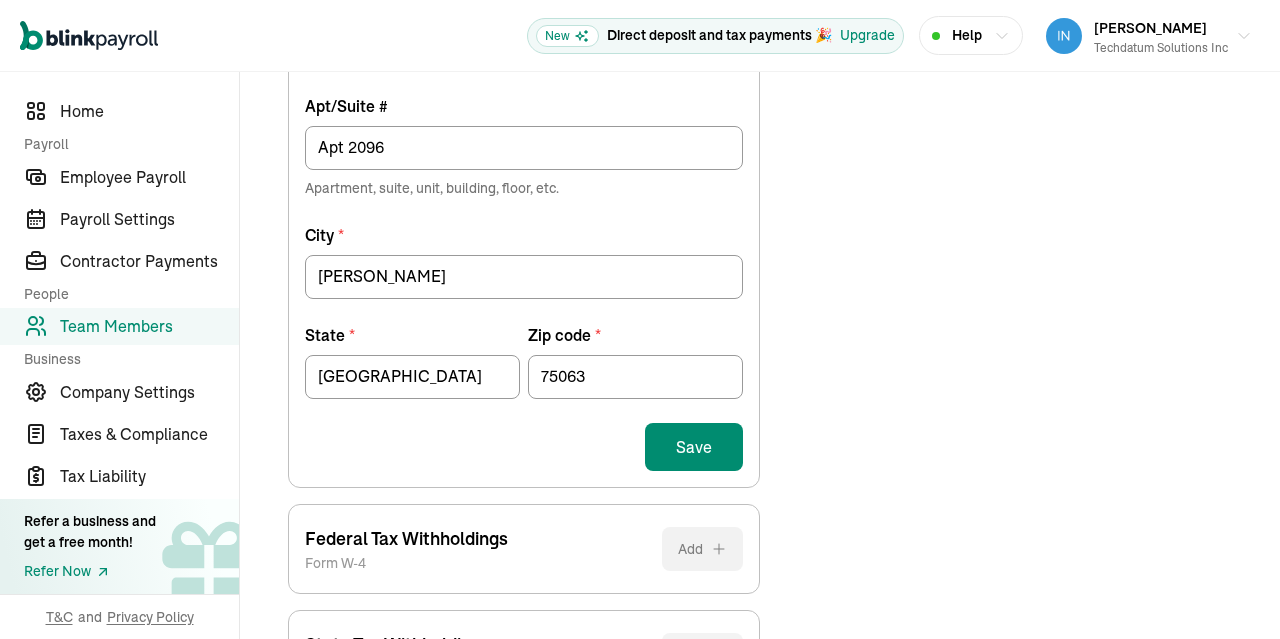 click on "Save" at bounding box center (694, 447) 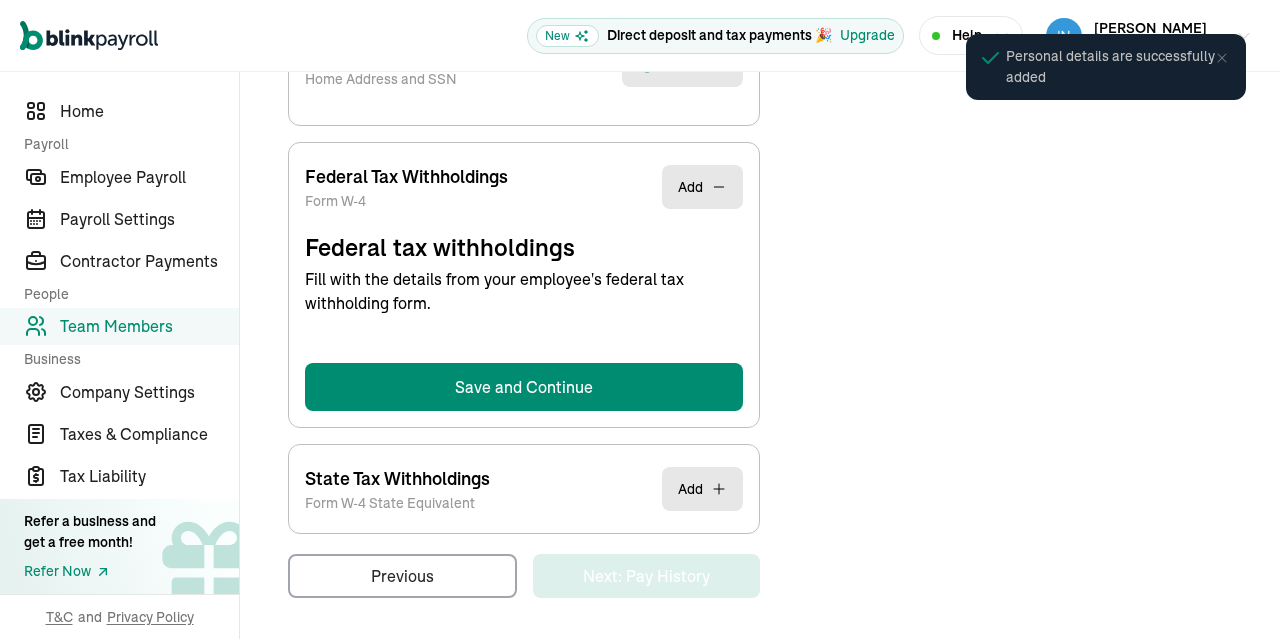 select on "S" 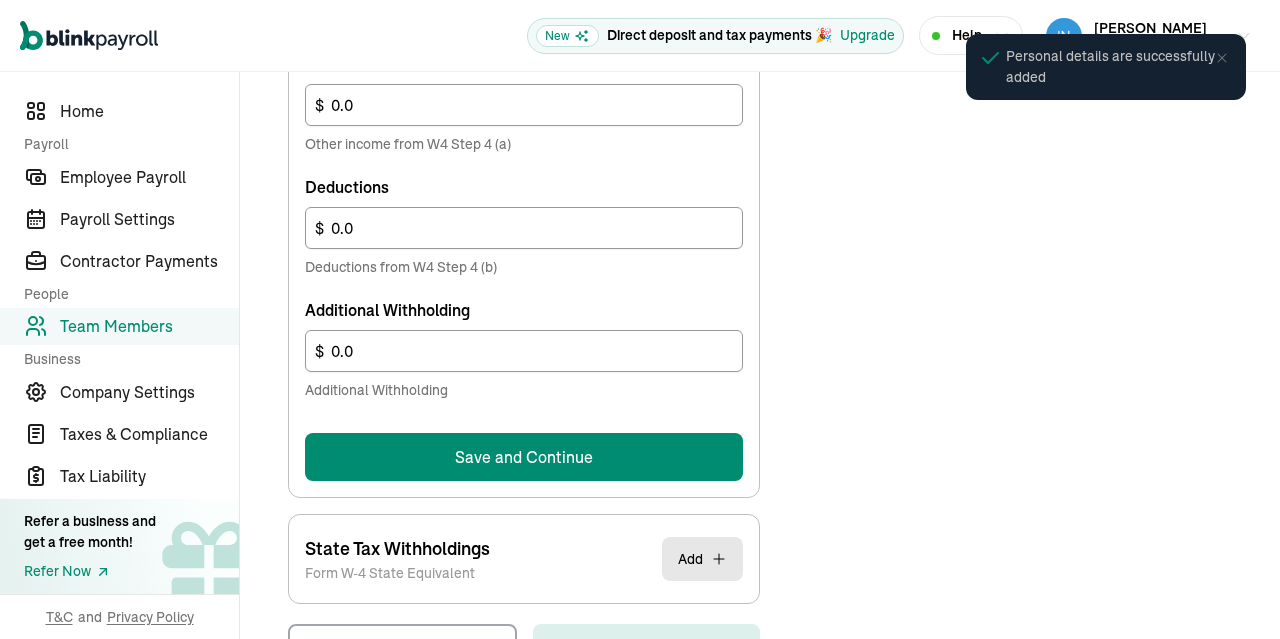 scroll, scrollTop: 1259, scrollLeft: 0, axis: vertical 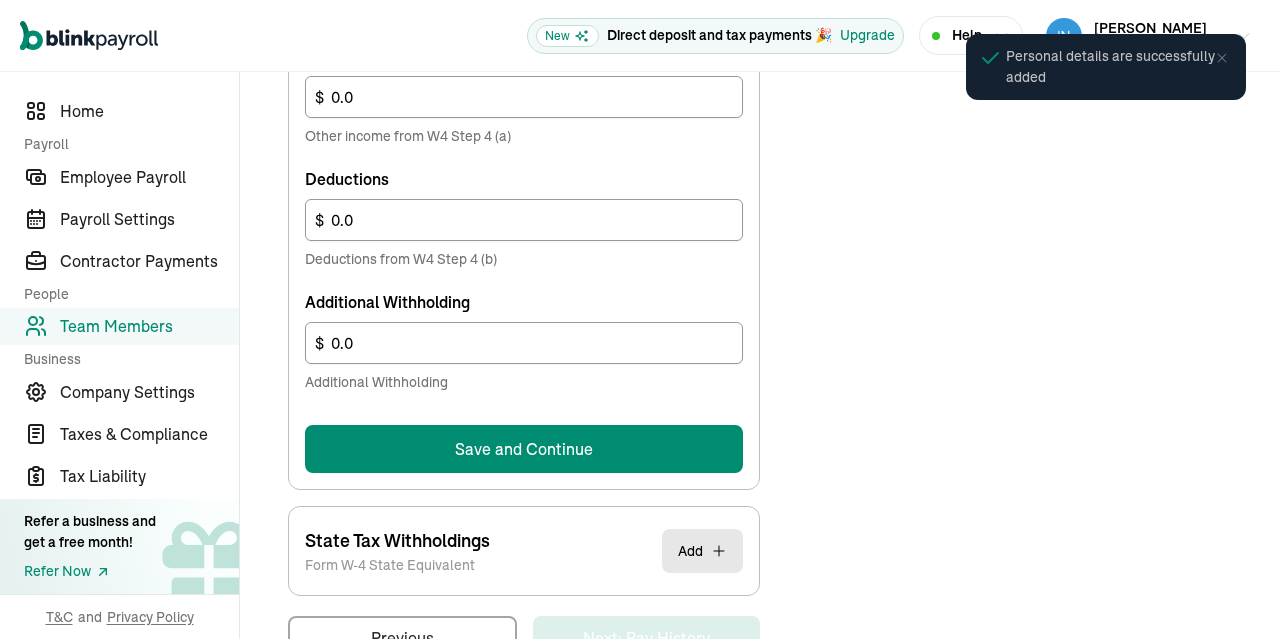 click on "Save and Continue" at bounding box center (524, 449) 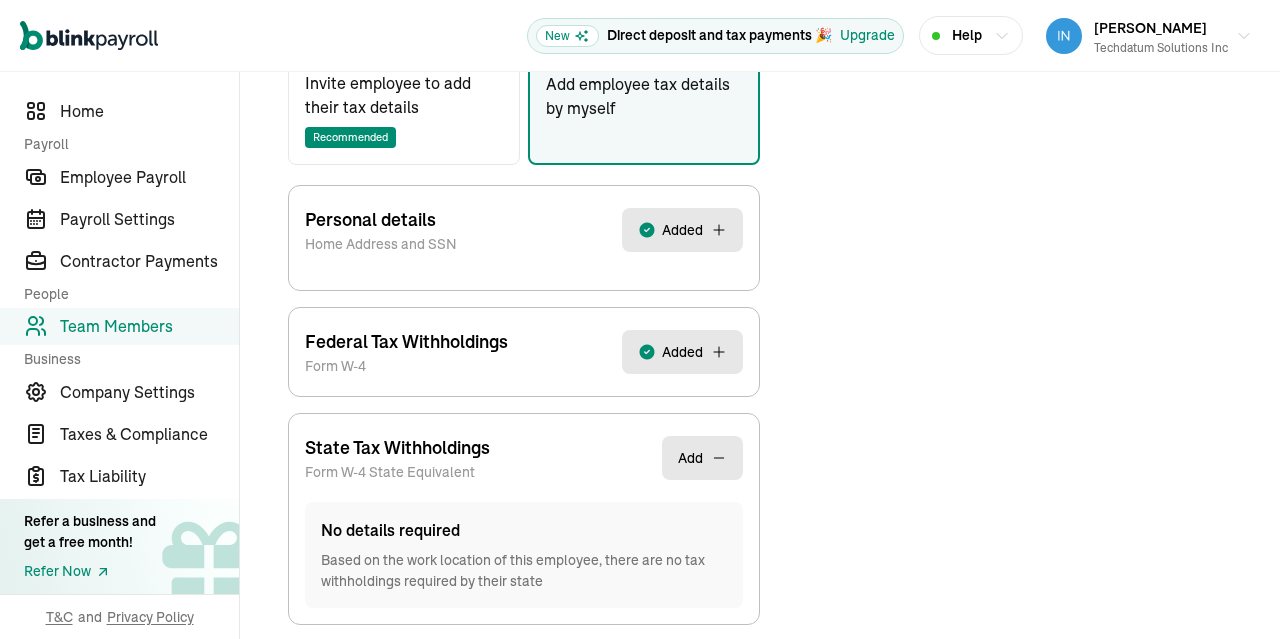 scroll, scrollTop: 481, scrollLeft: 0, axis: vertical 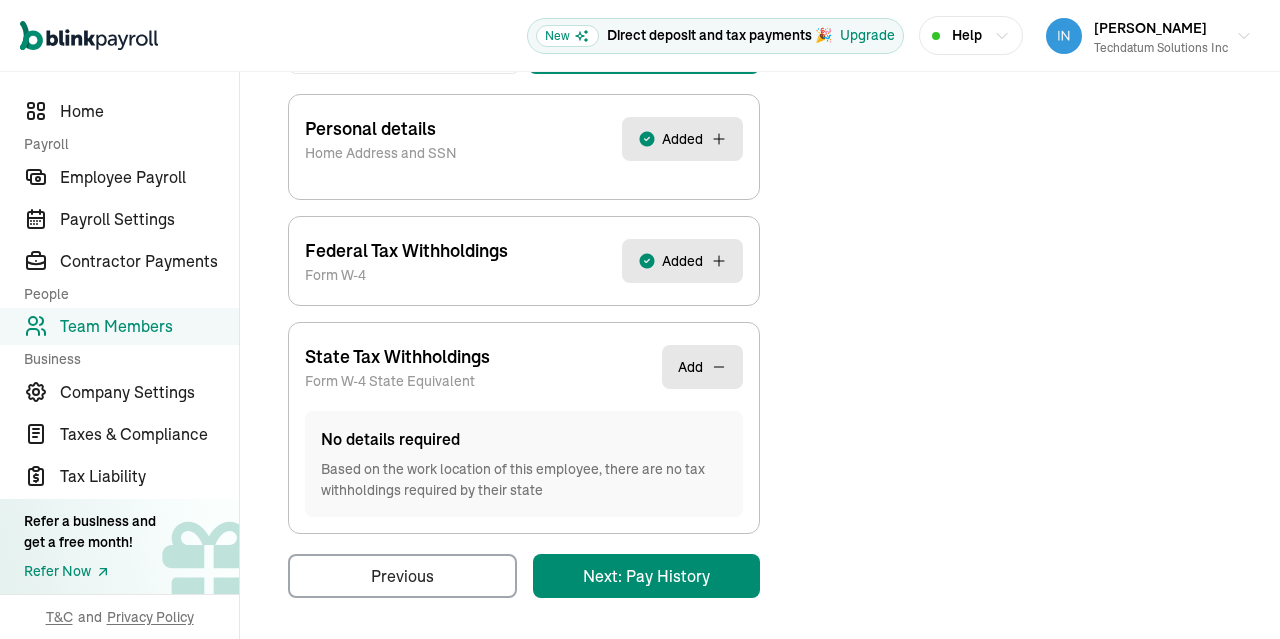 click on "Pay Stubs General Job & Payment Time-off Benefits & Deductions Taxes Documents Pay History W2 Forms Choose how to add the employee tax details Invite employee to add their tax details Recommended Add employee tax details by myself Personal details Home Address and SSN   Added SSN   * 998-78-2434 [PERSON_NAME] 's home address * [STREET_ADDRESS] Start typing the street address and select the correct address from the dropdown options Apt/Suite #   Apt 2096 Apartment, suite, unit, building, floor, etc. City   *  Irving State   *  TX Zip code   *  75063 Save Federal Tax Withholdings Form W-4   Added Federal tax withholdings Fill with the details from your employee's federal tax withholding form. Filing Status   Select an item Single or Married filing separately Married filing jointly or [PERSON_NAME] surviving spouse Head of household Nonresident Alien 'S'-single or married filing separately, 'M'-married filing jointly or qualifying surviving spouse, 'H'-head of household, or 'NRA'-nonresident alien.   Yes $" at bounding box center [760, 186] 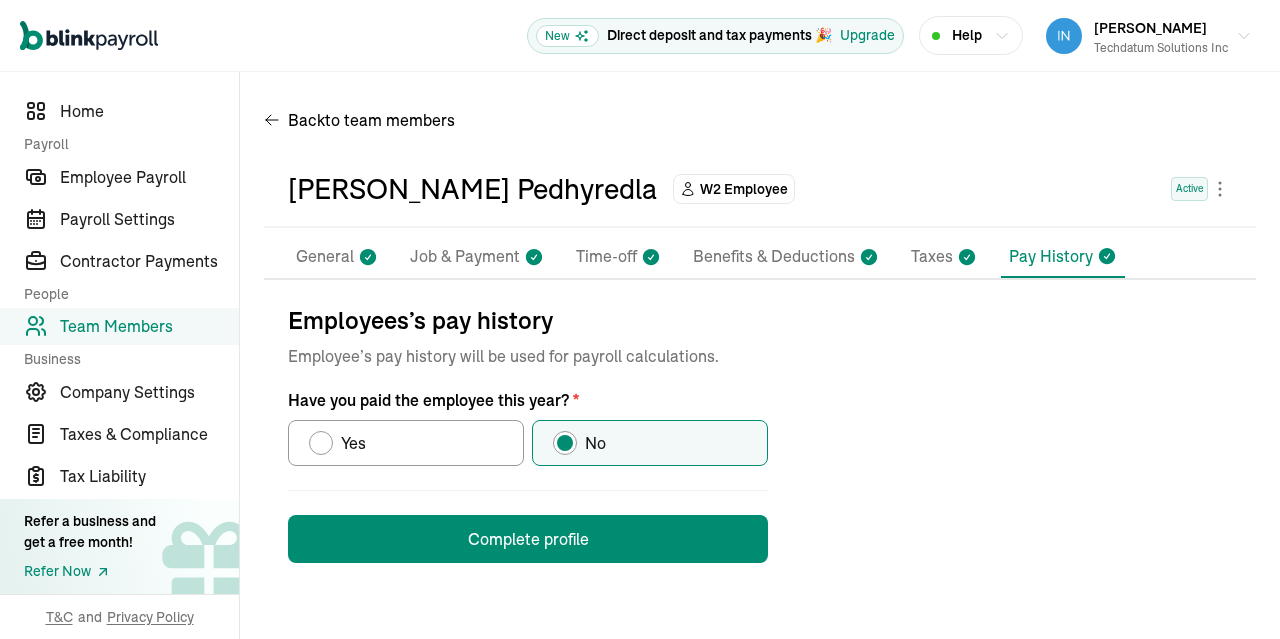click on "Complete profile" at bounding box center (528, 539) 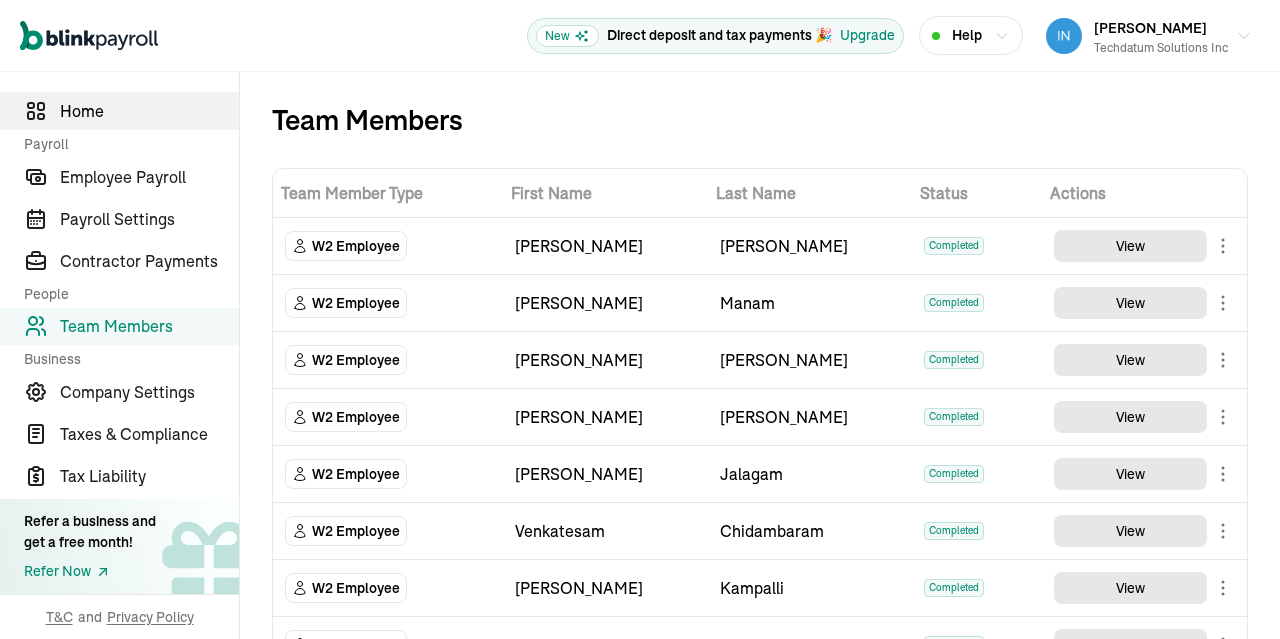 click on "Home" at bounding box center (119, 111) 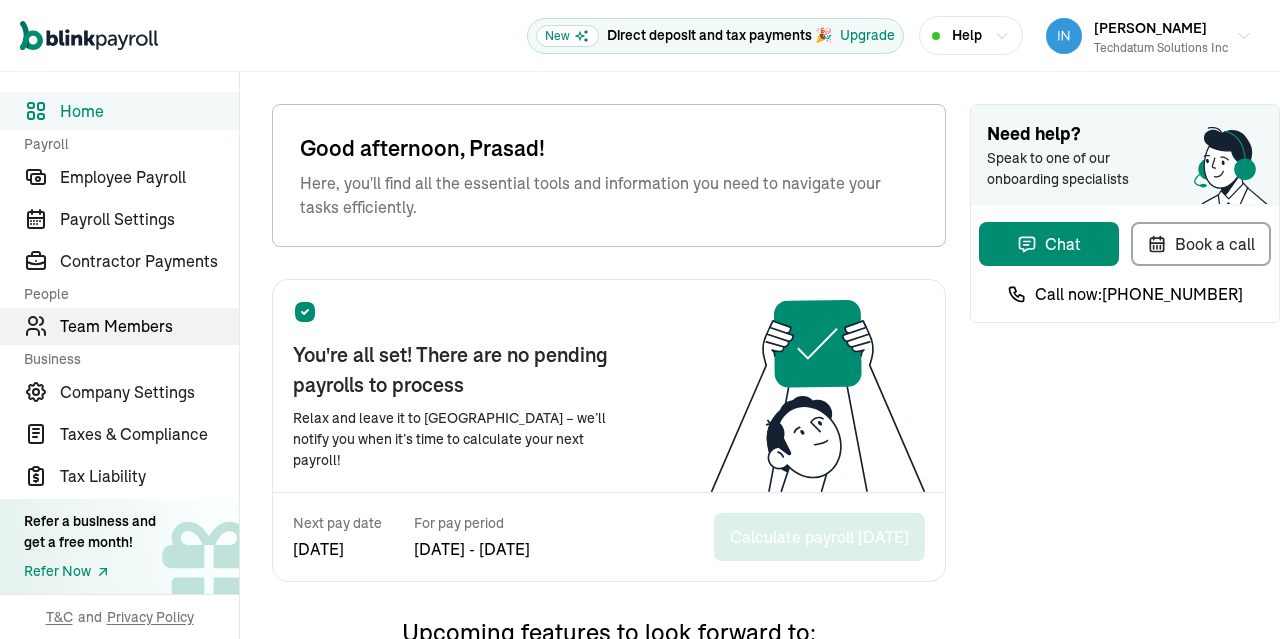 click on "Team Members" at bounding box center [149, 326] 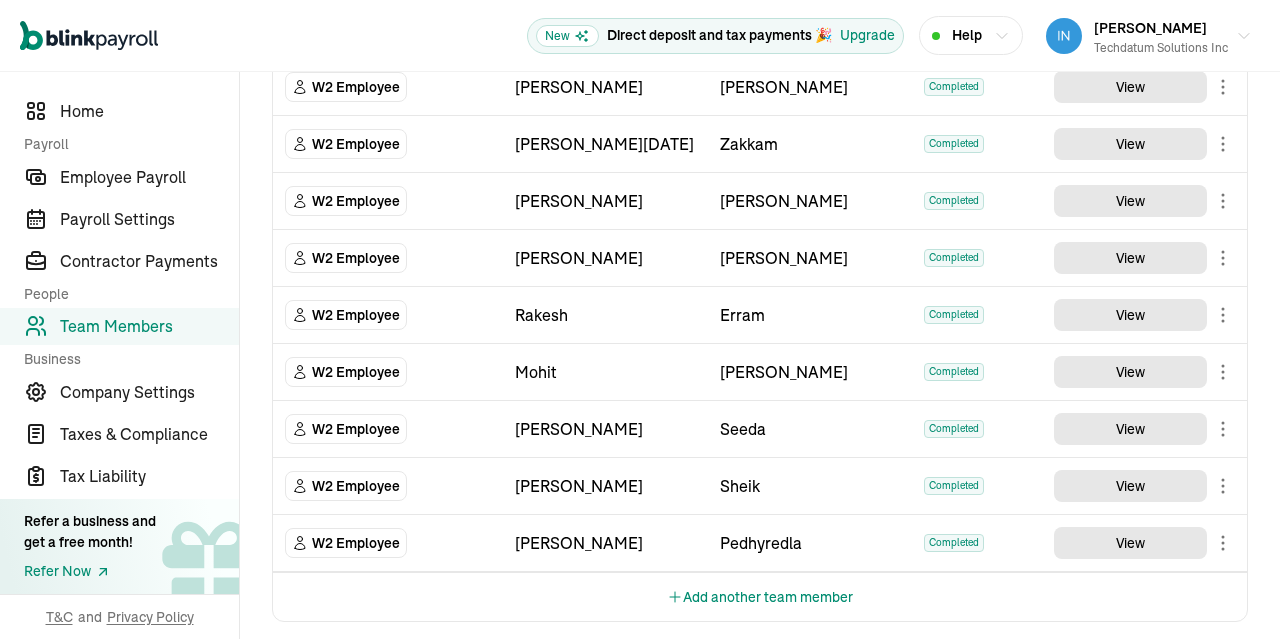 scroll, scrollTop: 679, scrollLeft: 0, axis: vertical 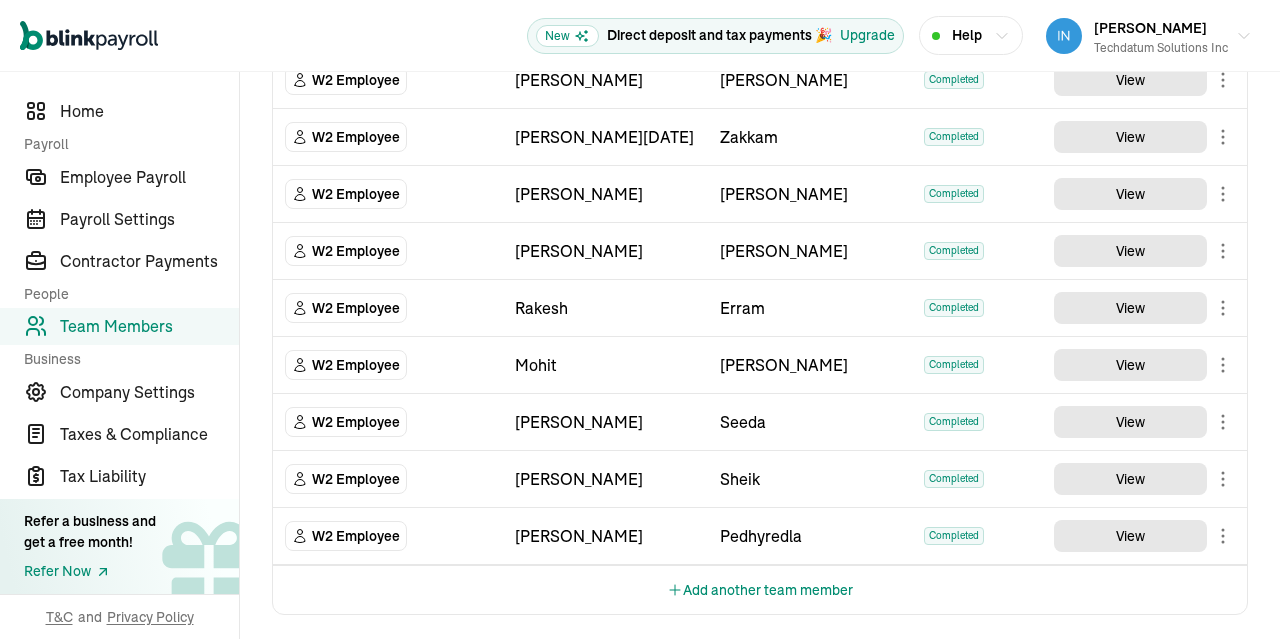click on "Team Members Team Member Type First Name Last Name Status Actions W2 Employee [PERSON_NAME] [PERSON_NAME] Completed   View W2 Employee [PERSON_NAME] Completed   View W2 Employee Kusuma [PERSON_NAME] Completed   View W2 Employee Swarna [PERSON_NAME] Completed   View W2 Employee [PERSON_NAME] [PERSON_NAME] Completed   View W2 Employee [PERSON_NAME] Completed   View W2 Employee [PERSON_NAME] Completed   View W2 Employee [PERSON_NAME] [PERSON_NAME] Completed   View W2 Employee Krishna Sai [PERSON_NAME] Completed   View W2 Employee [PERSON_NAME] Completed   View W2 Employee [PERSON_NAME] [DATE][PERSON_NAME] Completed   View W2 Employee [PERSON_NAME] Completed   View W2 Employee [PERSON_NAME] [PERSON_NAME] Completed   View W2 Employee [PERSON_NAME] Completed   View W2 Employee [PERSON_NAME] Completed   View W2 Employee [PERSON_NAME] Seeda Completed   View W2 Employee [PERSON_NAME] Completed   View W2 Employee [PERSON_NAME] Pedhyredla Completed   View  Add another team member [PERSON_NAME] [PERSON_NAME] completed" at bounding box center (760, 20) 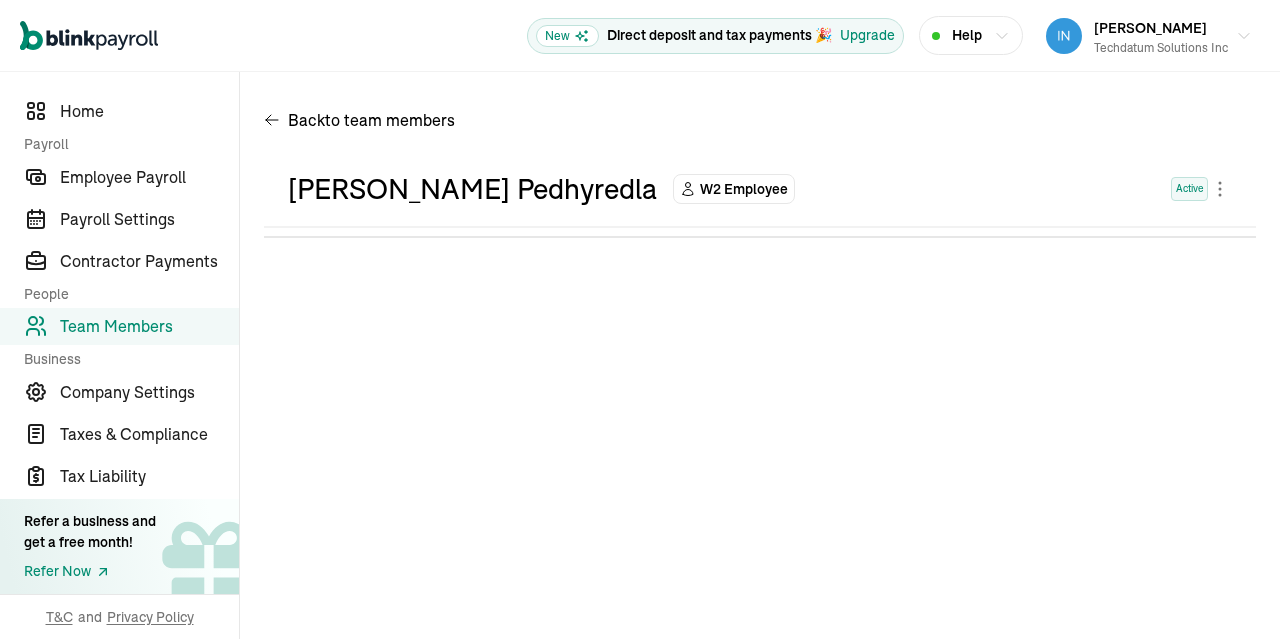 scroll, scrollTop: 0, scrollLeft: 0, axis: both 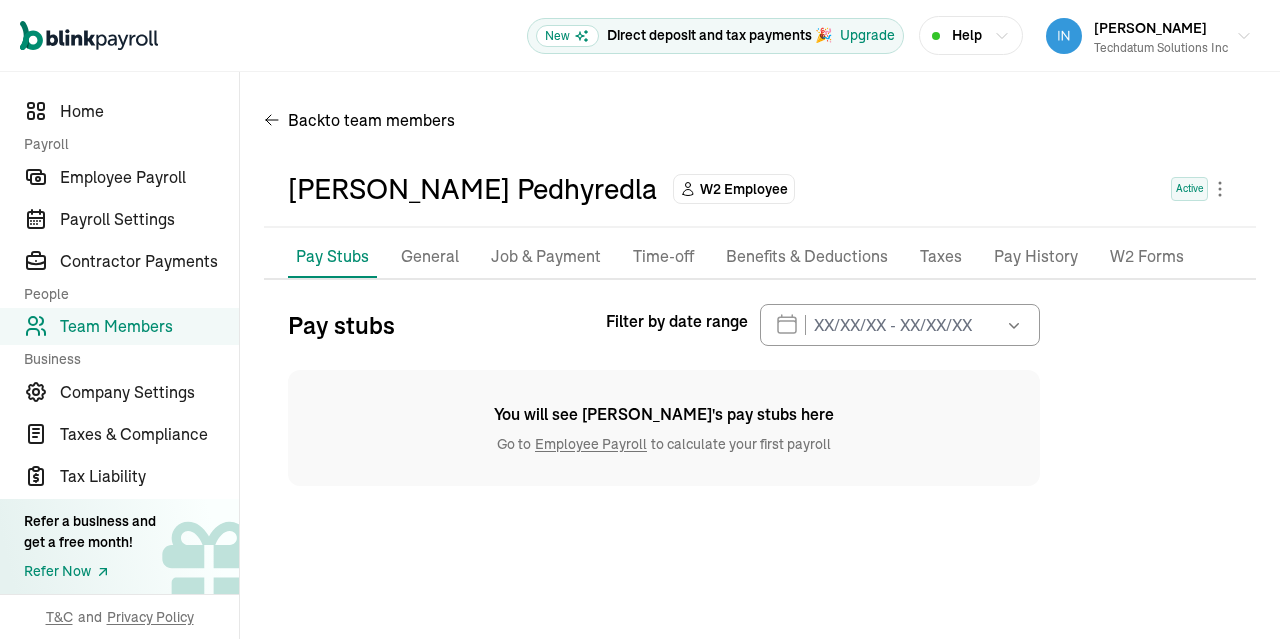 click on "Taxes" at bounding box center (941, 257) 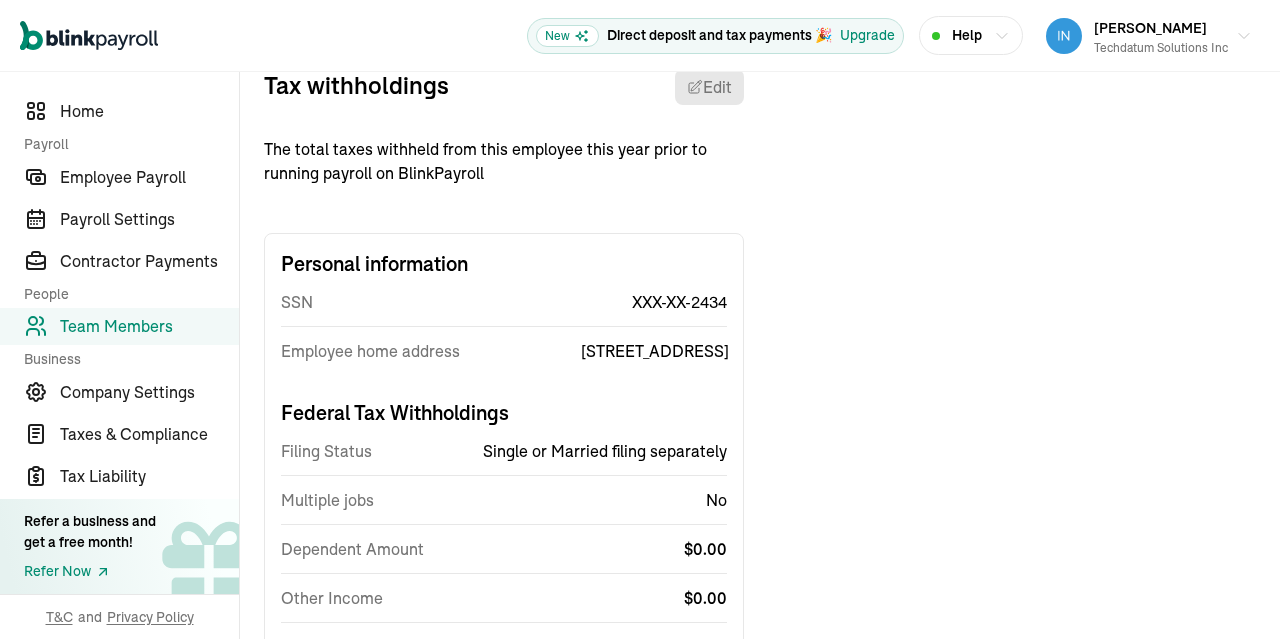 scroll, scrollTop: 236, scrollLeft: 0, axis: vertical 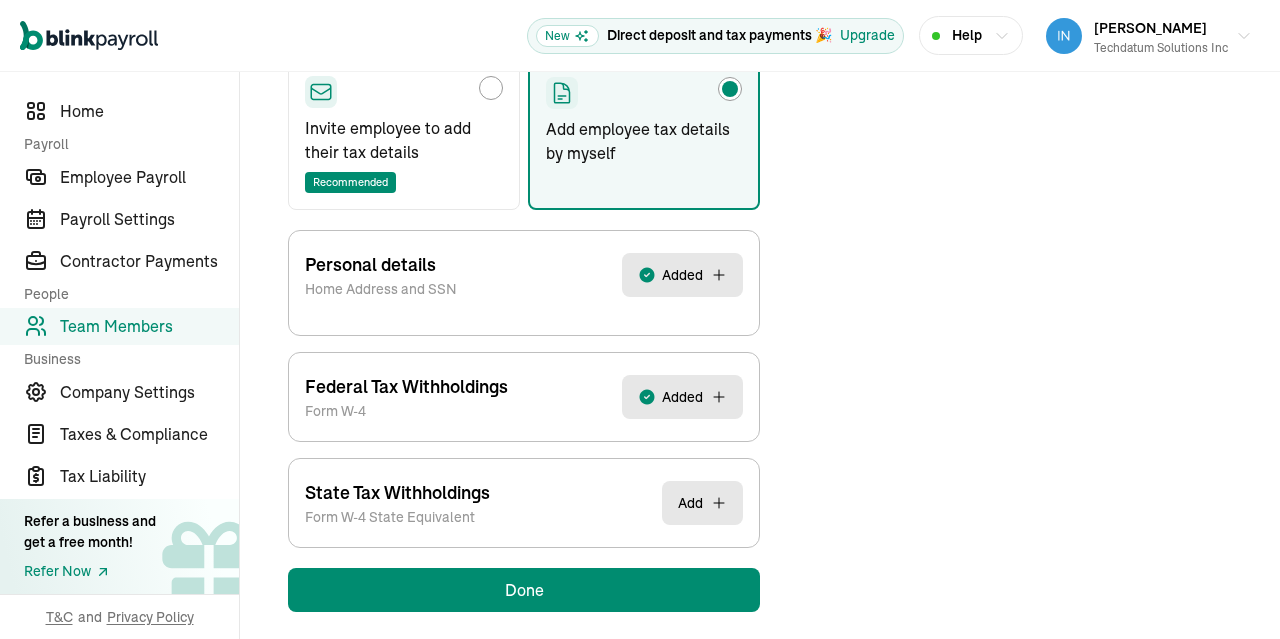 click on "Added" at bounding box center (682, 275) 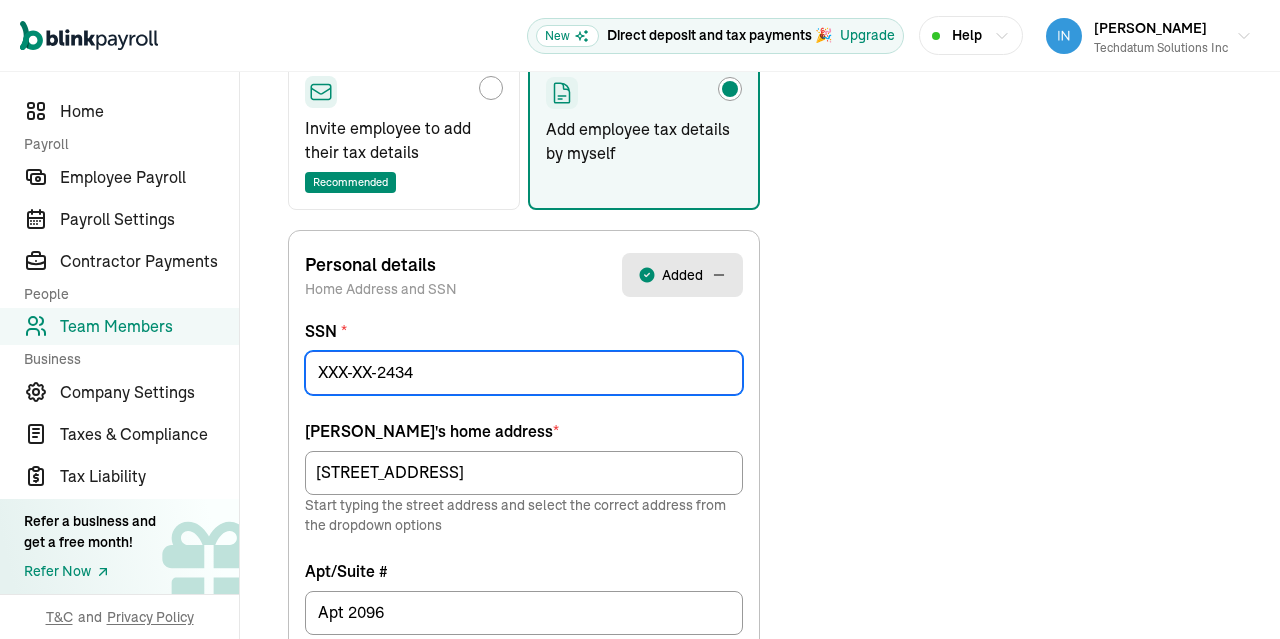 click at bounding box center [524, 373] 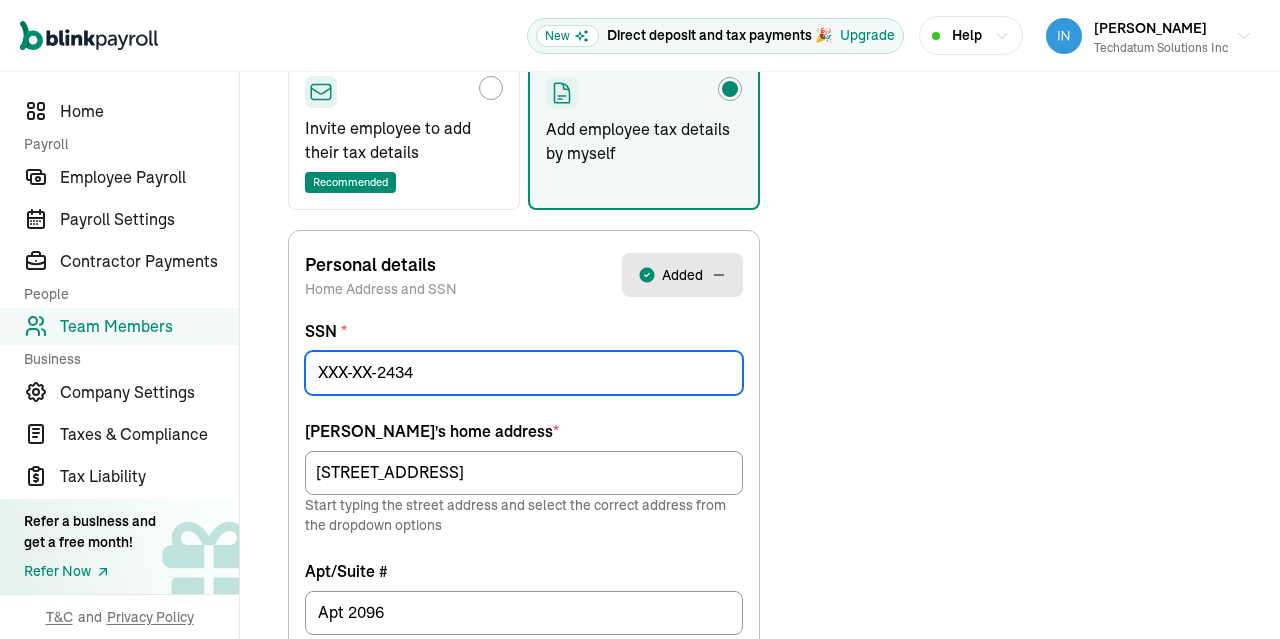 paste on "731-75-6336" 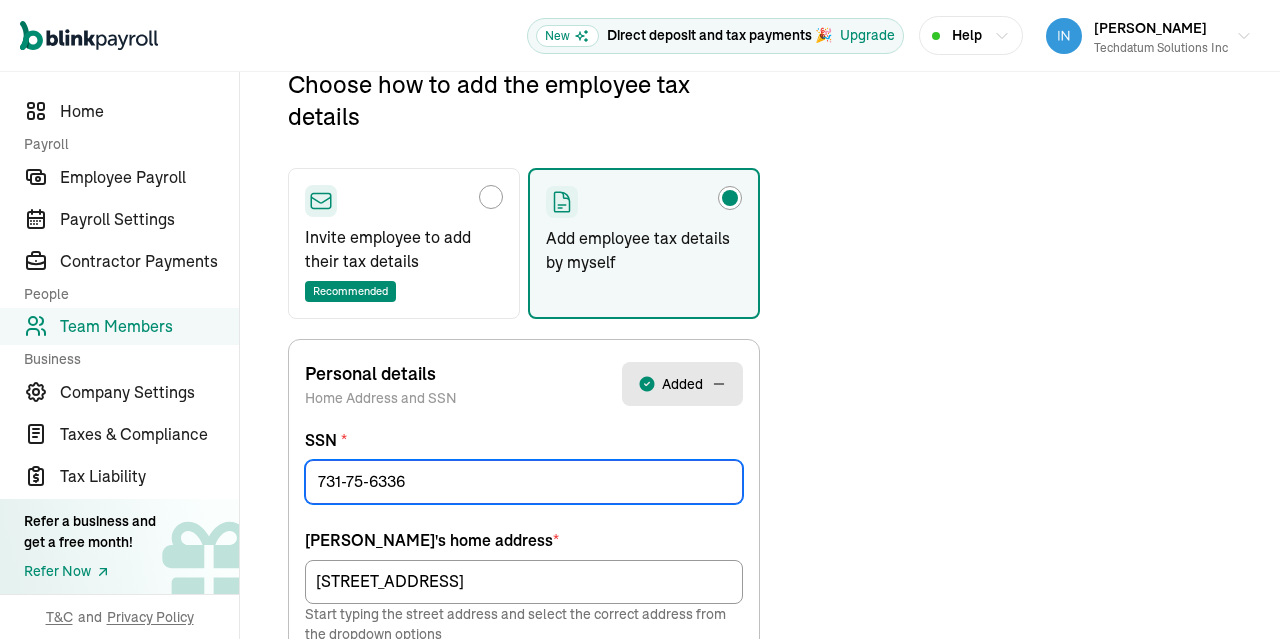 type on "731-75-6336" 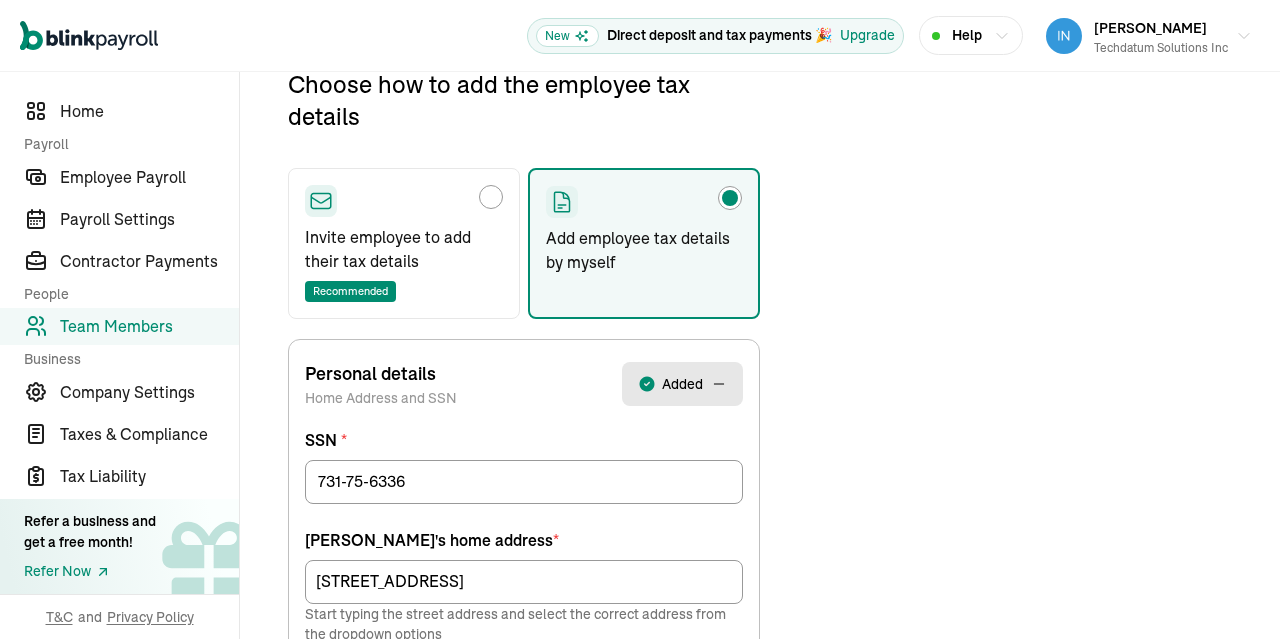 click on "Choose how to add the employee tax details Invite employee to add their tax details Recommended Add employee tax details by myself Personal details Home Address and SSN   Added SSN   * 731-75-6336 [PERSON_NAME] 's home address * [STREET_ADDRESS] Start typing the street address and select the correct address from the dropdown options Apt/Suite #   Apt 2096 Apartment, suite, unit, building, floor, etc. City   *  Irving State   *  TX Zip code   *  75063 Save Federal Tax Withholdings Form W-4   Added Federal tax withholdings Fill with the details from your employee's federal tax withholding form. Filing Status   Select an item Single or Married filing separately Married filing jointly or [PERSON_NAME] surviving spouse Head of household Nonresident Alien 'S'-single or married filing separately, 'M'-married filing jointly or qualifying surviving spouse, 'H'-head of household, or 'NRA'-nonresident alien. Multiple jobs   Yes No Household has two jobs in total Dependent Amount 0.0 $ Other Income 0.0 $ Deductions" at bounding box center [760, 703] 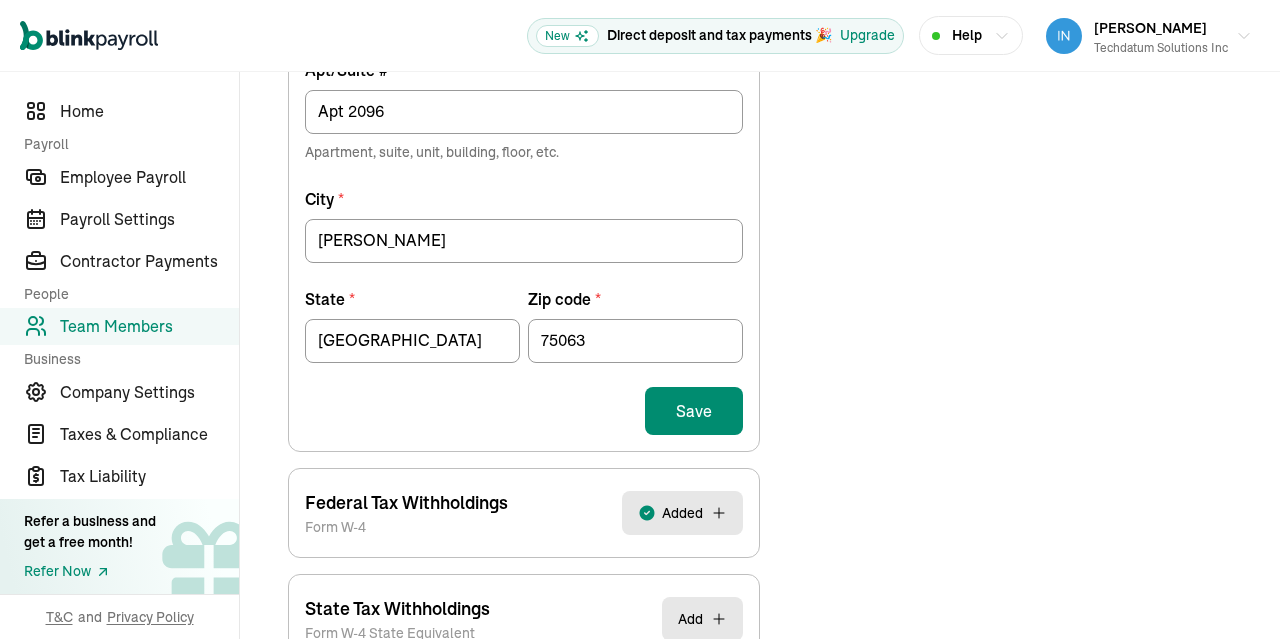 scroll, scrollTop: 885, scrollLeft: 0, axis: vertical 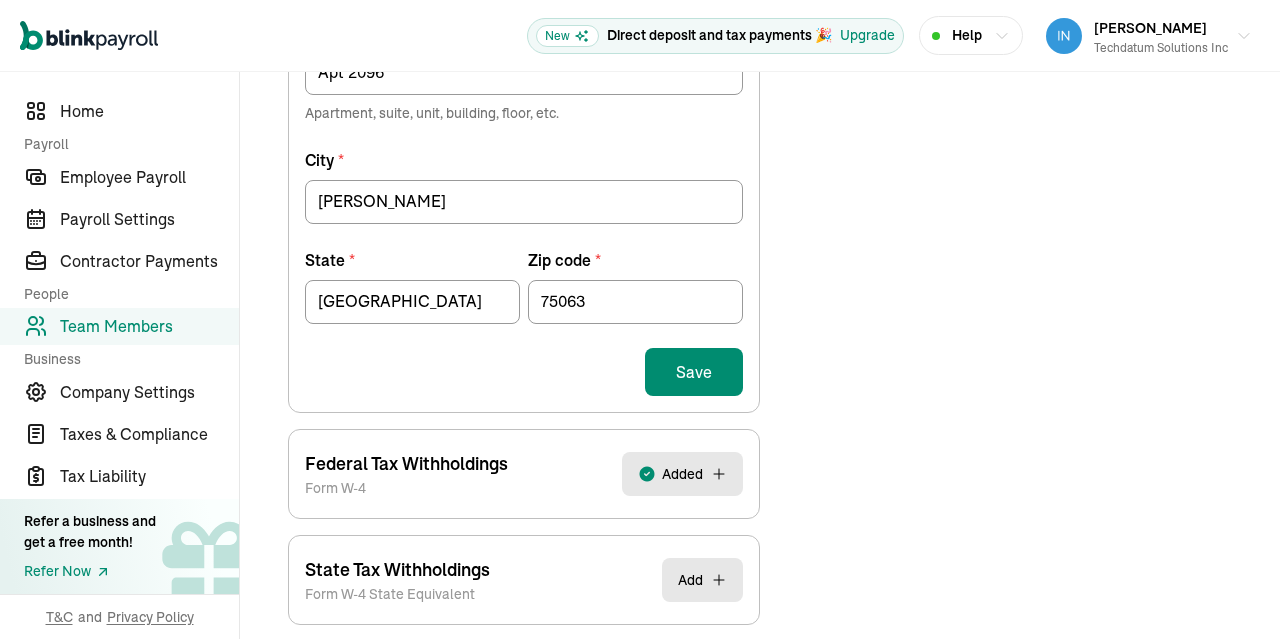 click on "Save" at bounding box center [694, 372] 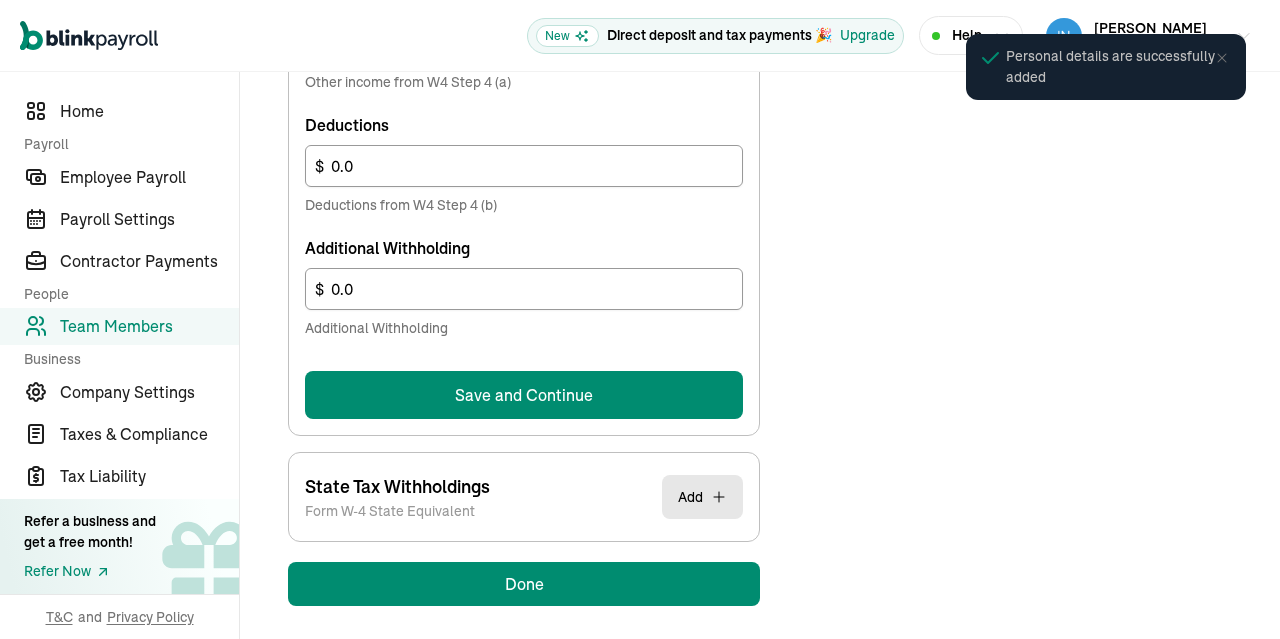 scroll, scrollTop: 1317, scrollLeft: 0, axis: vertical 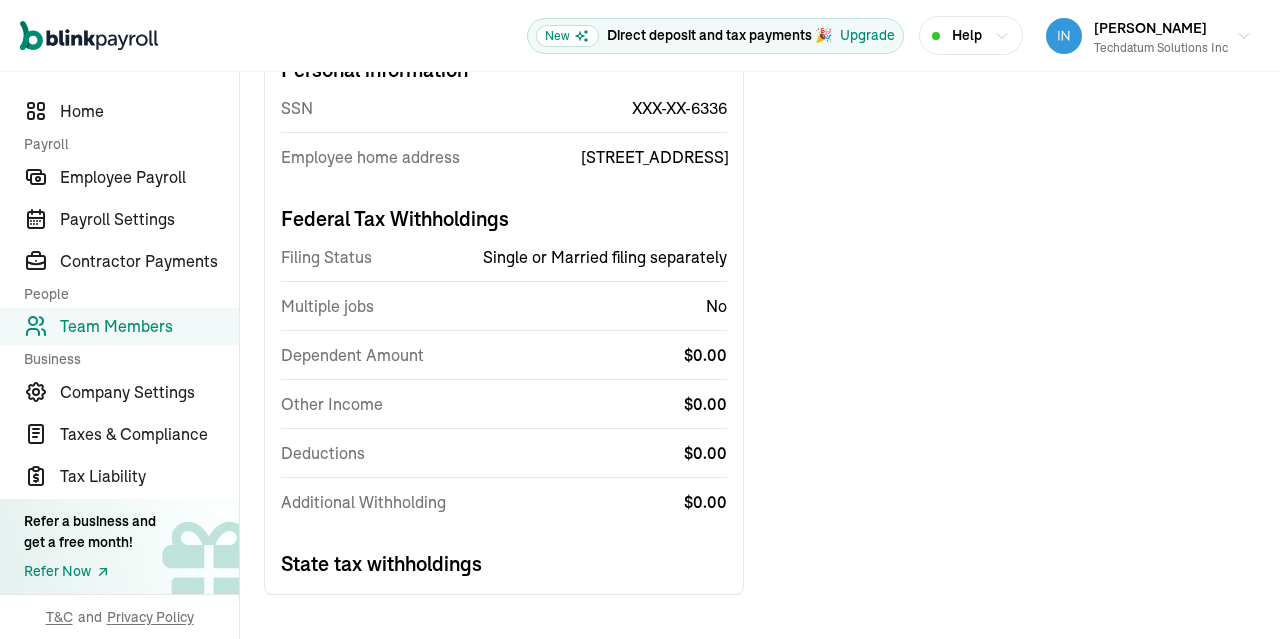 click on "Team Members" at bounding box center [149, 326] 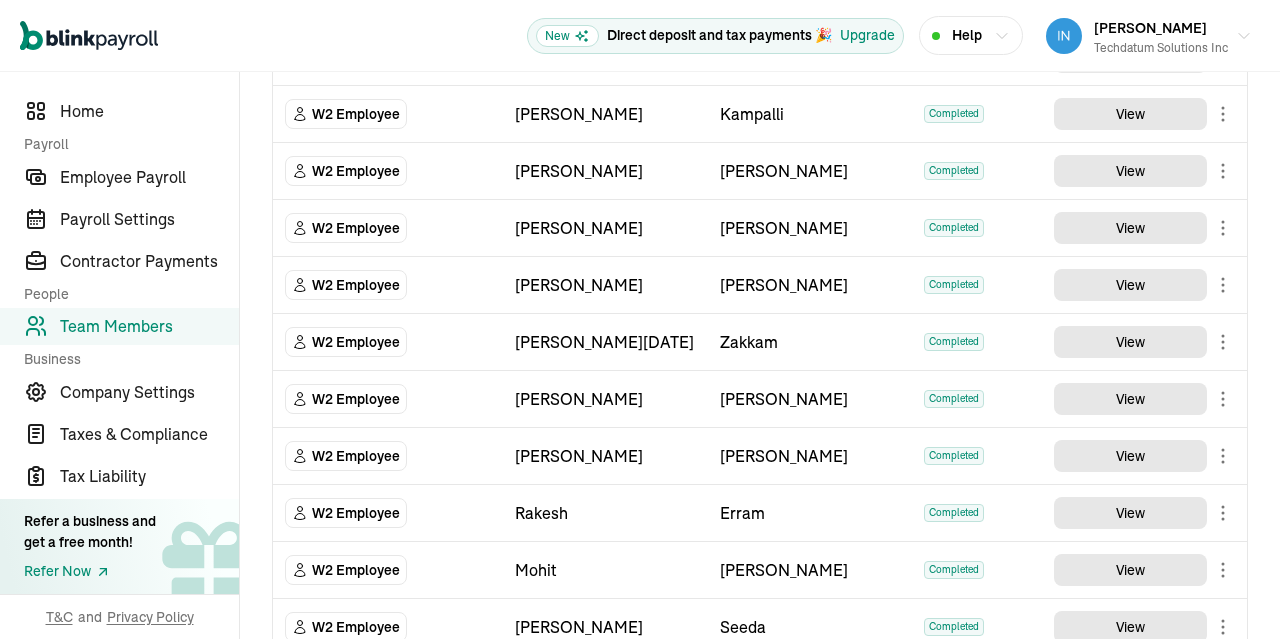 scroll, scrollTop: 679, scrollLeft: 0, axis: vertical 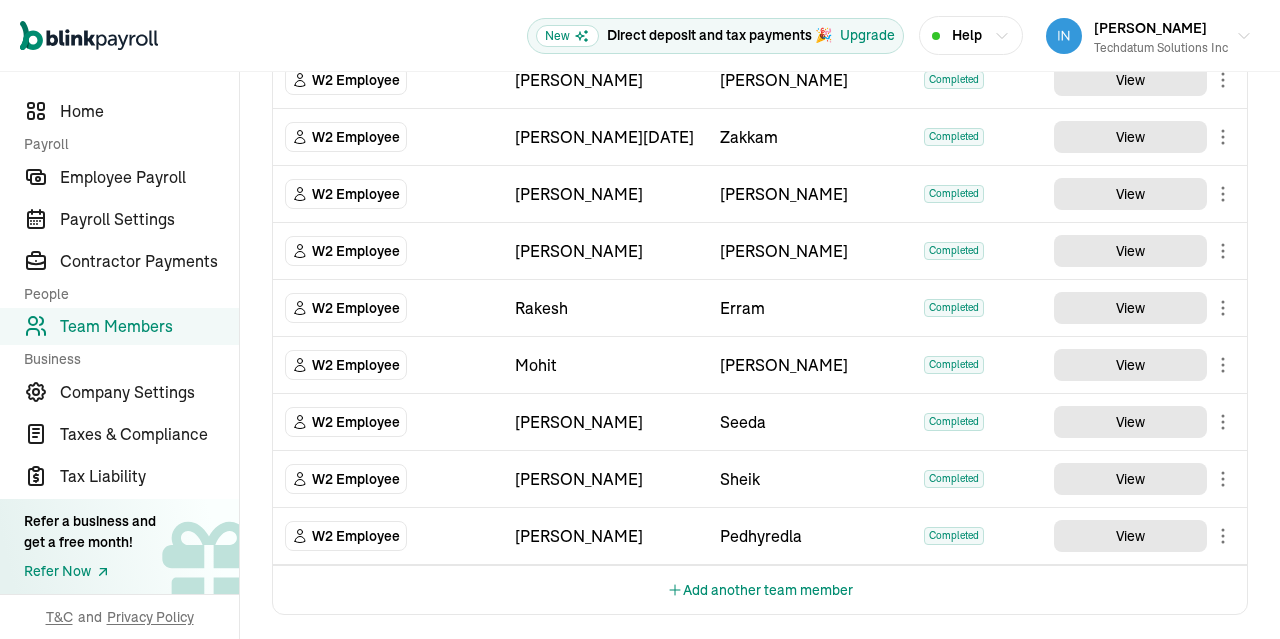 click on "Team Members Team Member Type First Name Last Name Status Actions W2 Employee [PERSON_NAME] [PERSON_NAME] Completed   View W2 Employee [PERSON_NAME] Completed   View W2 Employee Kusuma [PERSON_NAME] Completed   View W2 Employee Swarna [PERSON_NAME] Completed   View W2 Employee [PERSON_NAME] [PERSON_NAME] Completed   View W2 Employee [PERSON_NAME] Completed   View W2 Employee [PERSON_NAME] Completed   View W2 Employee [PERSON_NAME] [PERSON_NAME] Completed   View W2 Employee Krishna Sai [PERSON_NAME] Completed   View W2 Employee [PERSON_NAME] Completed   View W2 Employee [PERSON_NAME] [DATE][PERSON_NAME] Completed   View W2 Employee [PERSON_NAME] Completed   View W2 Employee [PERSON_NAME] [PERSON_NAME] Completed   View W2 Employee [PERSON_NAME] Completed   View W2 Employee [PERSON_NAME] Completed   View W2 Employee [PERSON_NAME] Seeda Completed   View W2 Employee [PERSON_NAME] Completed   View W2 Employee [PERSON_NAME] Pedhyredla Completed   View  Add another team member [PERSON_NAME] [PERSON_NAME] completed" at bounding box center (760, 20) 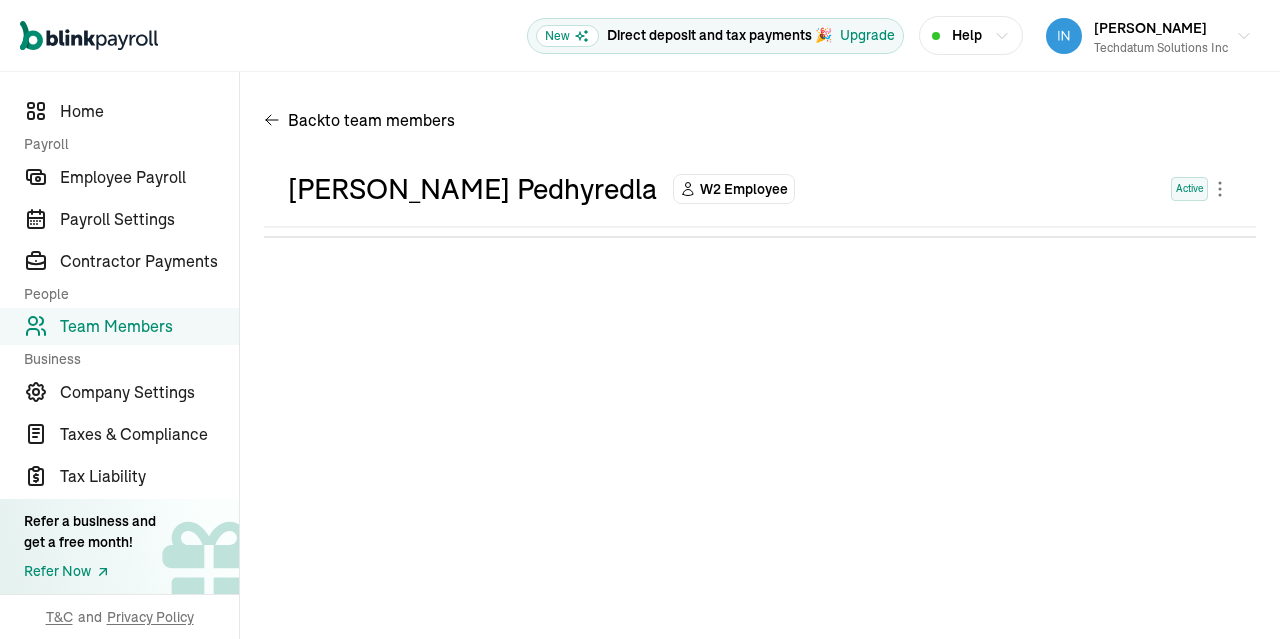 scroll, scrollTop: 0, scrollLeft: 0, axis: both 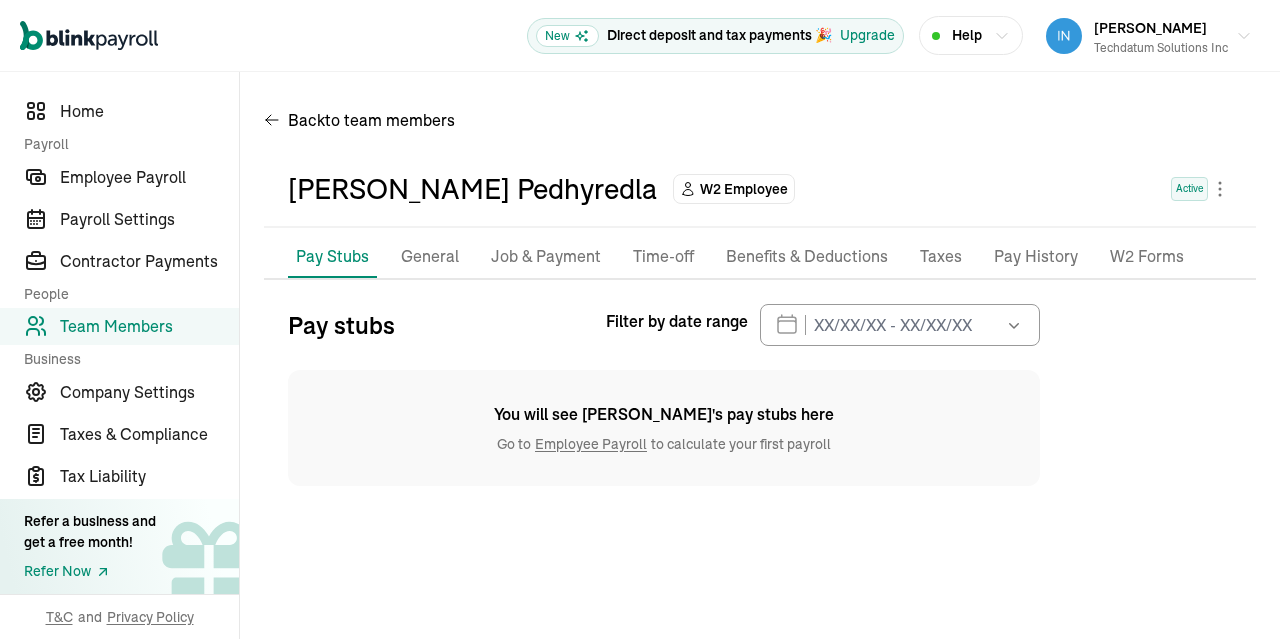 click on "Taxes" at bounding box center (941, 257) 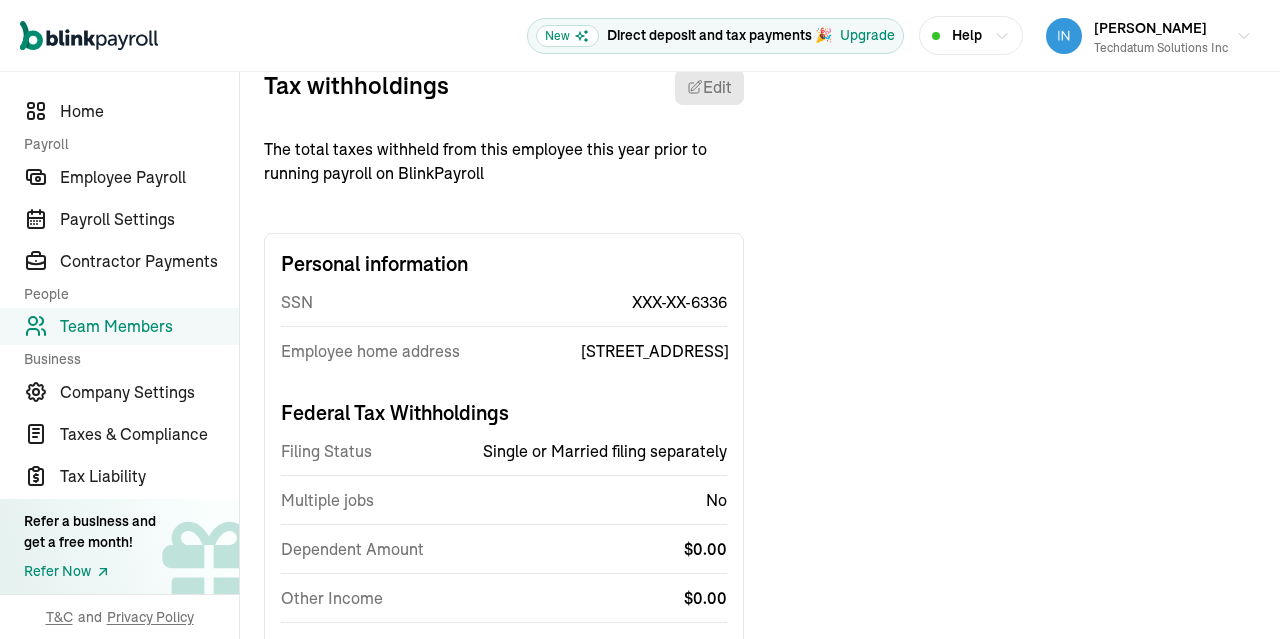 scroll, scrollTop: 236, scrollLeft: 0, axis: vertical 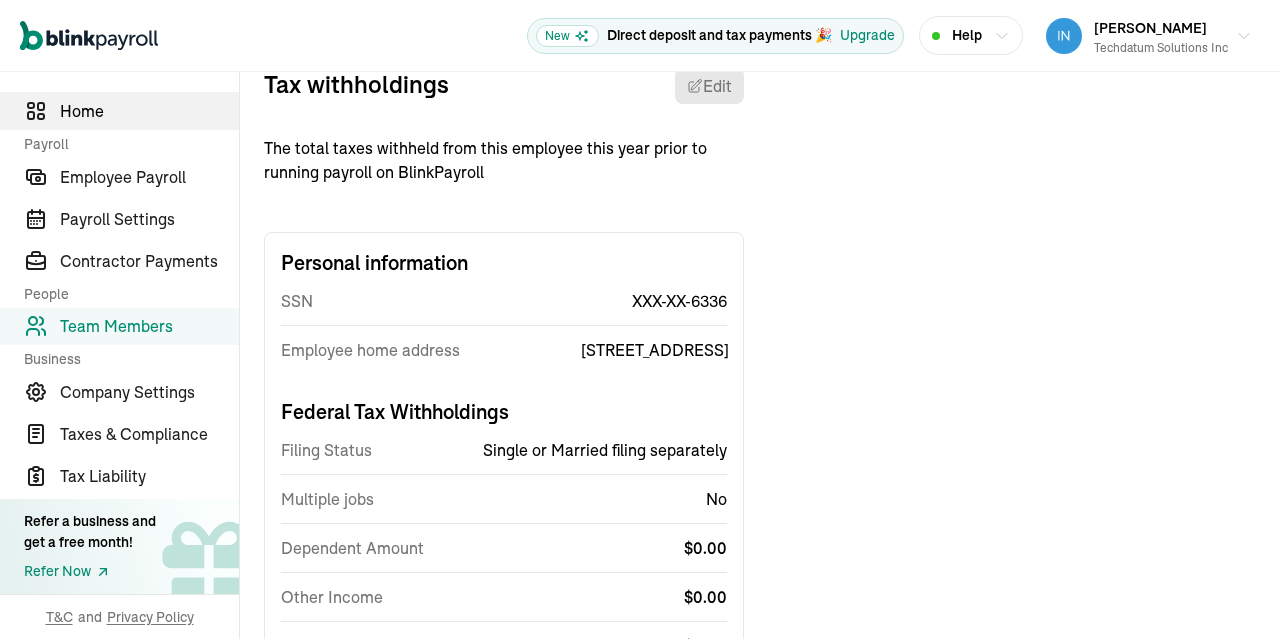 click on "Home" at bounding box center (149, 111) 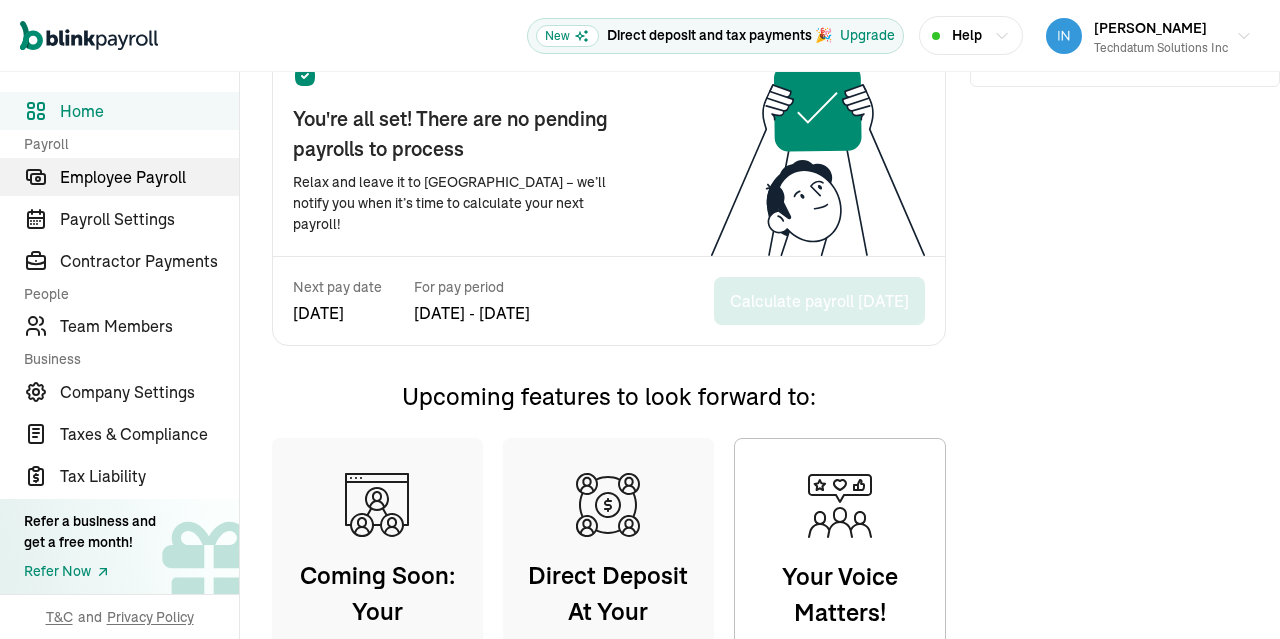 click on "Employee Payroll" at bounding box center [149, 177] 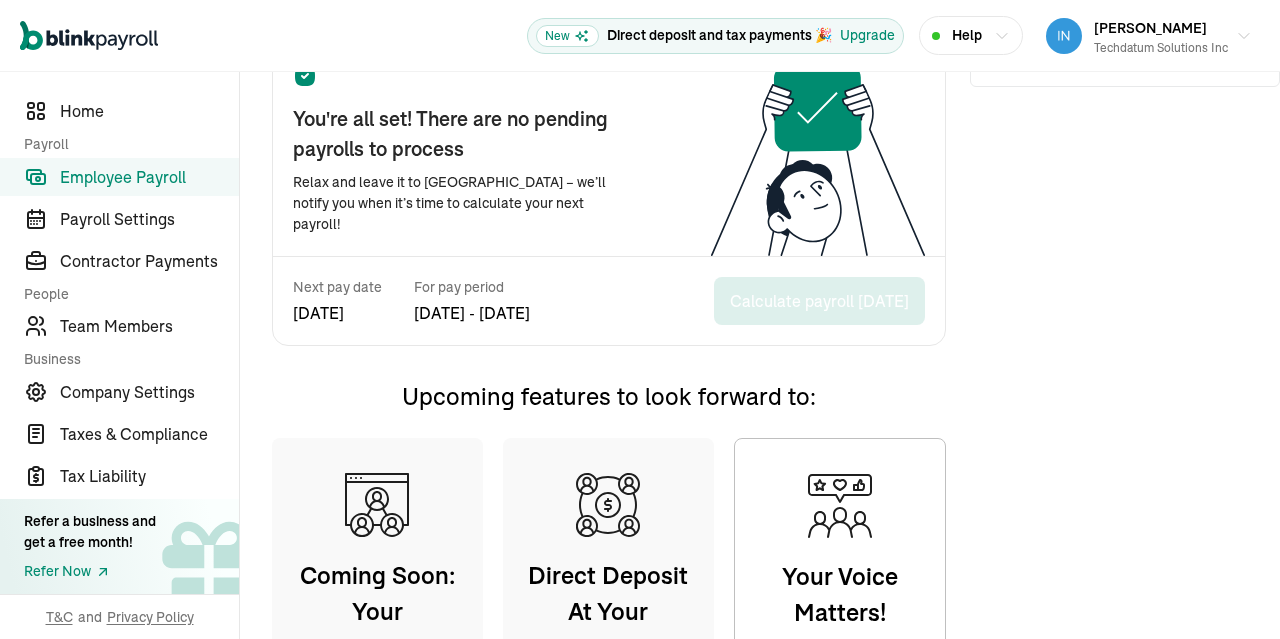 scroll, scrollTop: 0, scrollLeft: 0, axis: both 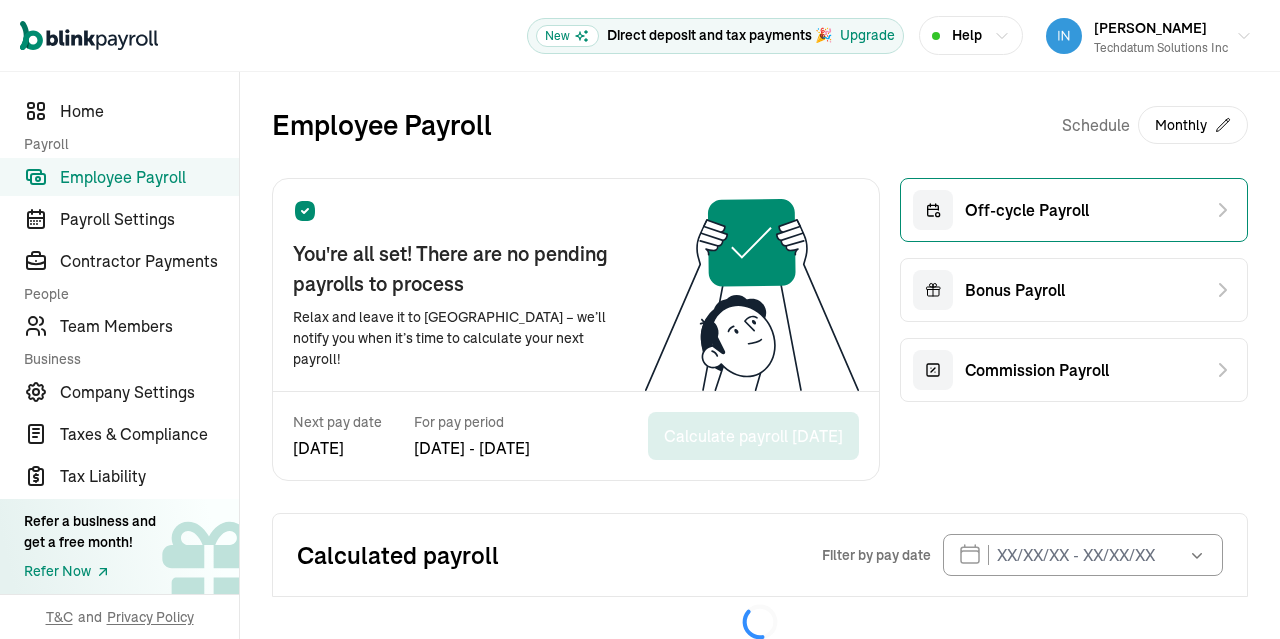 click on "Off-cycle Payroll" at bounding box center [1074, 210] 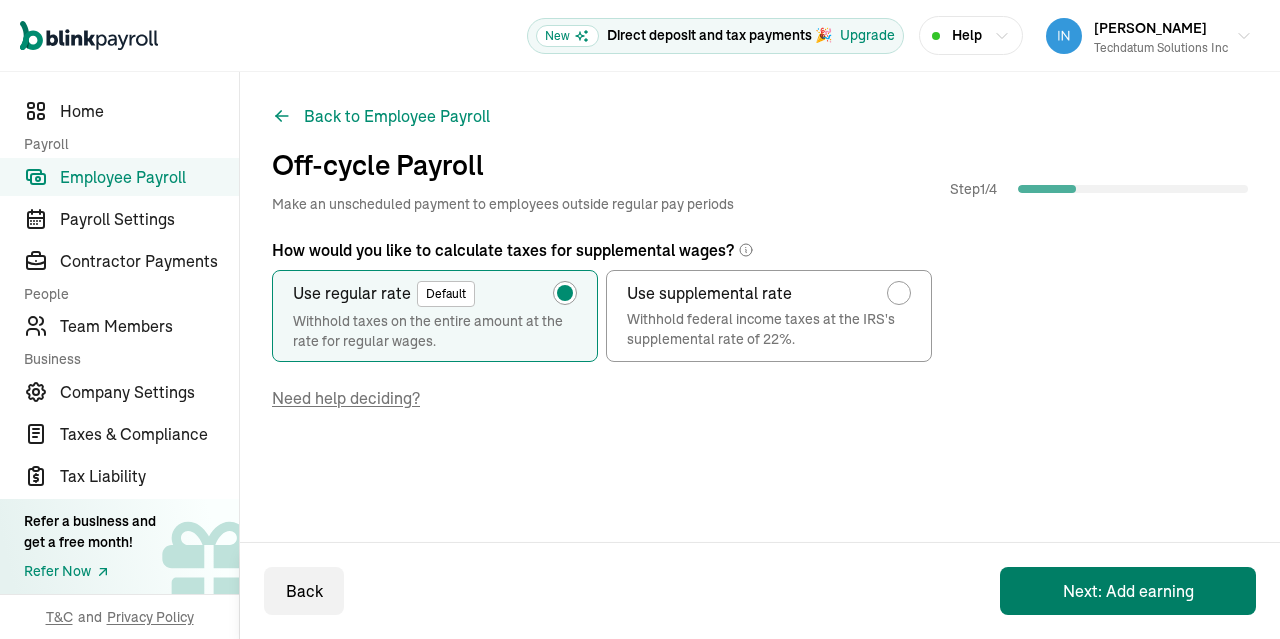click on "Next: Add earning" at bounding box center [1128, 591] 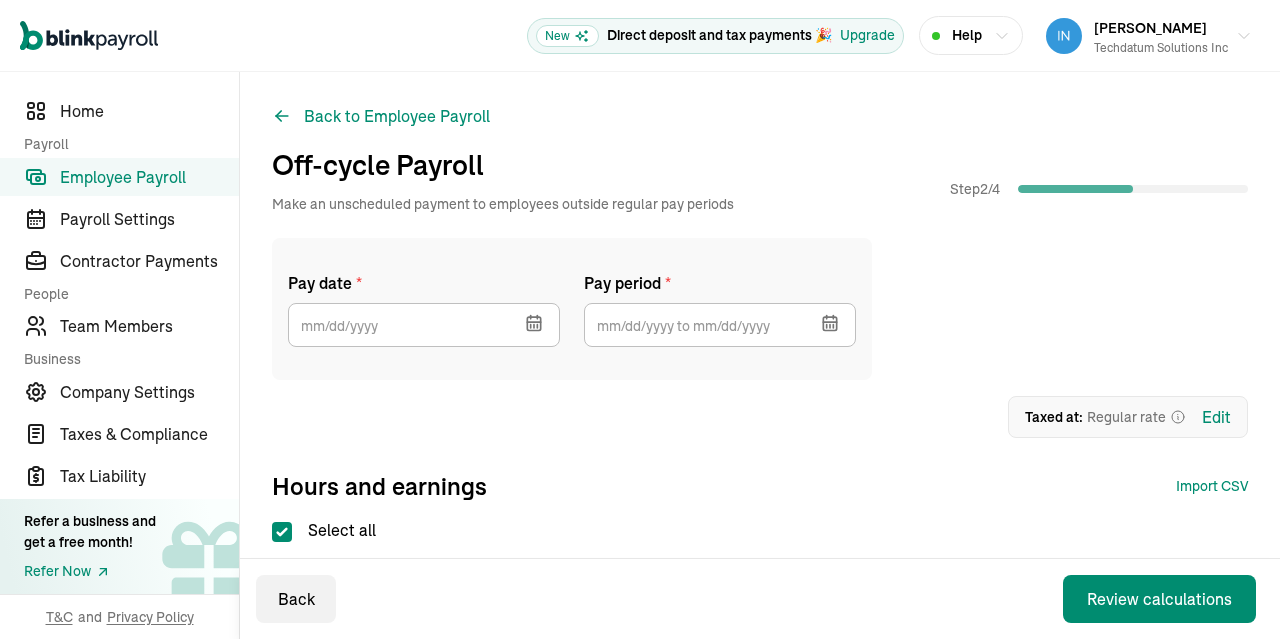 click 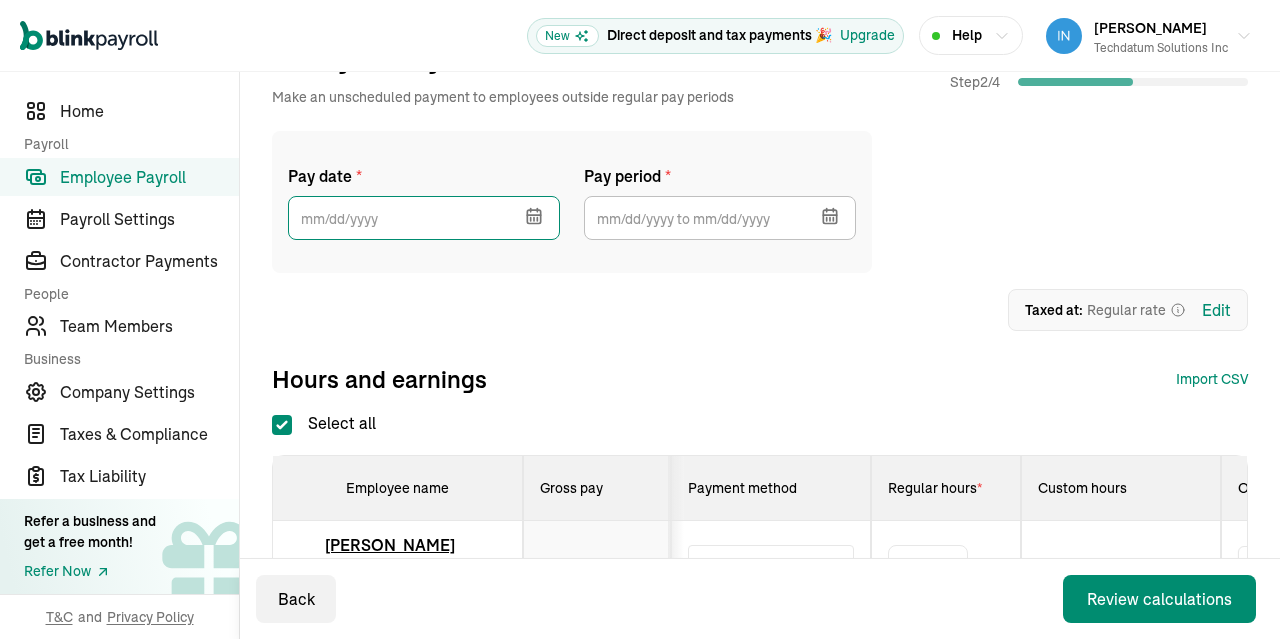 scroll, scrollTop: 111, scrollLeft: 0, axis: vertical 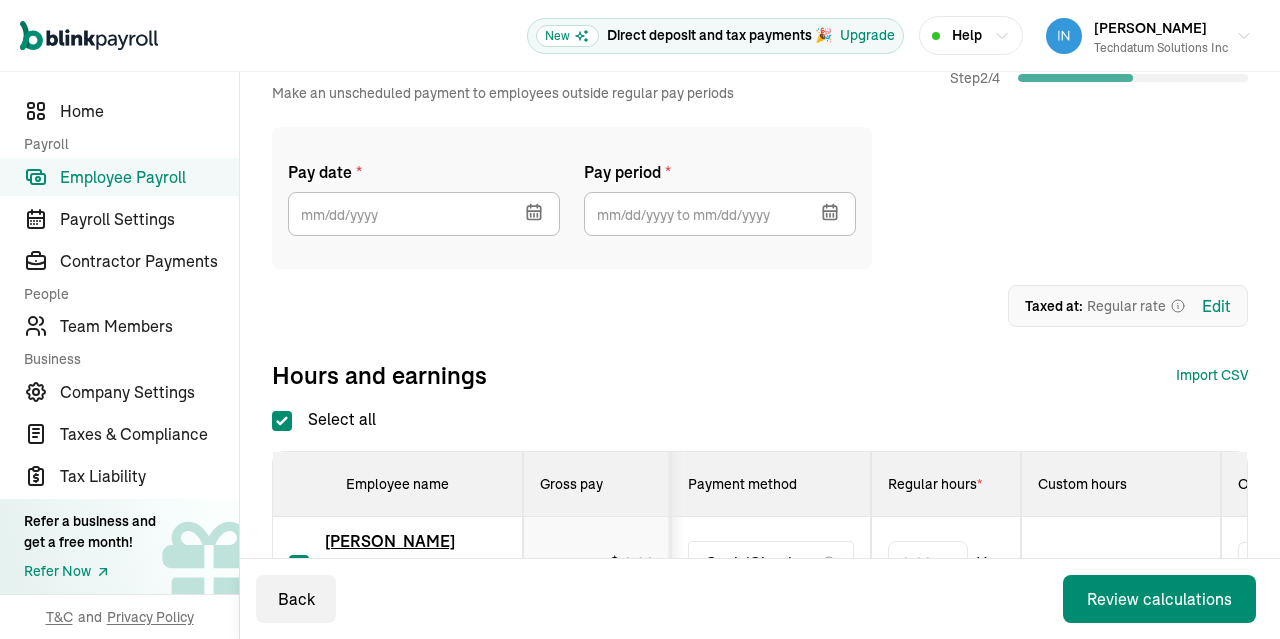 click 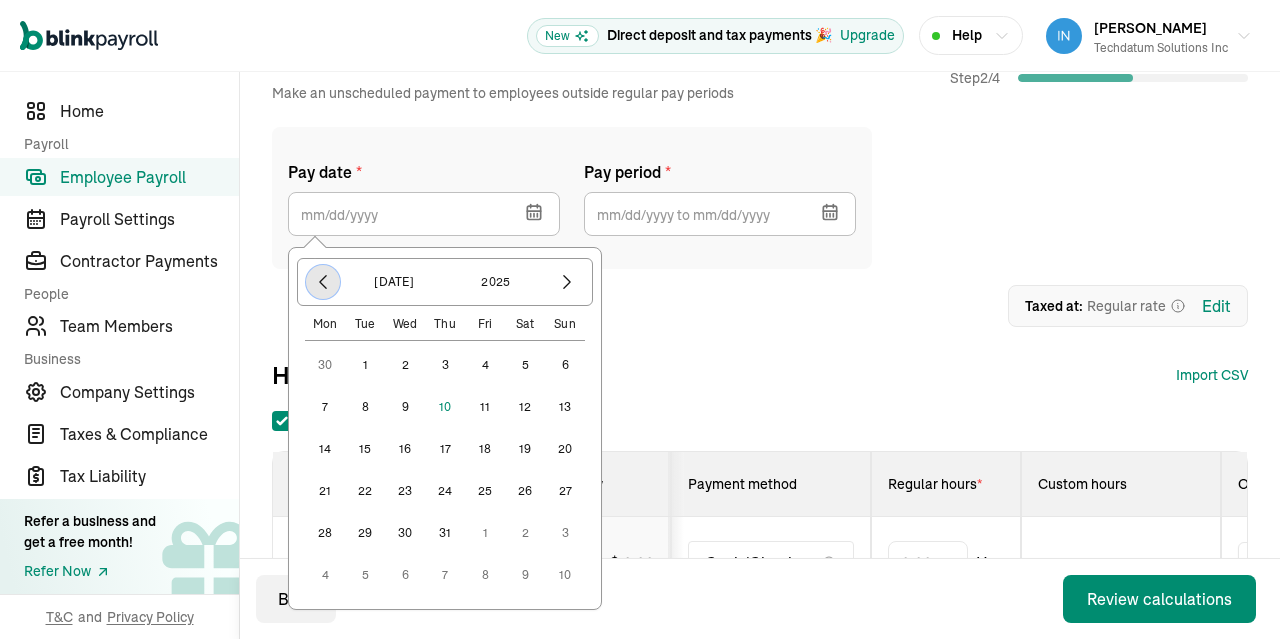 click 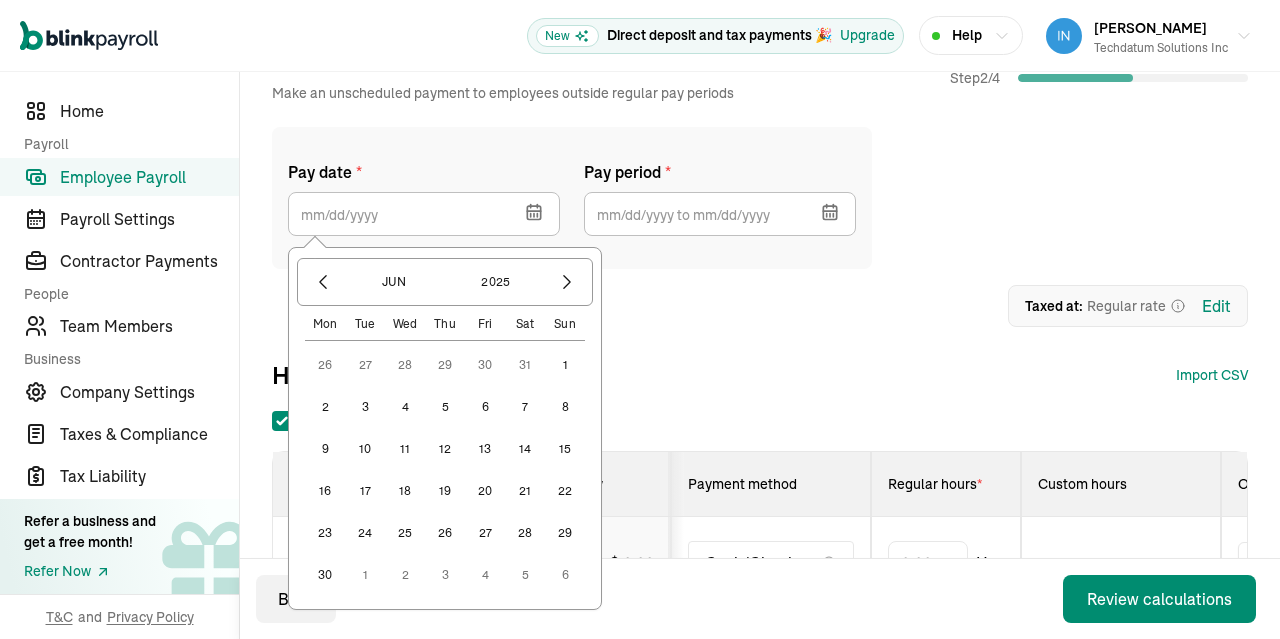 click on "13" at bounding box center (485, 449) 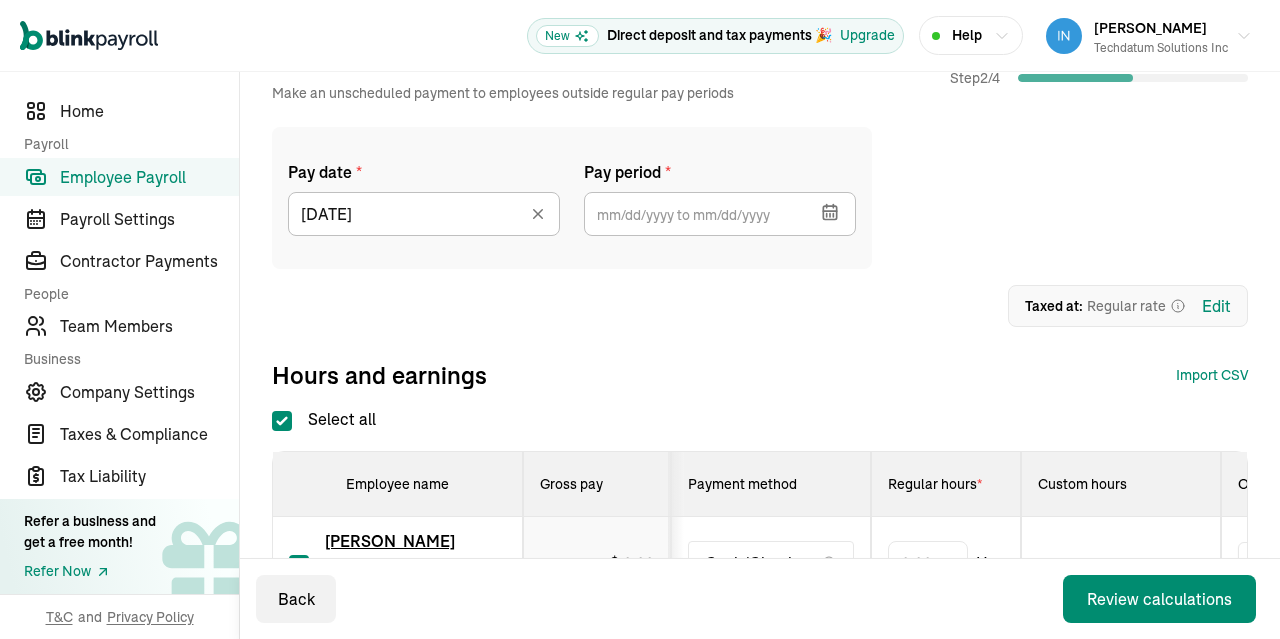 click 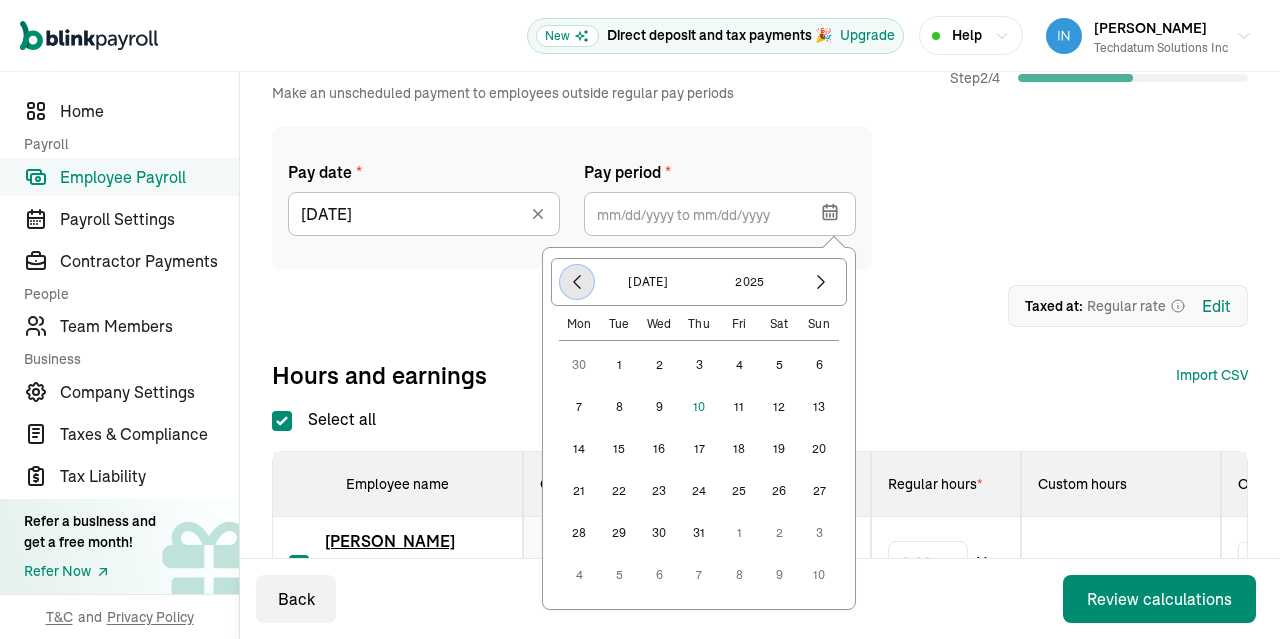 click 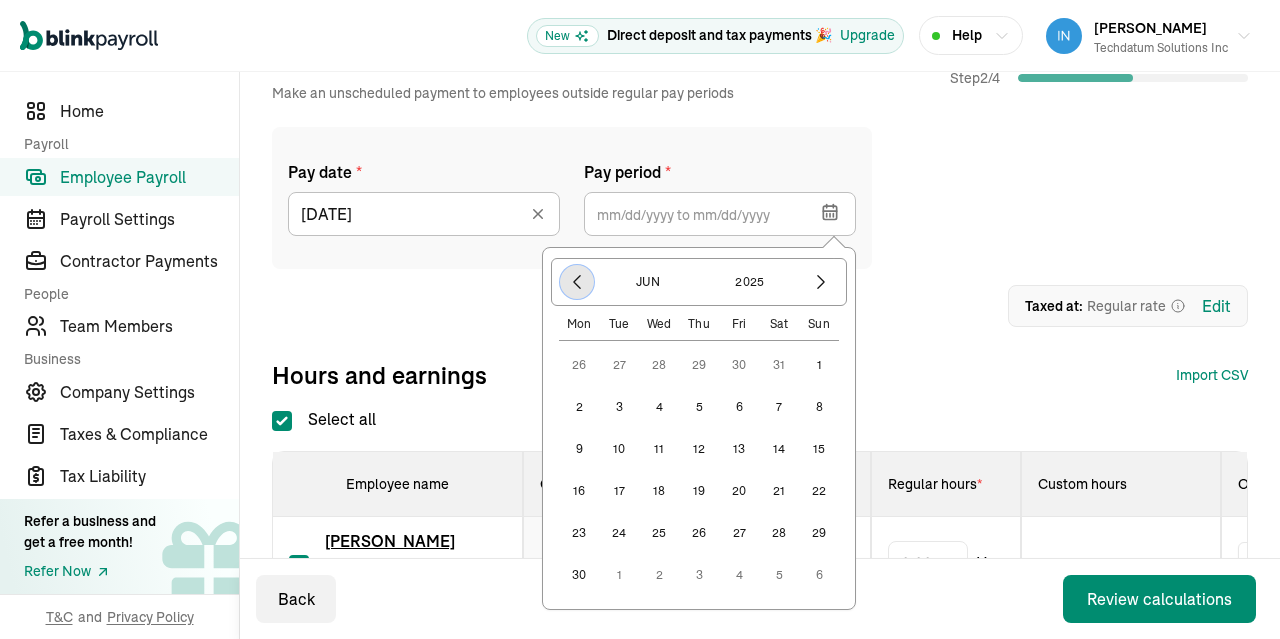click 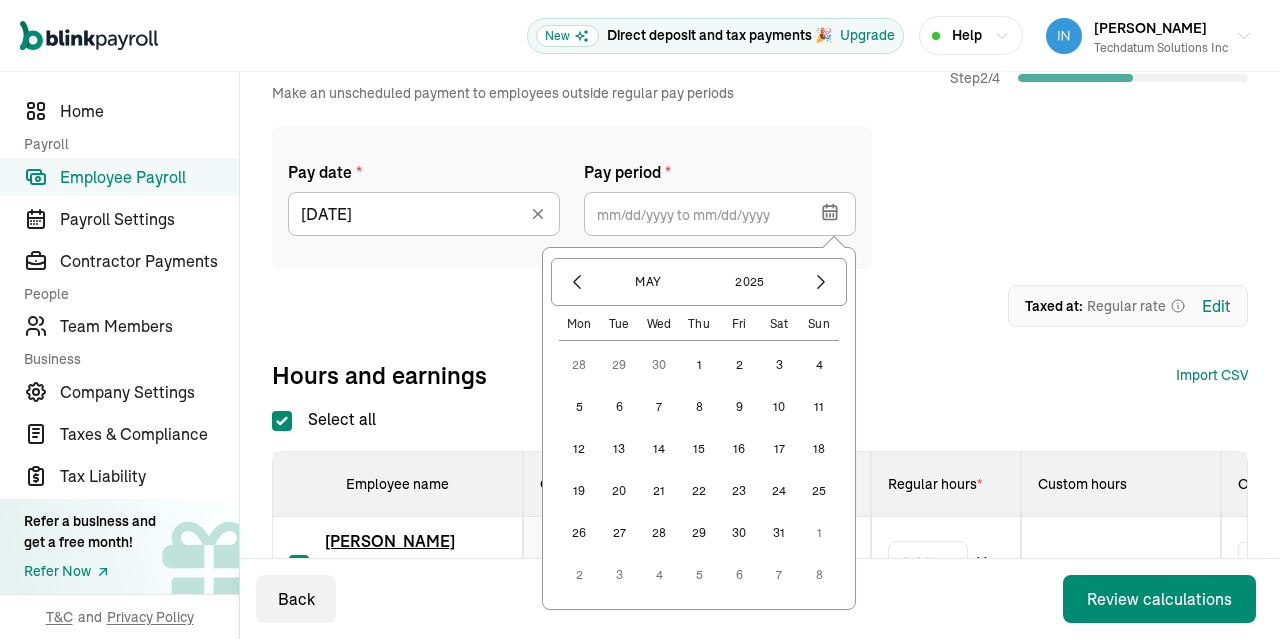 click on "1" at bounding box center (699, 365) 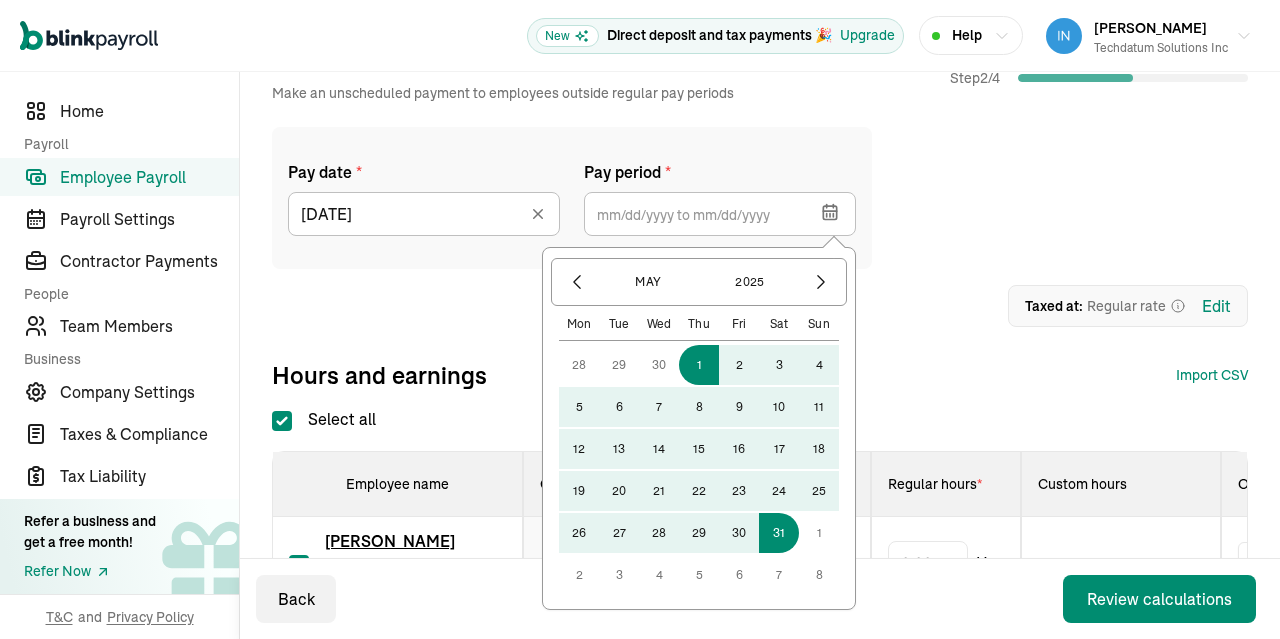 click on "31" at bounding box center (779, 533) 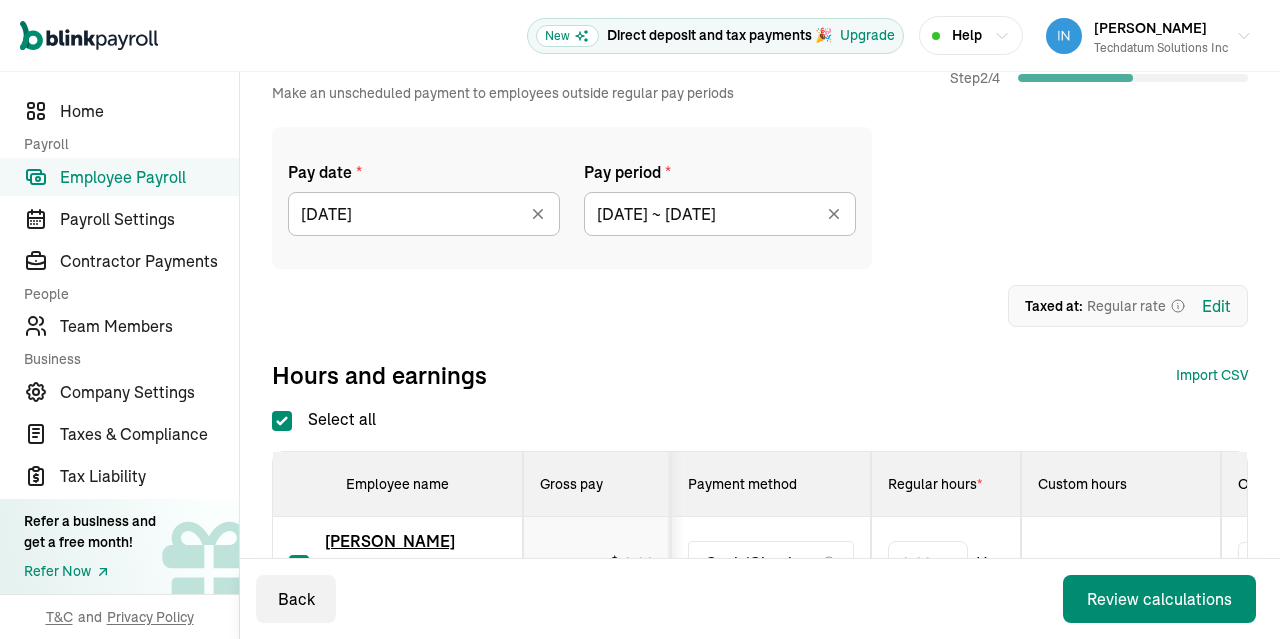 click on "Pay date * [DATE] [DATE] Mon Tue Wed Thu Fri Sat Sun 30 1 2 3 4 5 6 7 8 9 10 11 12 13 14 15 16 17 18 19 20 21 22 23 24 25 26 27 28 29 30 31 1 2 3 4 5 6 7 8 9 10 Pay period * [DATE] ~ [DATE] [DATE] Mon Tue Wed Thu Fri Sat Sun 28 29 30 1 2 3 4 5 6 7 8 9 10 11 12 13 14 15 16 17 18 19 20 21 22 23 24 25 26 27 28 29 30 31 1 2 3 4 5 6 7 8" at bounding box center (760, 198) 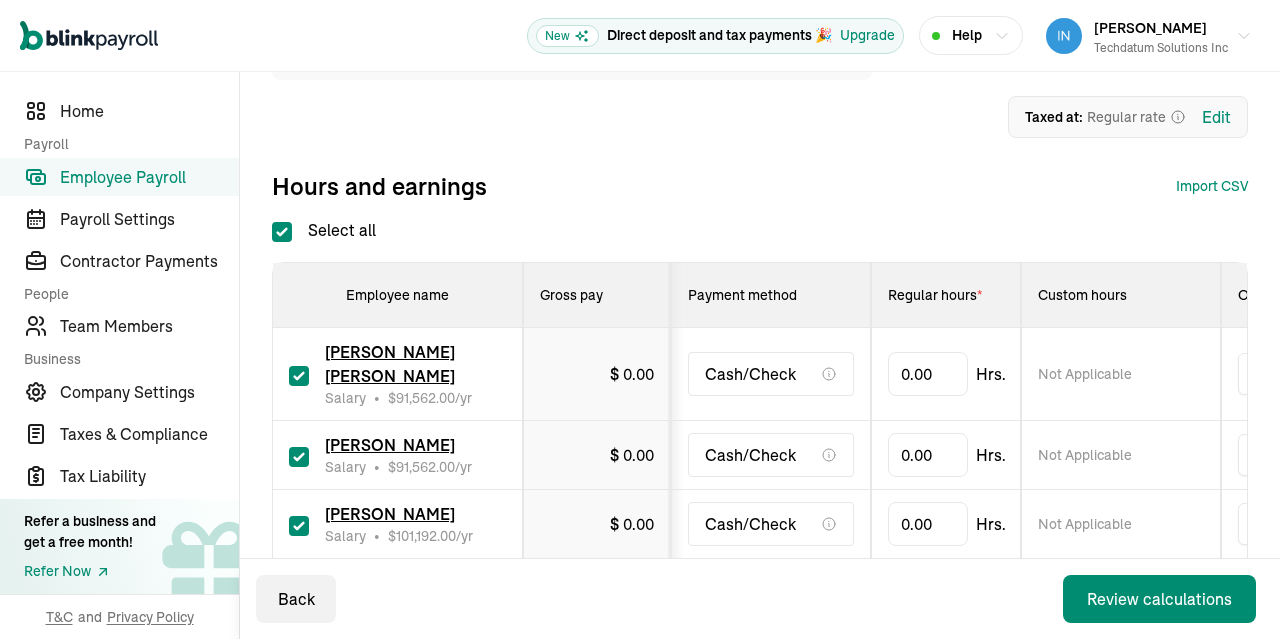 scroll, scrollTop: 392, scrollLeft: 0, axis: vertical 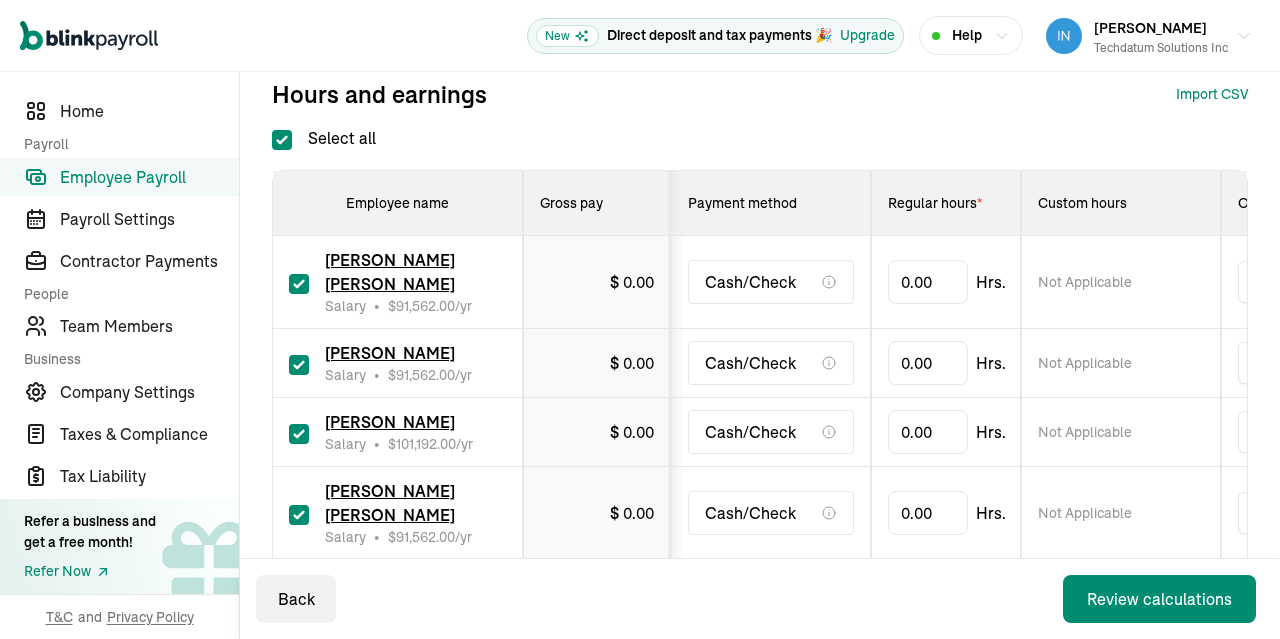 click on "Select all" at bounding box center [282, 140] 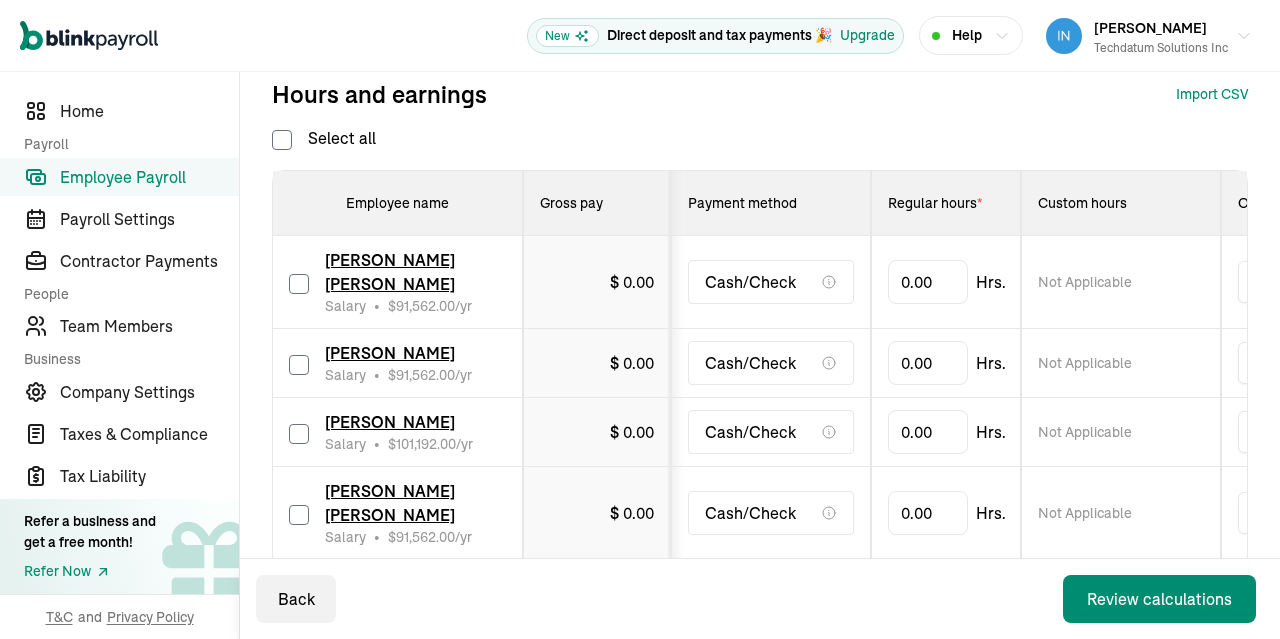 checkbox on "false" 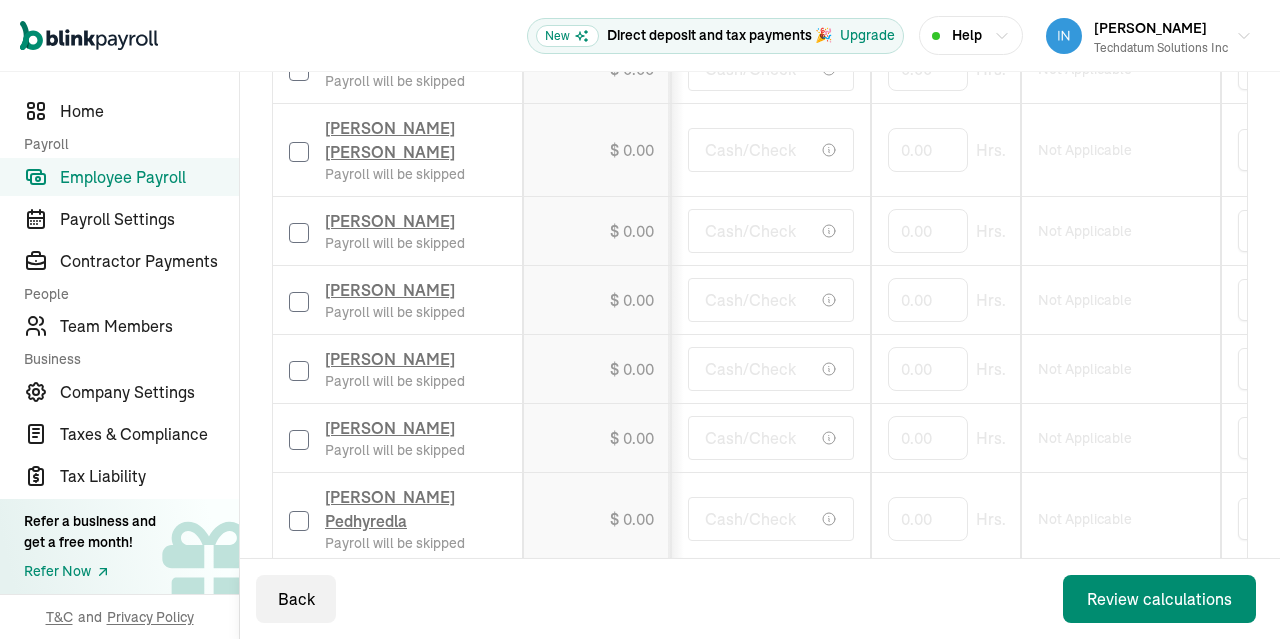 scroll, scrollTop: 1536, scrollLeft: 0, axis: vertical 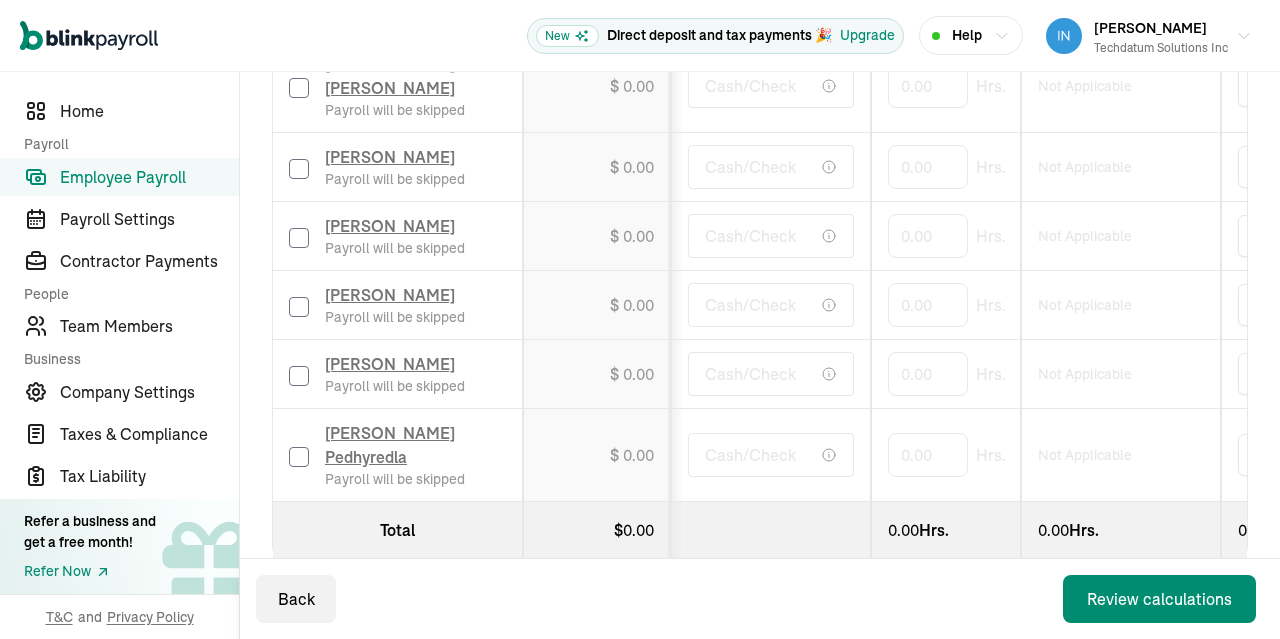 click at bounding box center [299, 457] 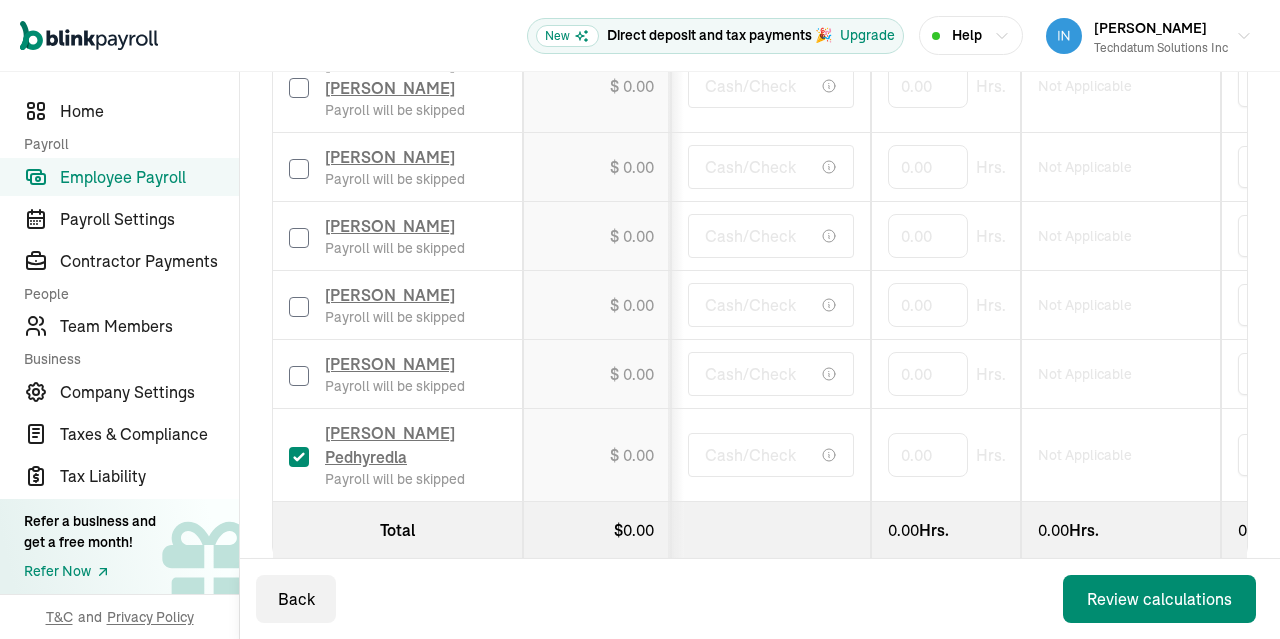 checkbox on "true" 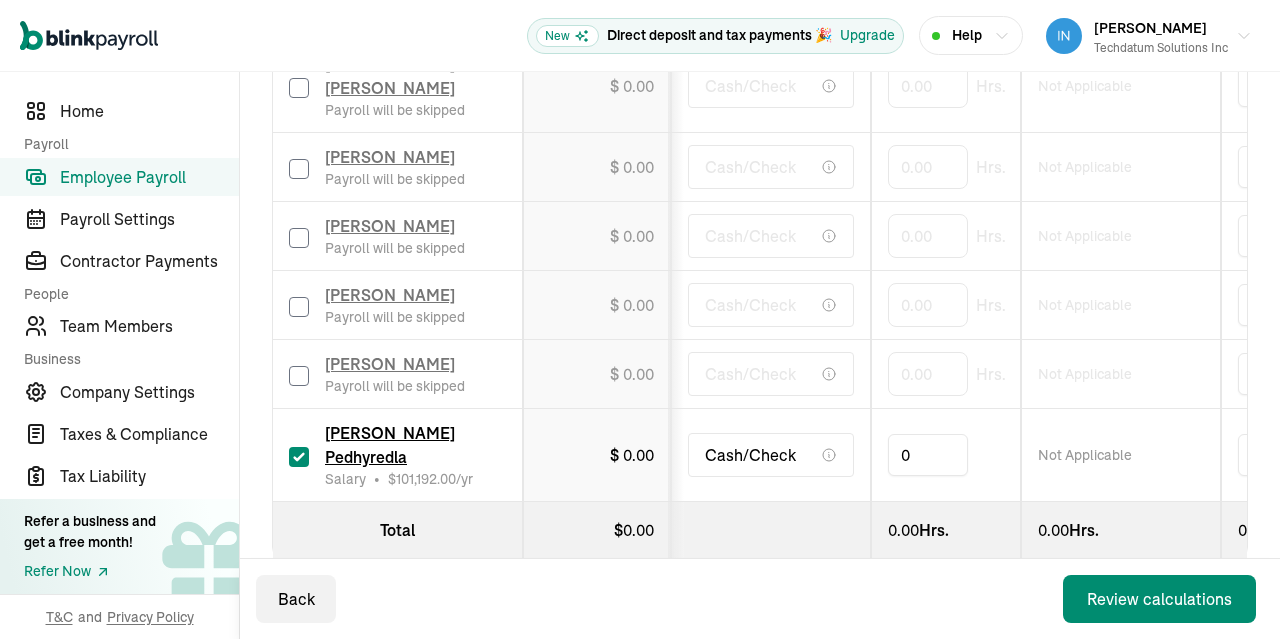 drag, startPoint x: 935, startPoint y: 429, endPoint x: 755, endPoint y: 425, distance: 180.04443 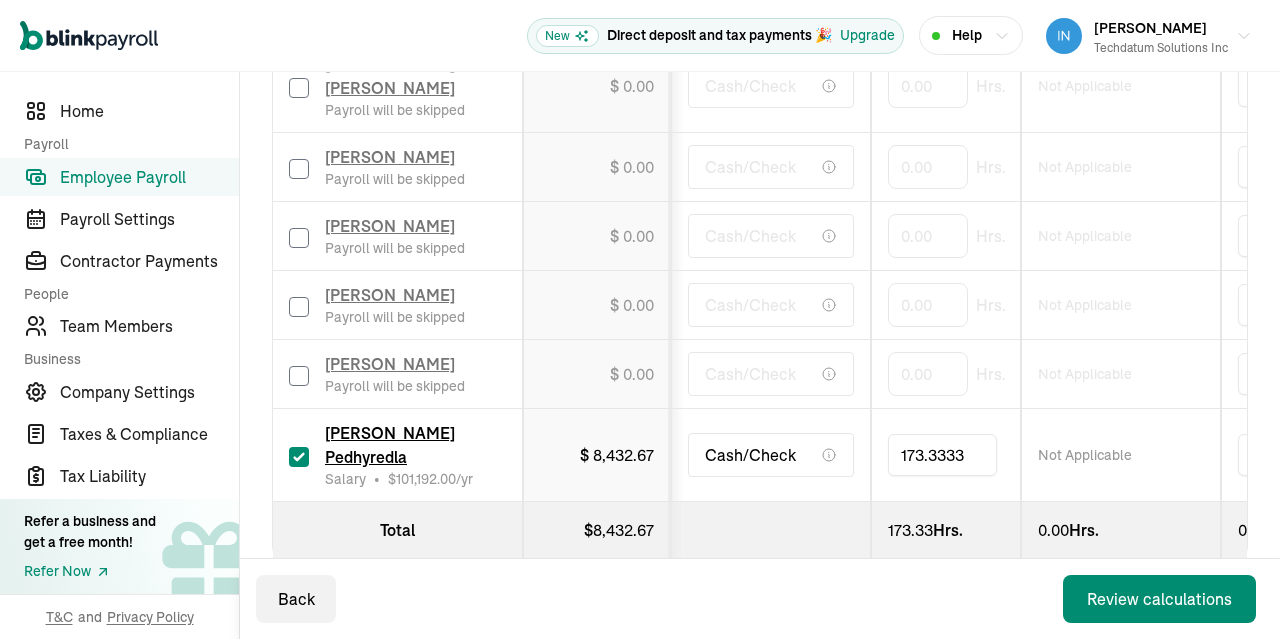 type on "173.33333" 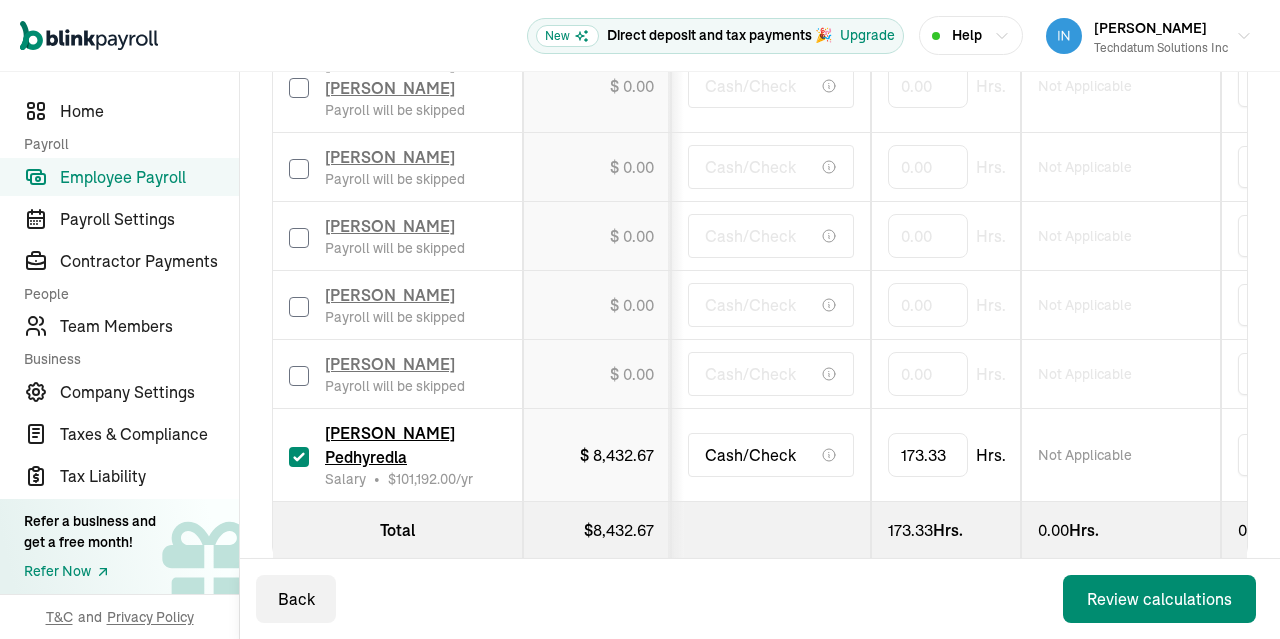 click on "Pay date * [DATE] [DATE] Mon Tue Wed Thu Fri Sat Sun 30 1 2 3 4 5 6 7 8 9 10 11 12 13 14 15 16 17 18 19 20 21 22 23 24 25 26 27 28 29 30 31 1 2 3 4 5 6 7 8 9 10 Pay period * [DATE] ~ [DATE] [DATE] Mon Tue Wed Thu Fri Sat Sun 28 29 30 1 2 3 4 5 6 7 8 9 10 11 12 13 14 15 16 17 18 19 20 21 22 23 24 25 26 27 28 29 30 31 1 2 3 4 5 6 7 8 1 Upload 2 Map Columns 3 Map Employees Drop your file here  or Browse files Expected Column Required Employee Name Regular Hours Overtime Hours Double Overtime Hours Severance Commission Bonus Paycheck Tips One-Time-deductions Reimbursement Download Template Taxed at: regular   rate Edit Hours and earnings Import CSV 1 Upload 2 Map Columns 3 Map Employees Drop your file here  or Browse files Expected Column Required Employee Name Regular Hours Overtime Hours Double Overtime Hours Severance Commission Bonus Paycheck Tips One-Time-deductions Reimbursement Download Template Select all Employee name Gross pay Payment method Regular hours  * Custom hours Overtime hours $" at bounding box center (760, -330) 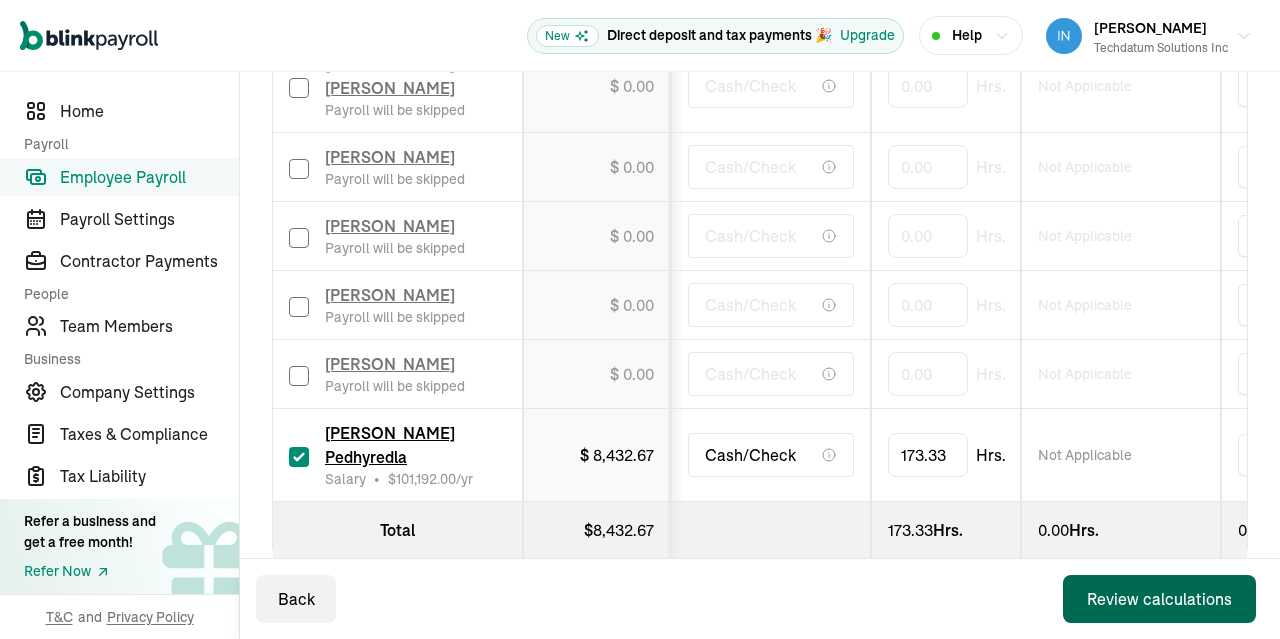 click on "Review calculations" at bounding box center [1159, 599] 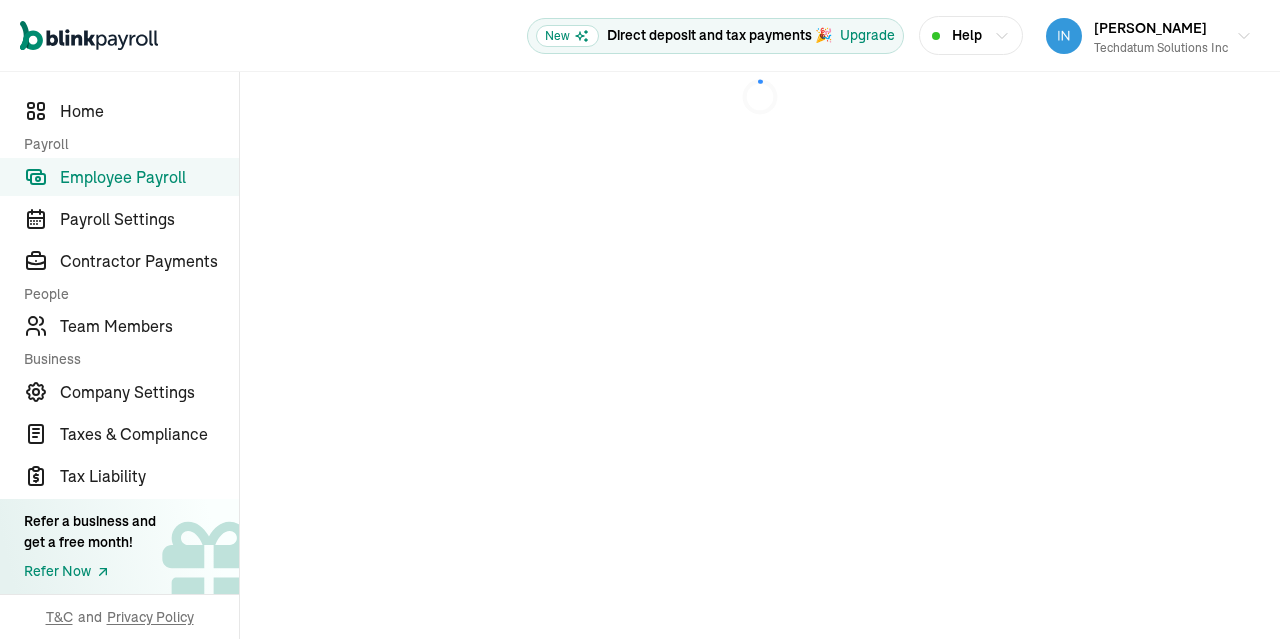 scroll, scrollTop: 0, scrollLeft: 0, axis: both 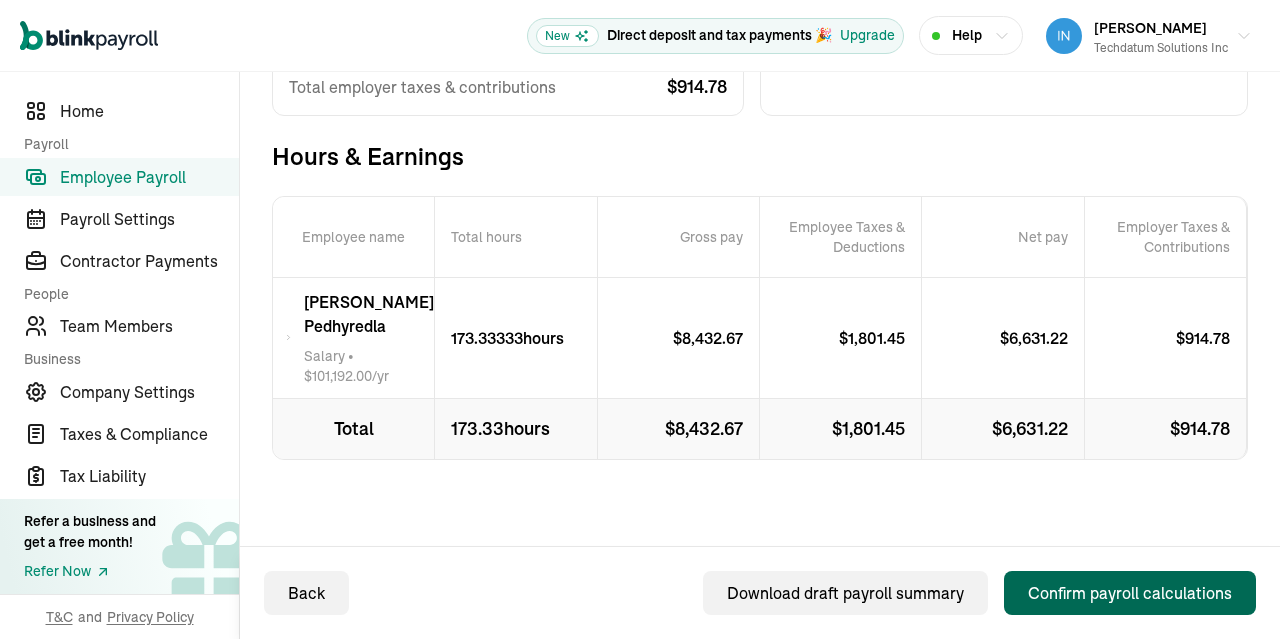click on "Confirm payroll calculations" at bounding box center (1130, 593) 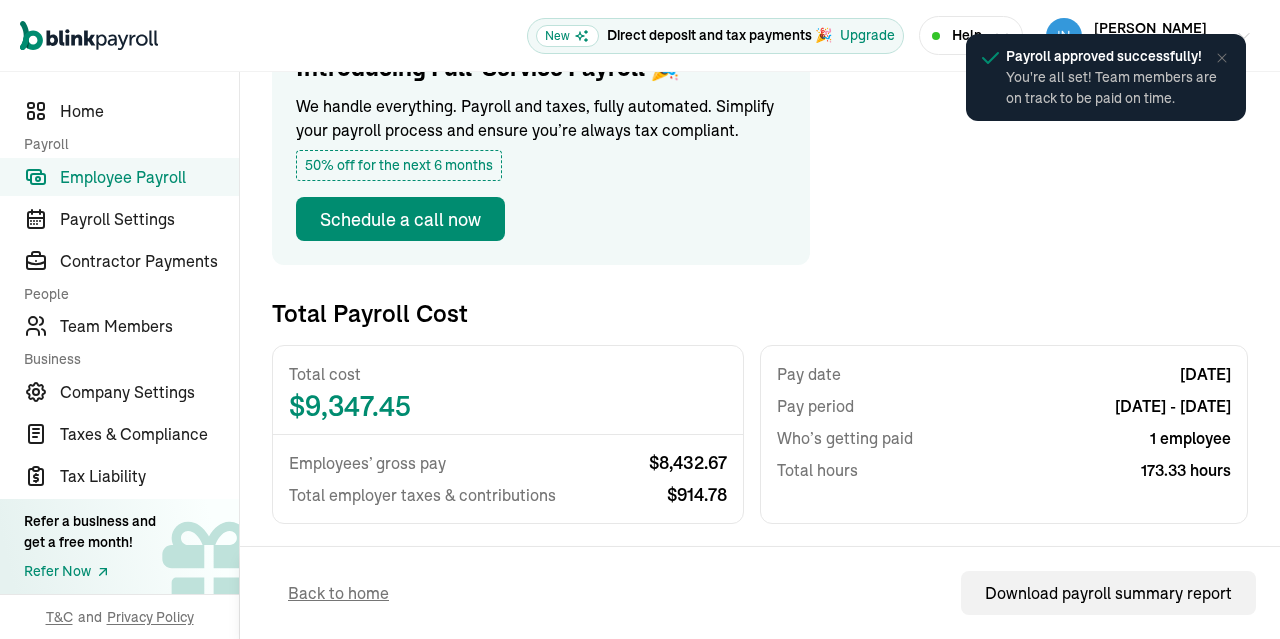 scroll, scrollTop: 228, scrollLeft: 0, axis: vertical 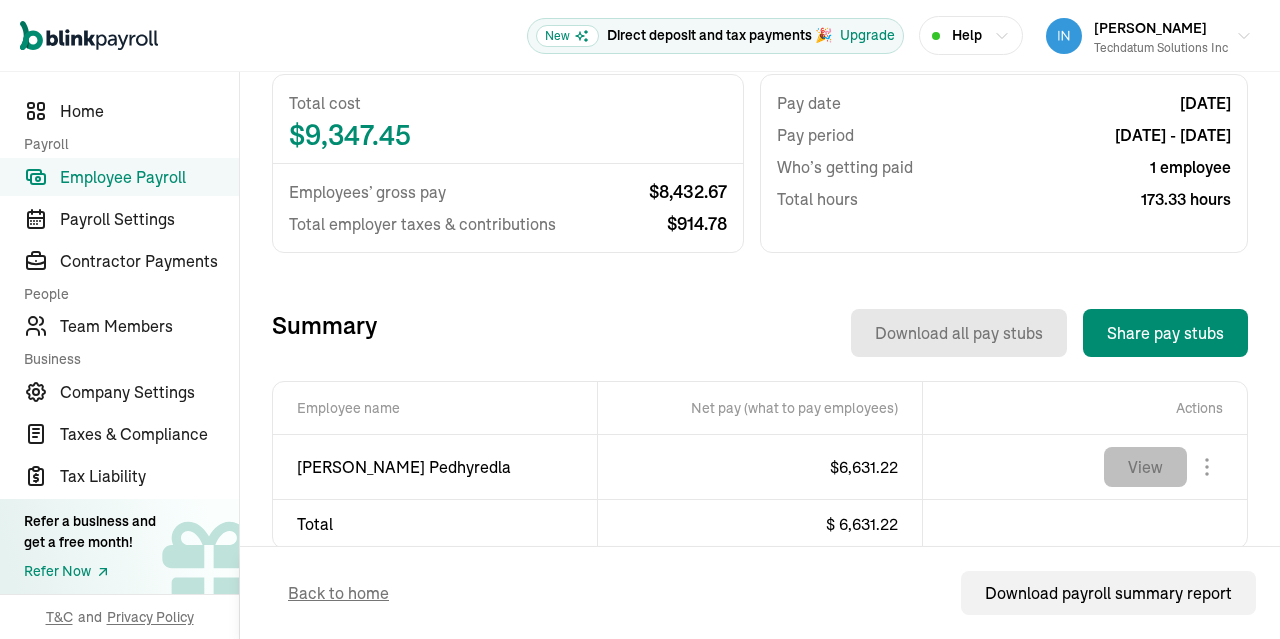 click on "View" at bounding box center [1145, 467] 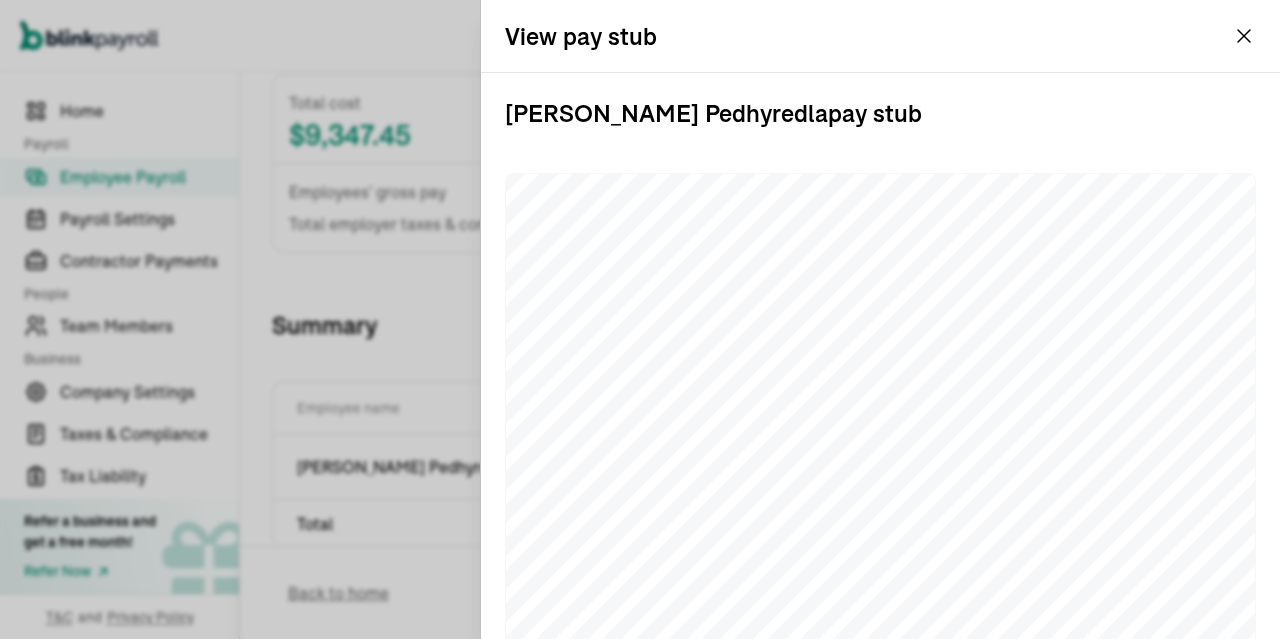 scroll, scrollTop: 612, scrollLeft: 0, axis: vertical 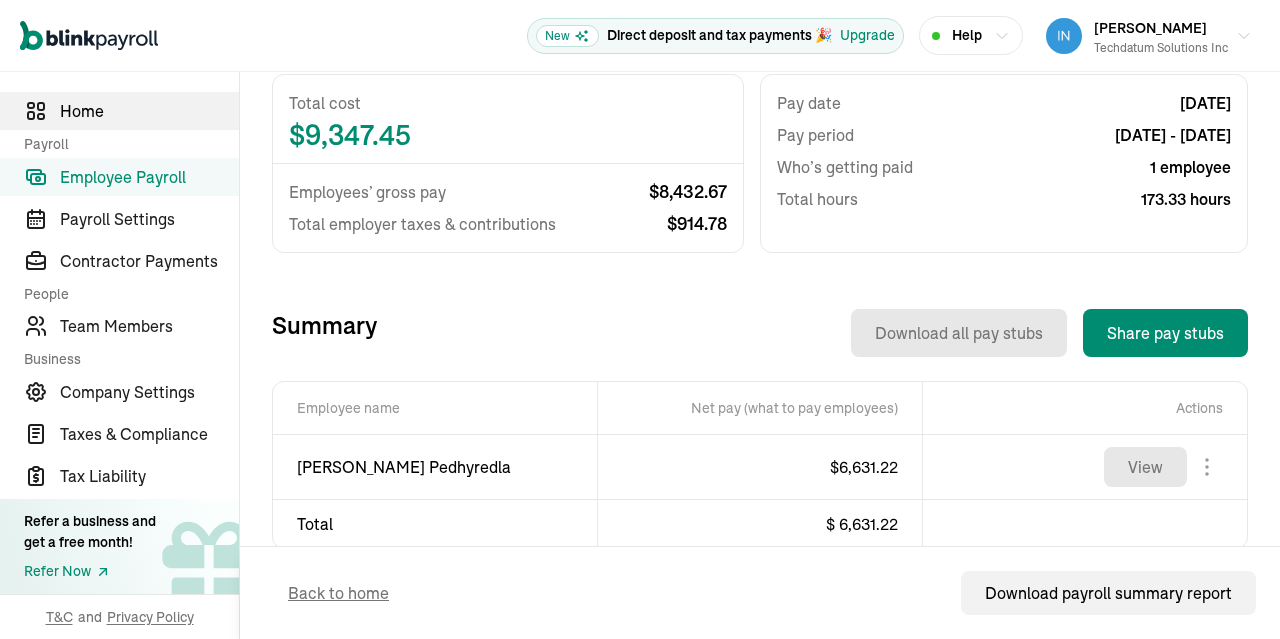 click on "Home" at bounding box center (149, 111) 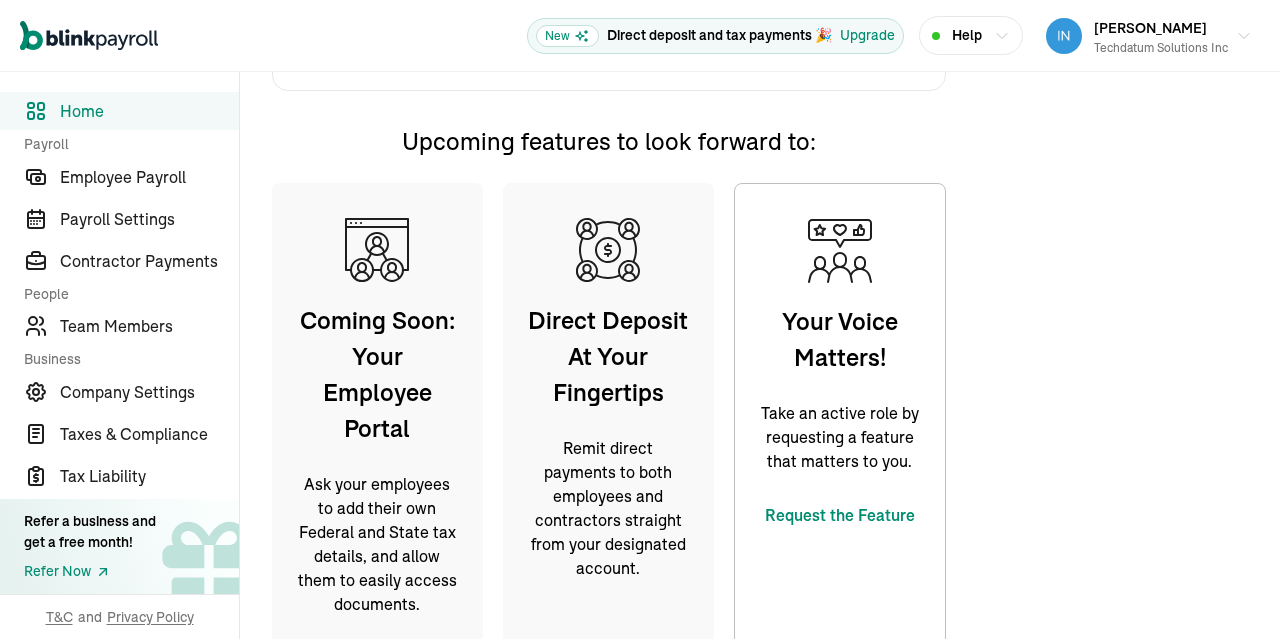 click on "Need help? Speak to one of our onboarding specialists Chat Book a call Call now:  [PHONE_NUMBER]" at bounding box center [1125, 148] 